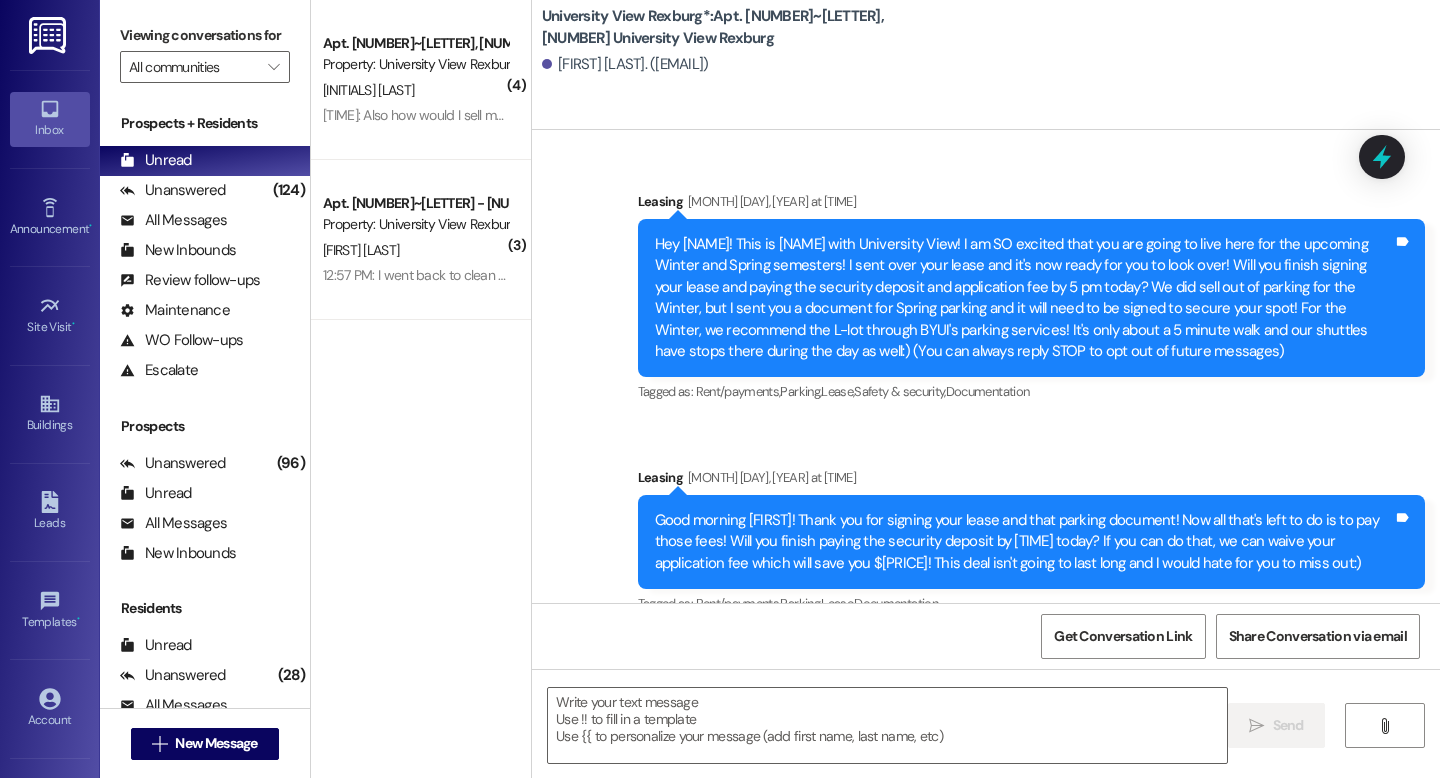 scroll, scrollTop: 0, scrollLeft: 0, axis: both 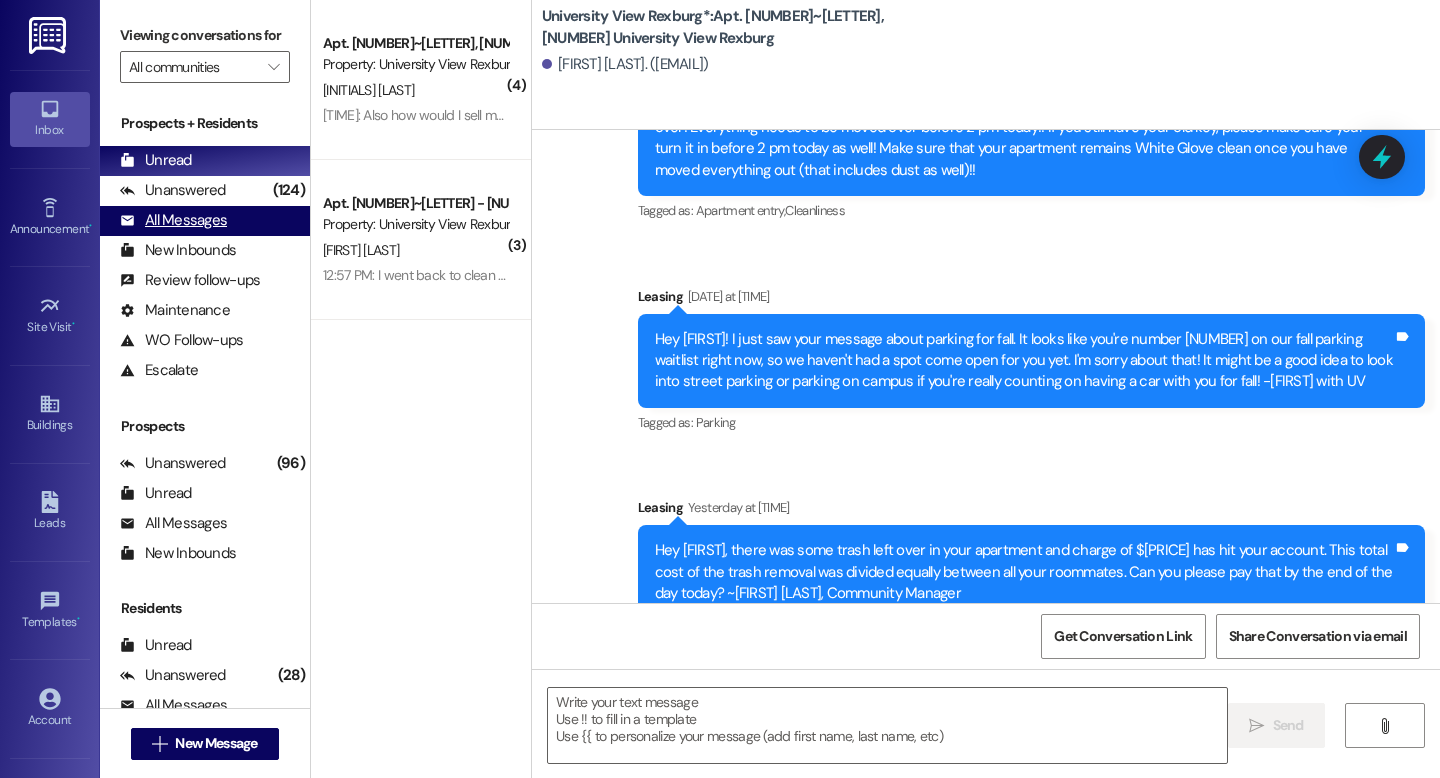 click on "All Messages (undefined)" at bounding box center (205, 221) 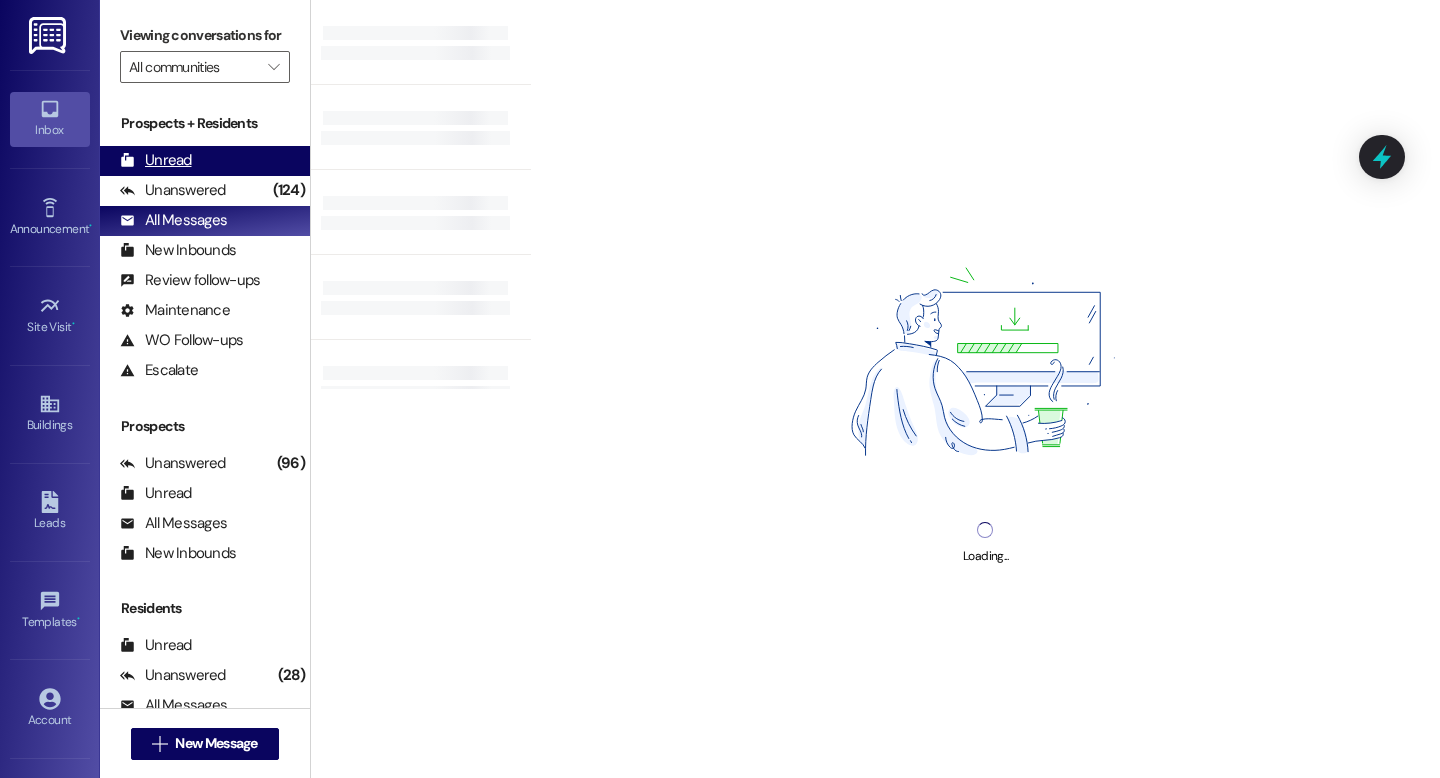 click on "Unread" at bounding box center [156, 160] 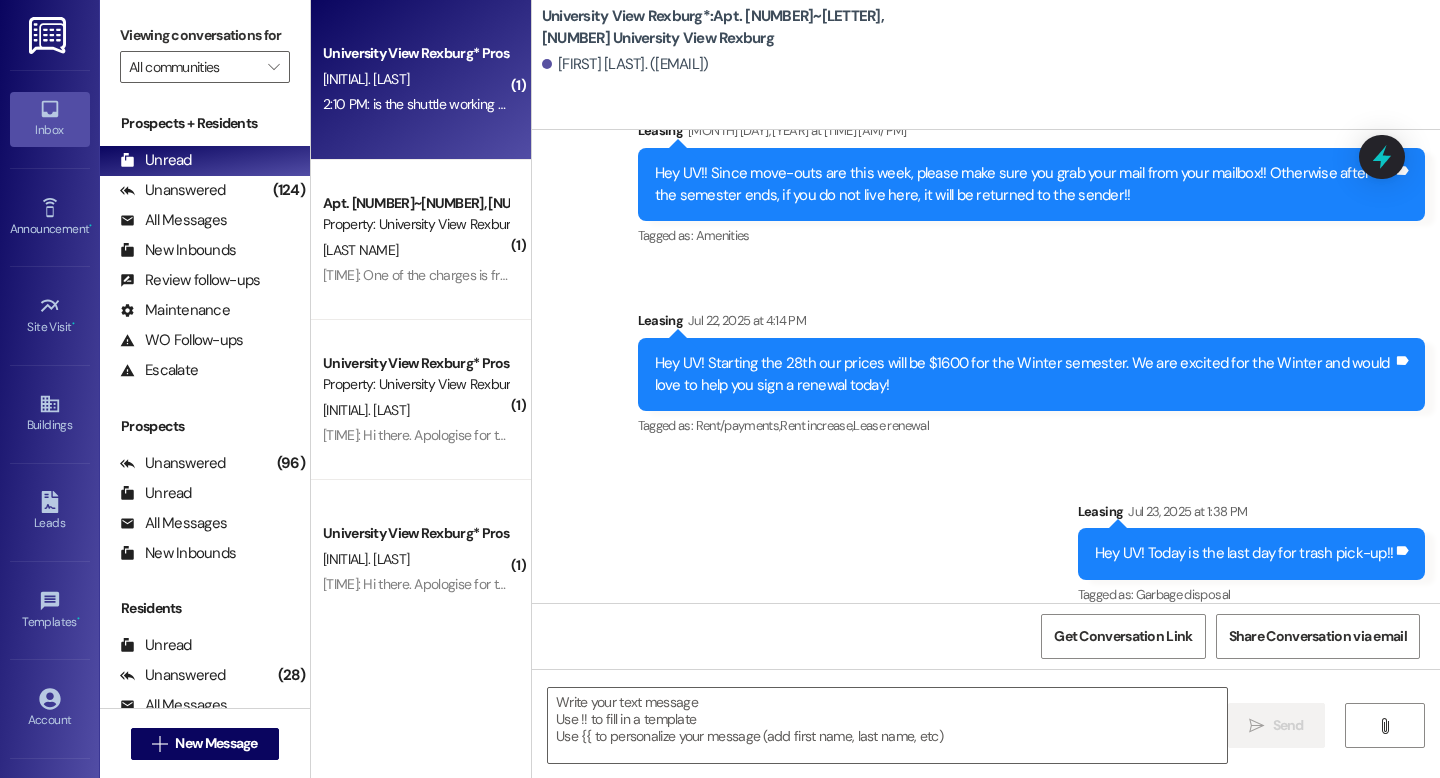 scroll, scrollTop: 36191, scrollLeft: 0, axis: vertical 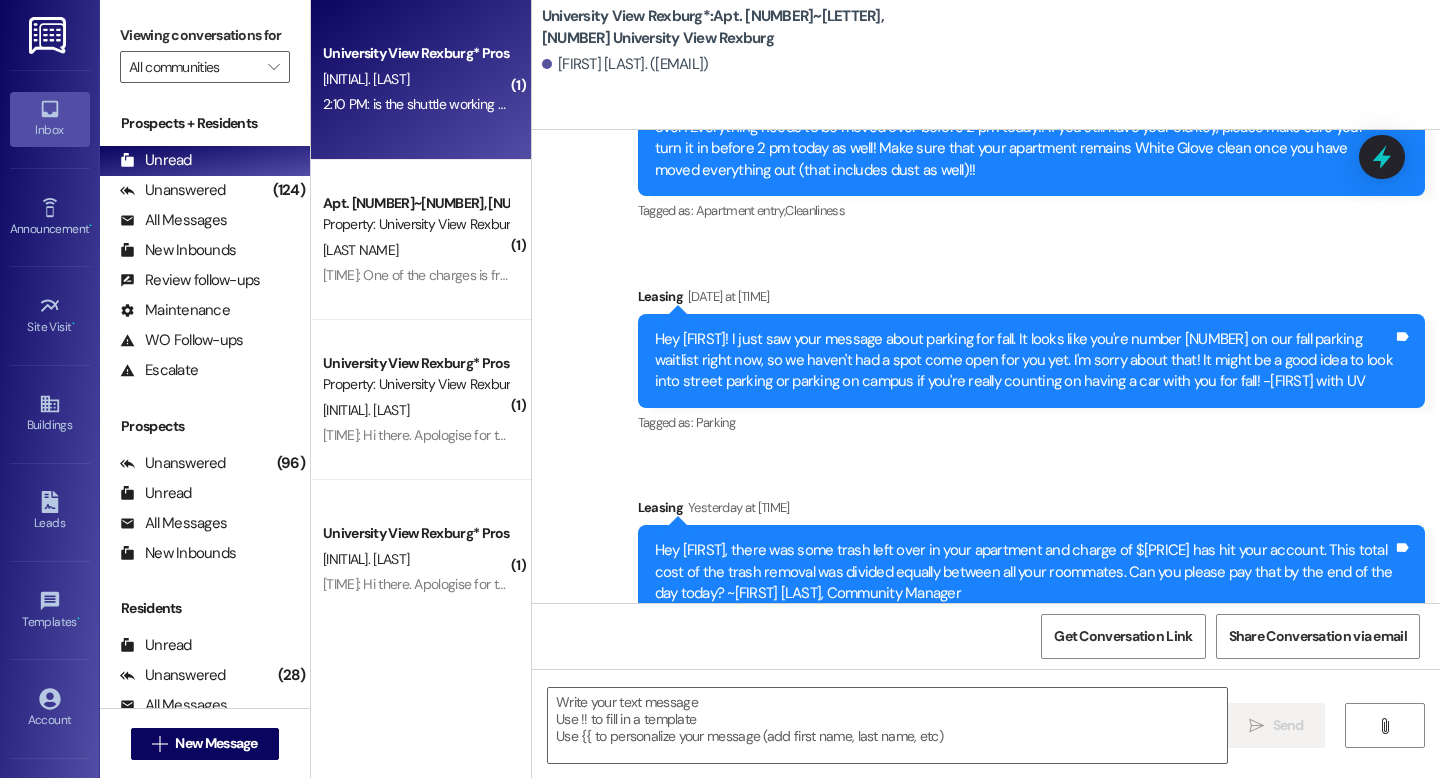 click on "[TIME]: is the shuttle working again? i heard it was broken. also how do i find that? [TIME]: is the shuttle working again? i heard it was broken. also how do i find that?" at bounding box center (561, 104) 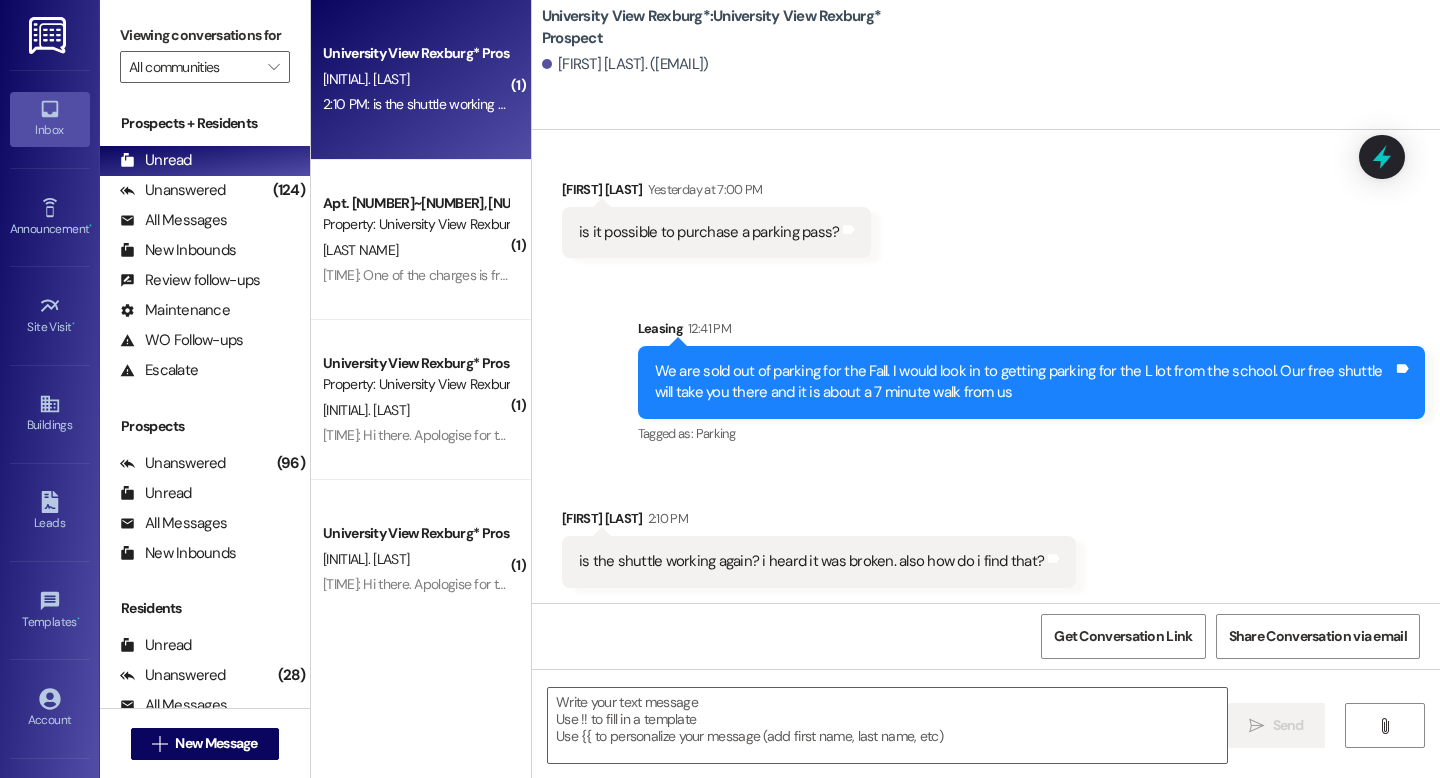 scroll, scrollTop: 1616, scrollLeft: 0, axis: vertical 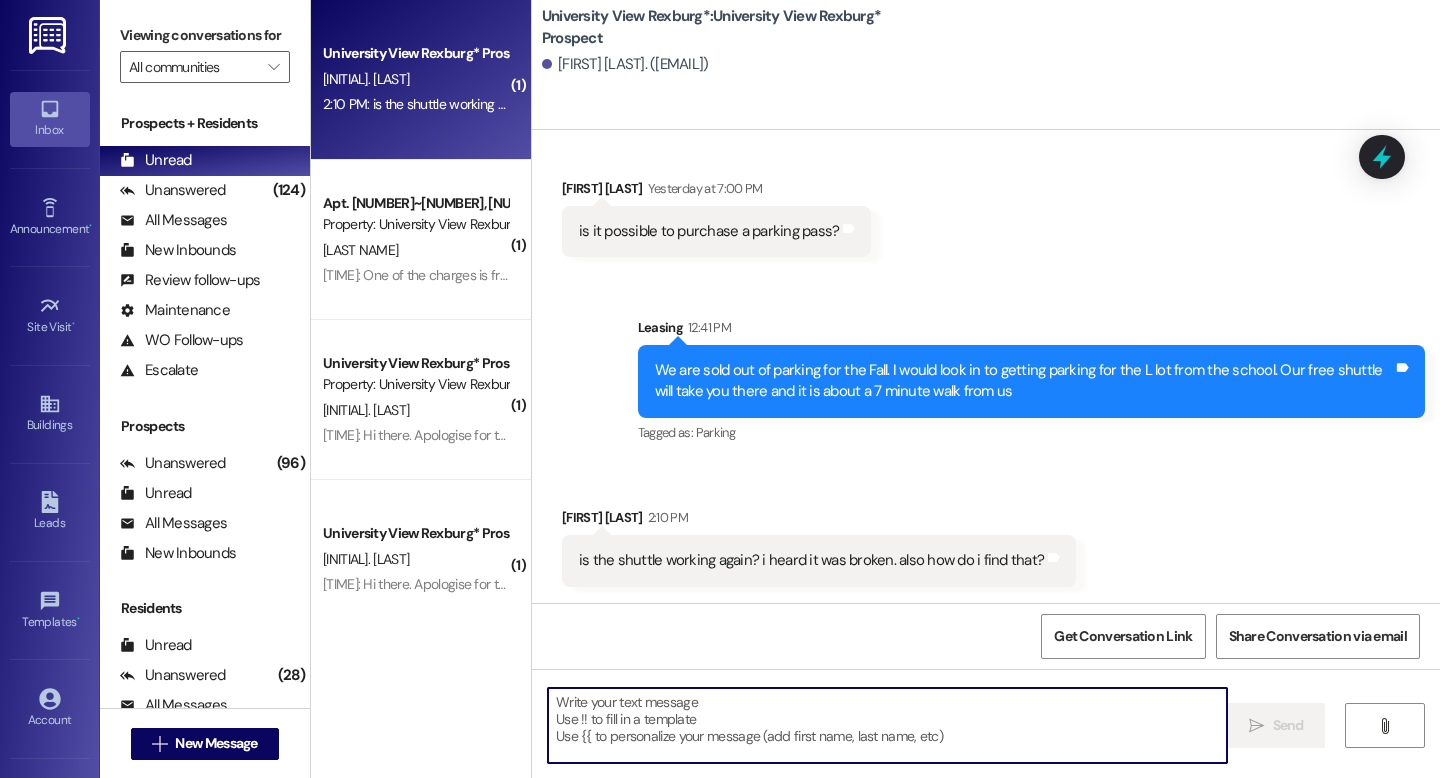 click at bounding box center [887, 725] 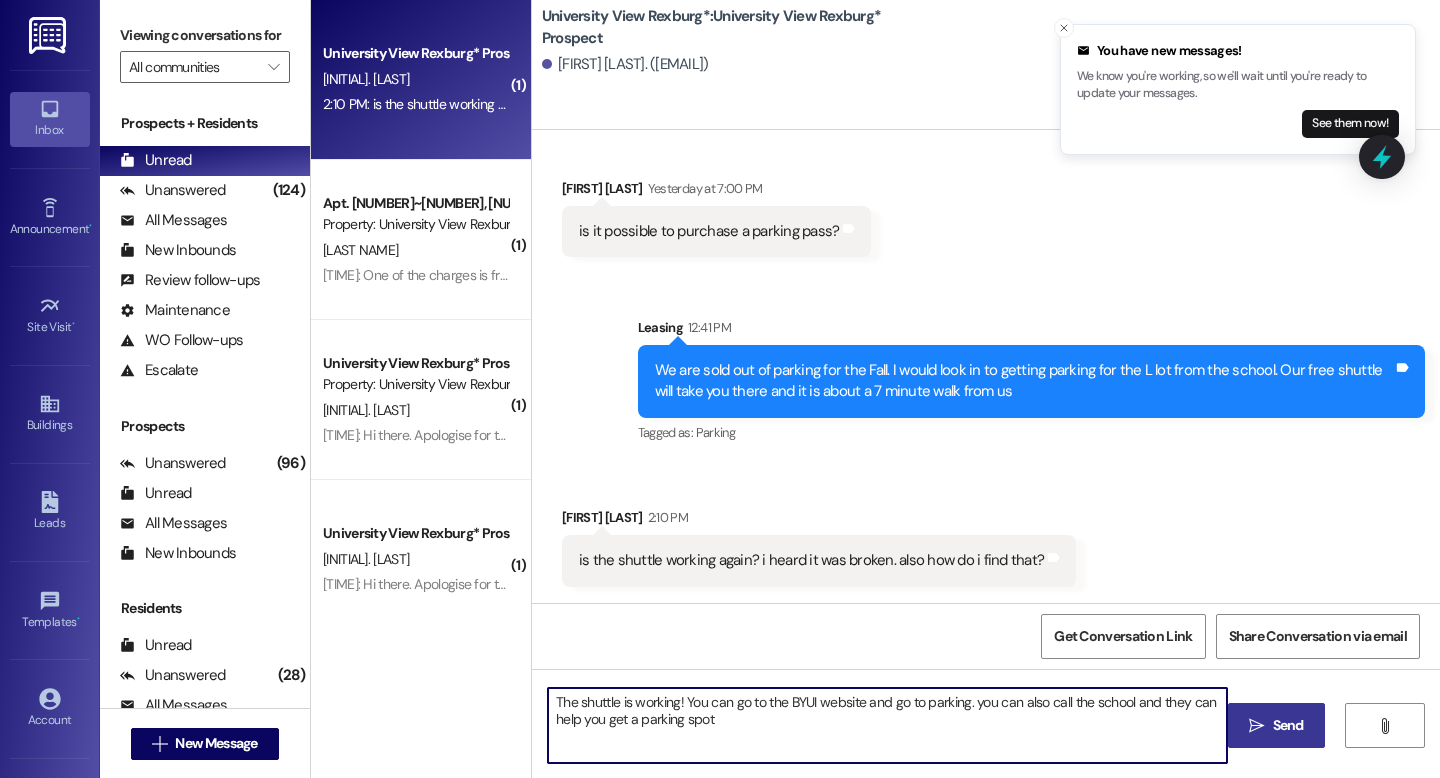 type on "The shuttle is working! You can go to the BYUI website and go to parking. you can also call the school and they can help you get a parking spot" 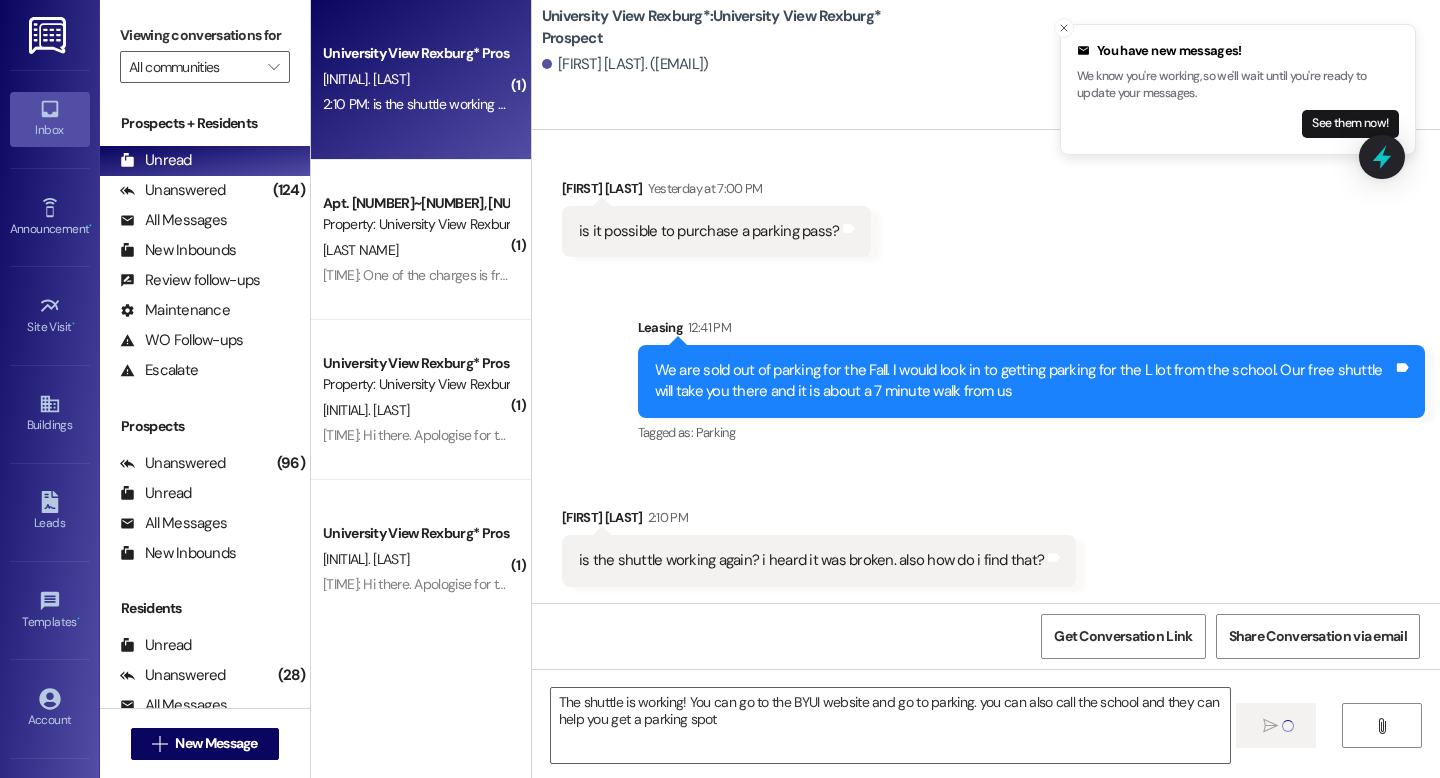 type 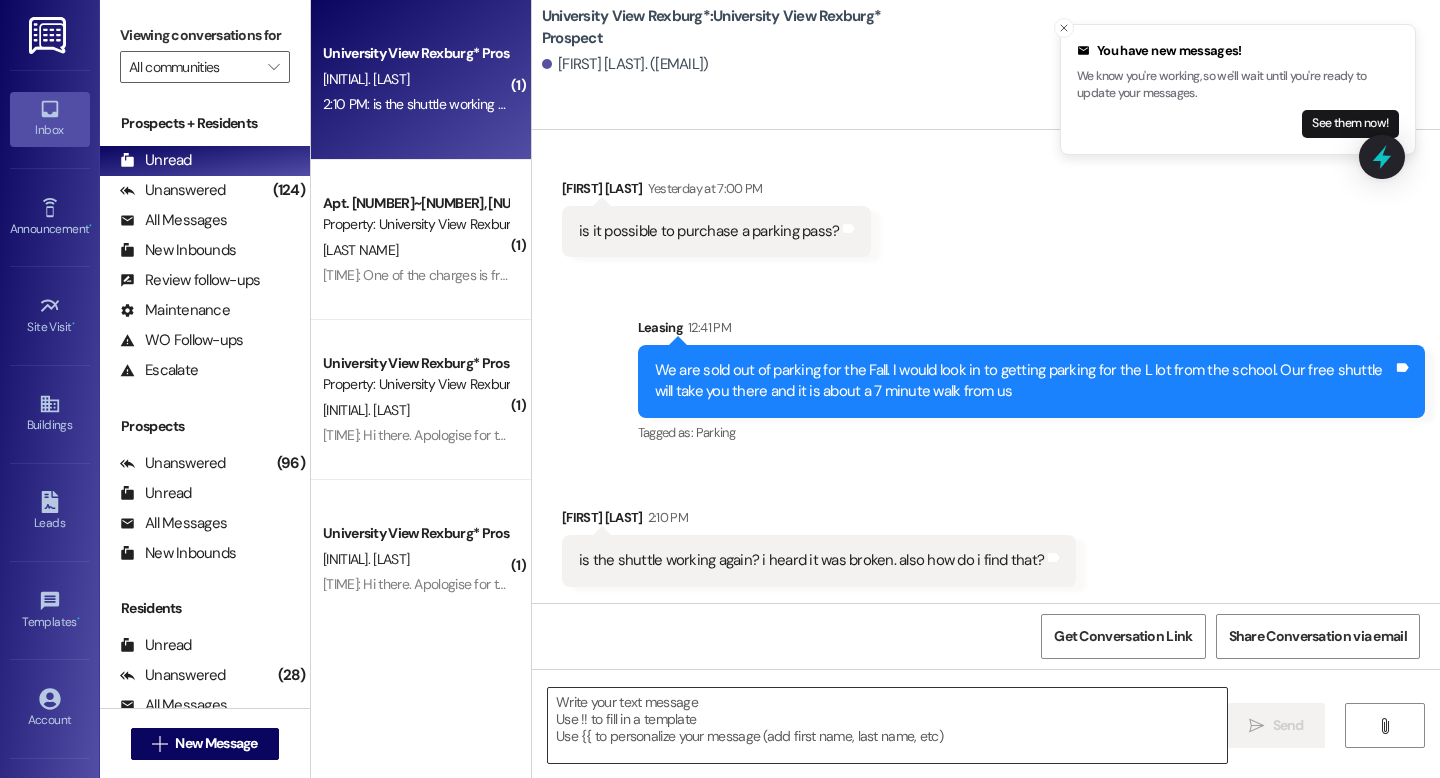 scroll, scrollTop: 1615, scrollLeft: 0, axis: vertical 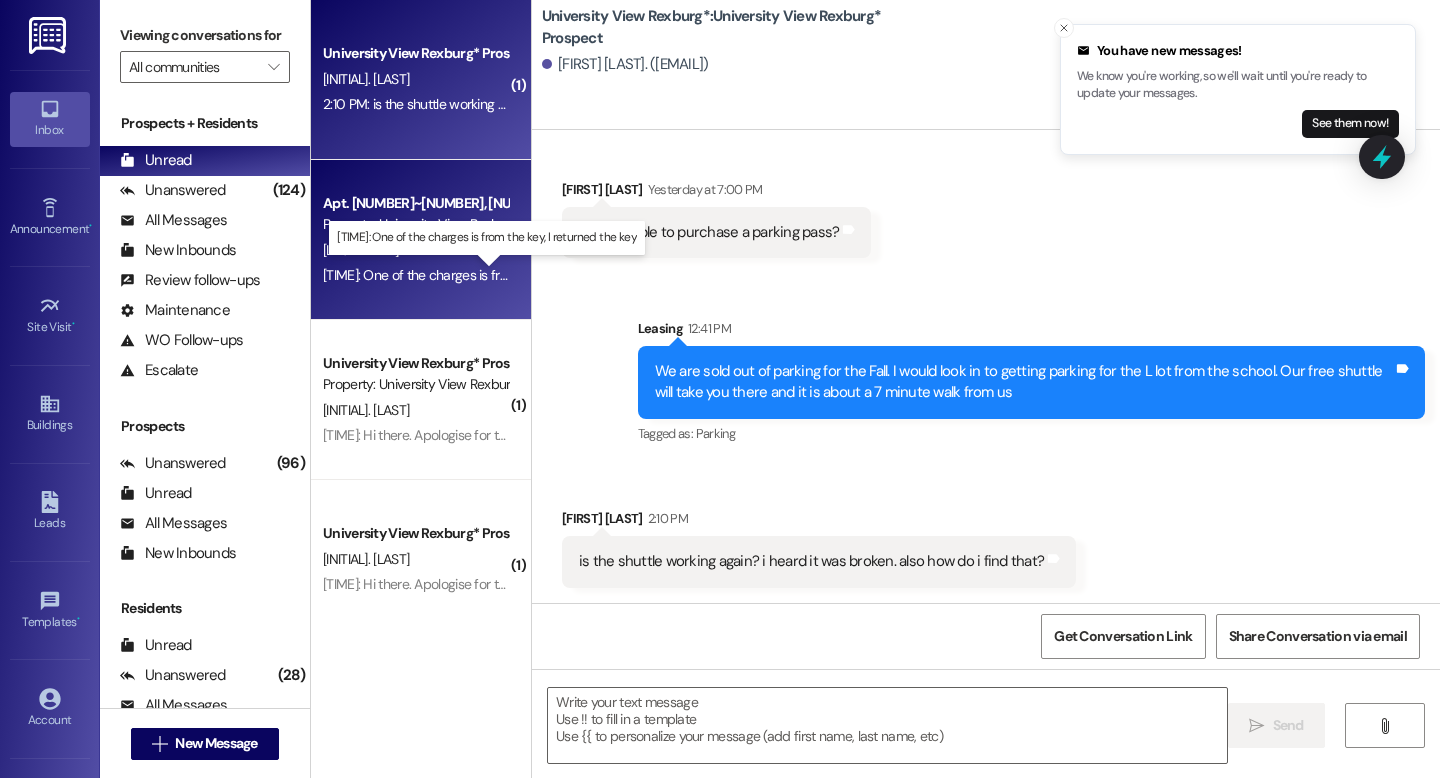 click on "[TIME]: One of the charges is from the key, I returned the key [TIME]: One of the charges is from the key, I returned the key" at bounding box center (496, 275) 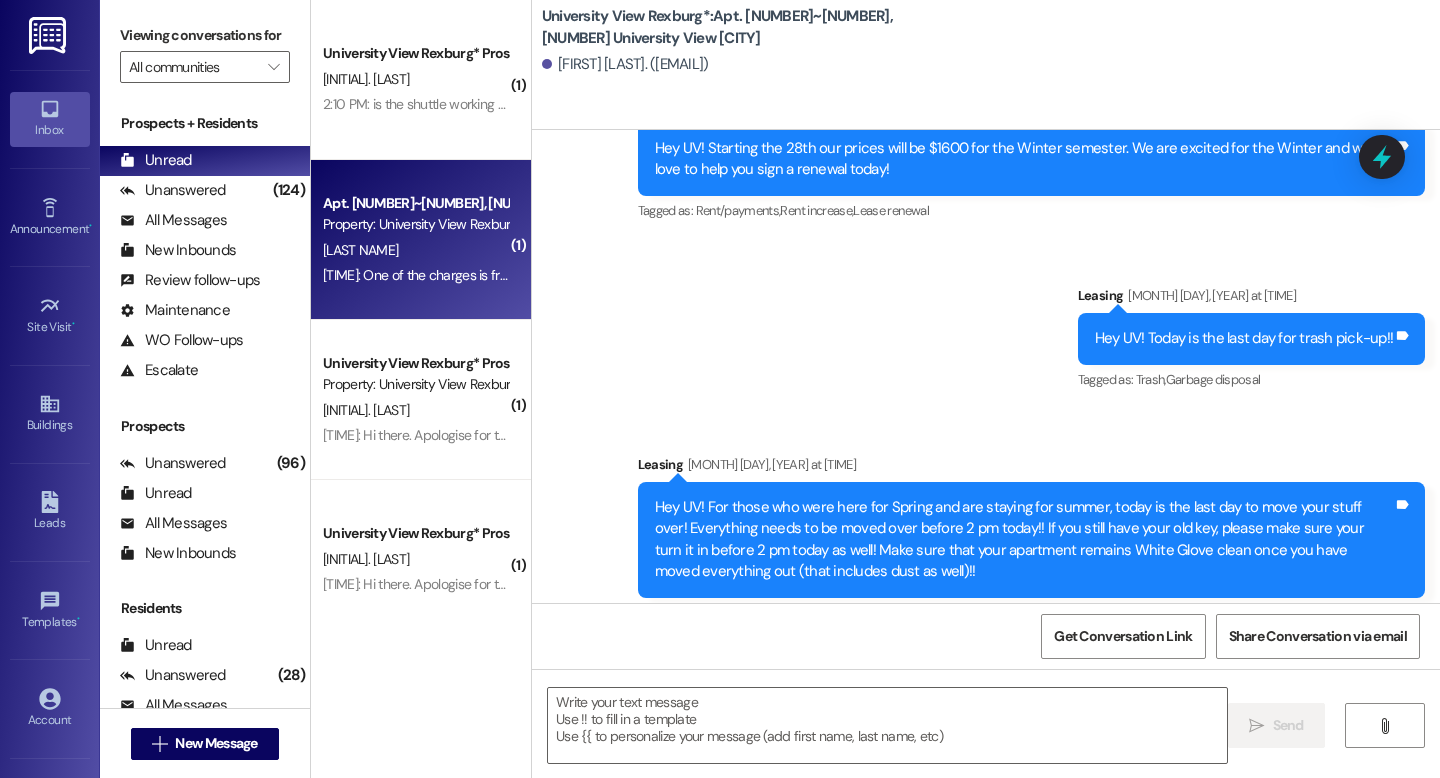 scroll, scrollTop: 55483, scrollLeft: 0, axis: vertical 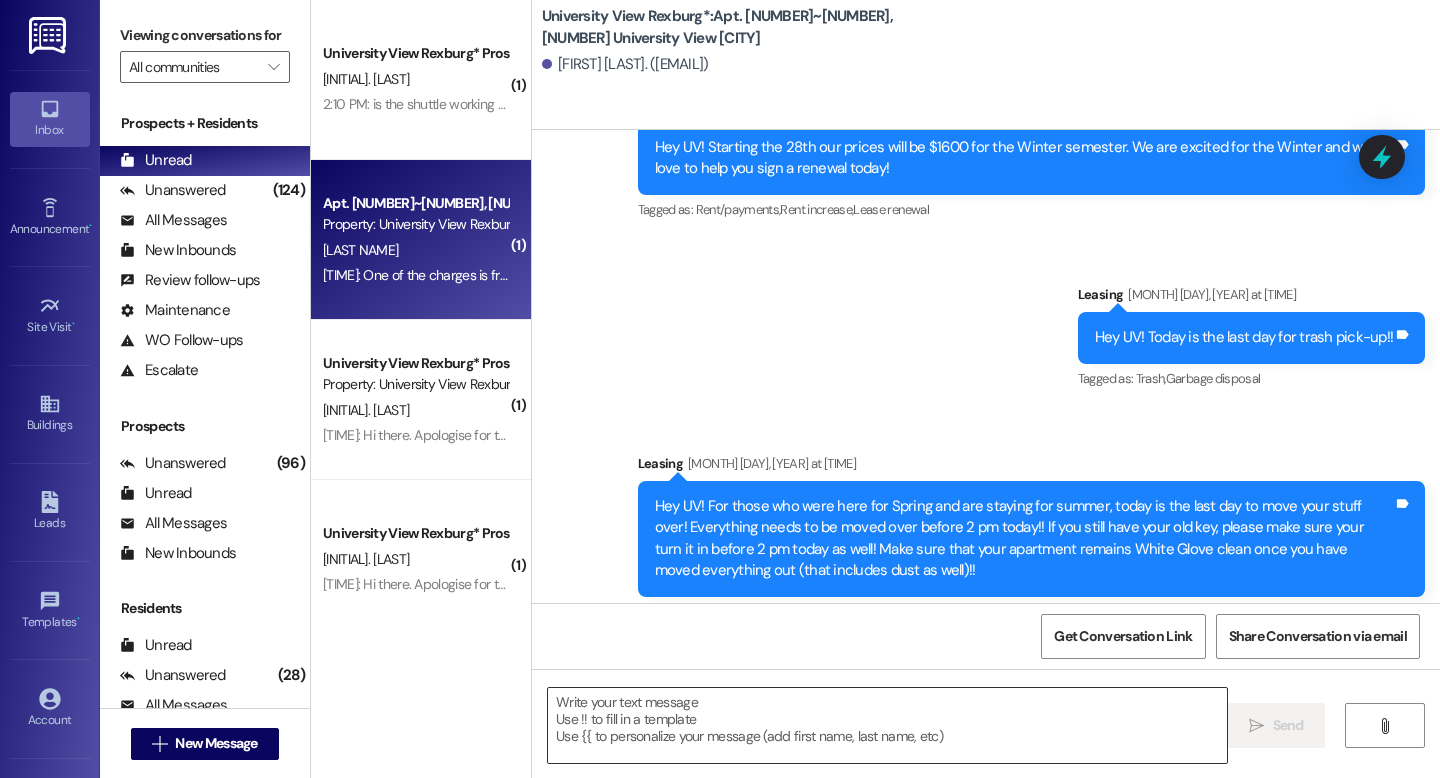 click at bounding box center [887, 725] 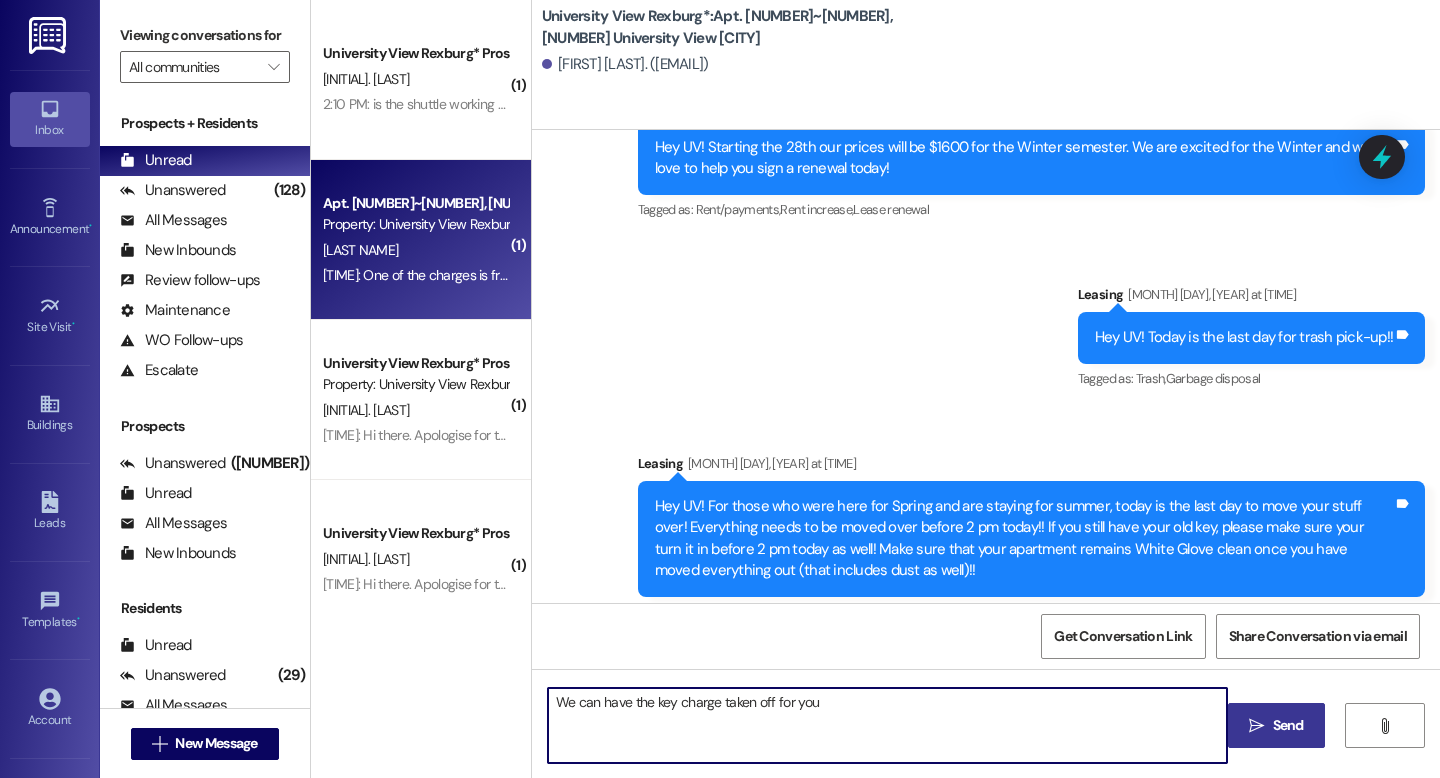 type on "We can have the key charge taken off for you" 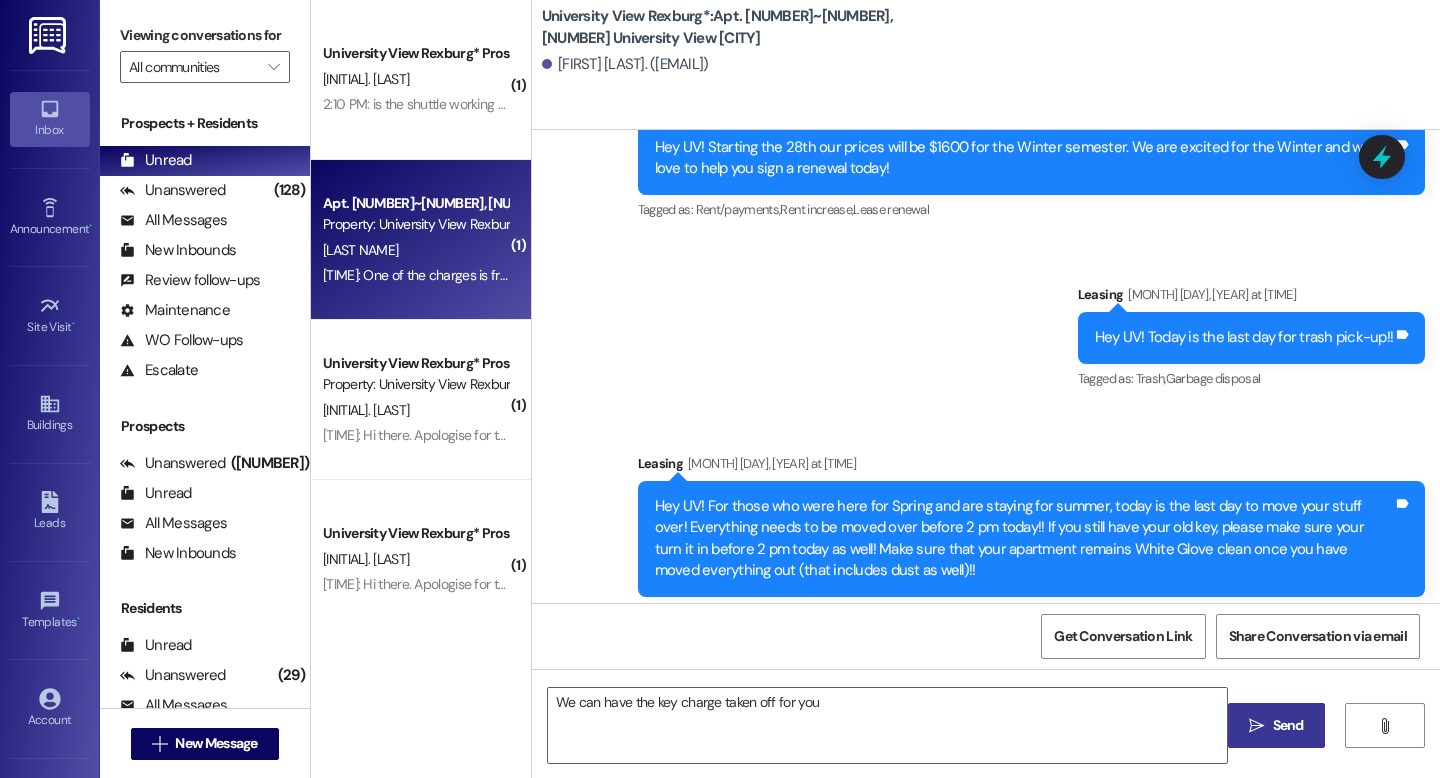 click on "Send" at bounding box center (1288, 725) 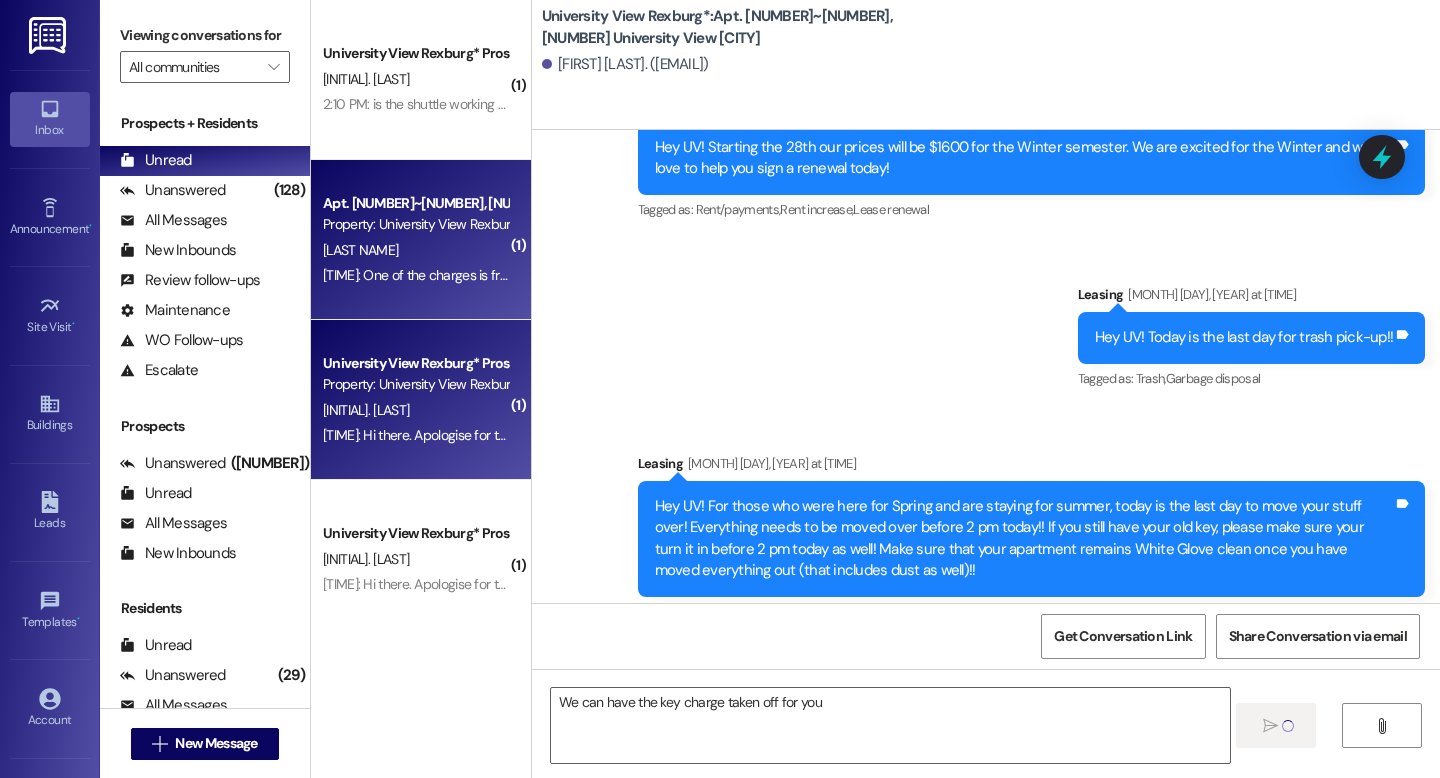 type 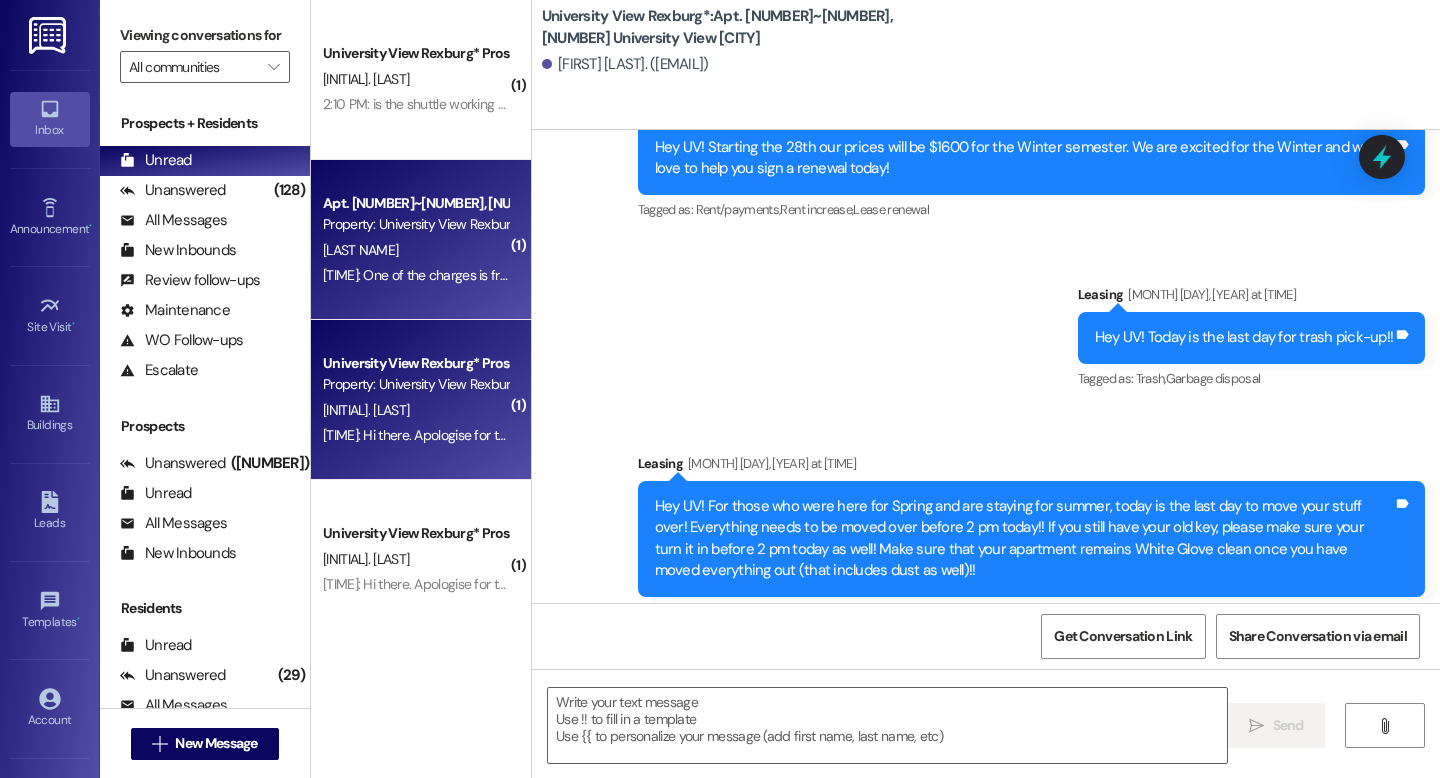 scroll, scrollTop: 55482, scrollLeft: 0, axis: vertical 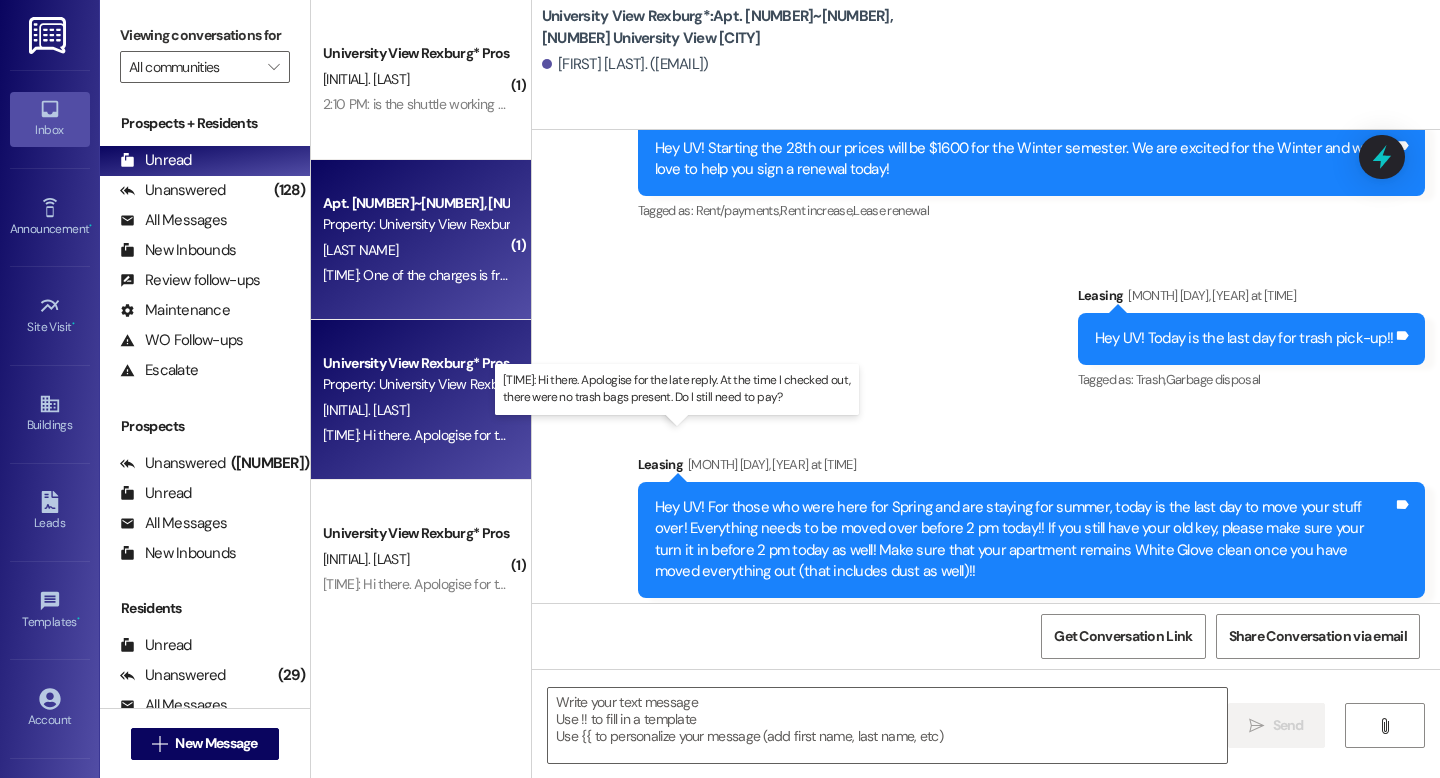 click on "[TIME]: Hi there. Apologise for the late reply.
At the time I checked out, there were no trash bags present. Do I still need to pay? [TIME]: Hi there. Apologise for the late reply.
At the time I checked out, there were no trash bags present. Do I still need to pay?" at bounding box center [686, 435] 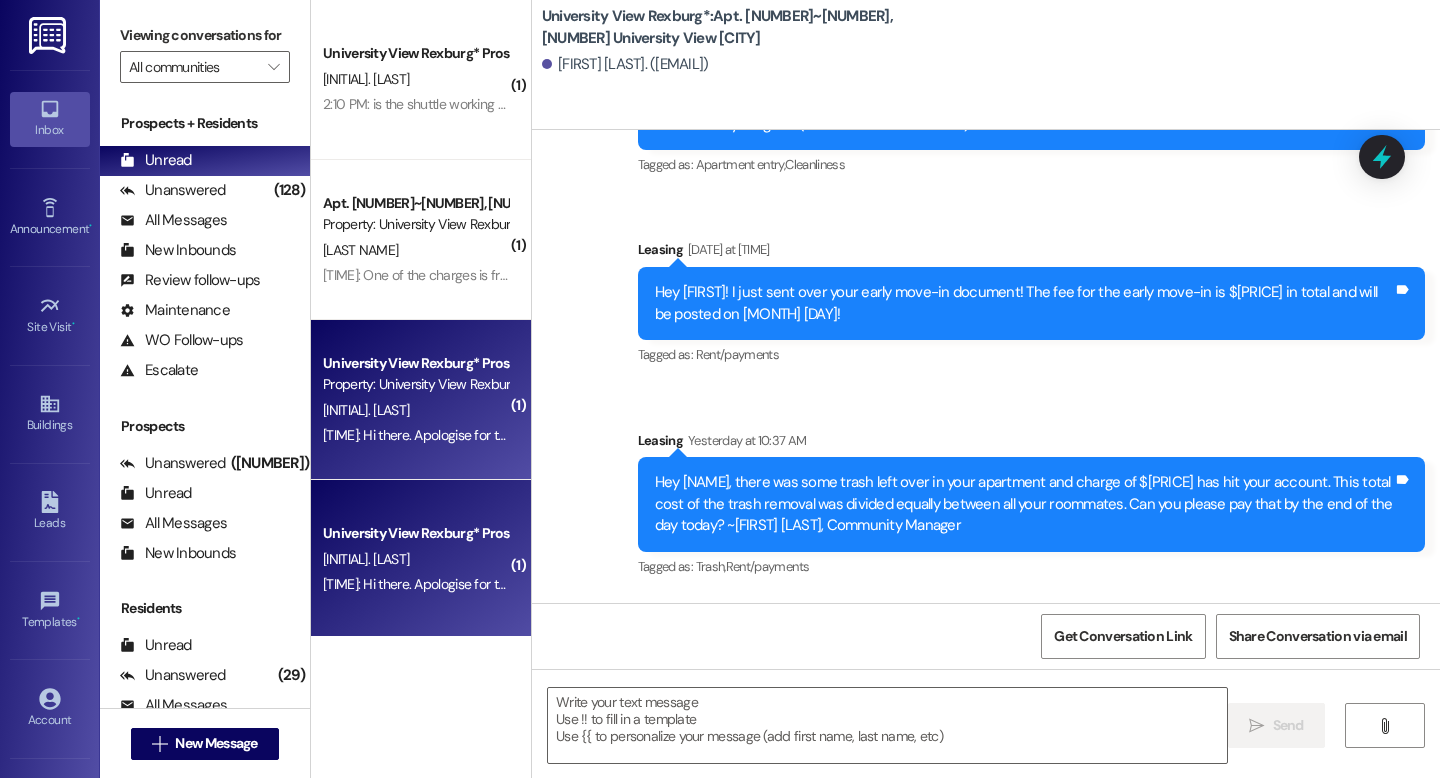 scroll, scrollTop: 33398, scrollLeft: 0, axis: vertical 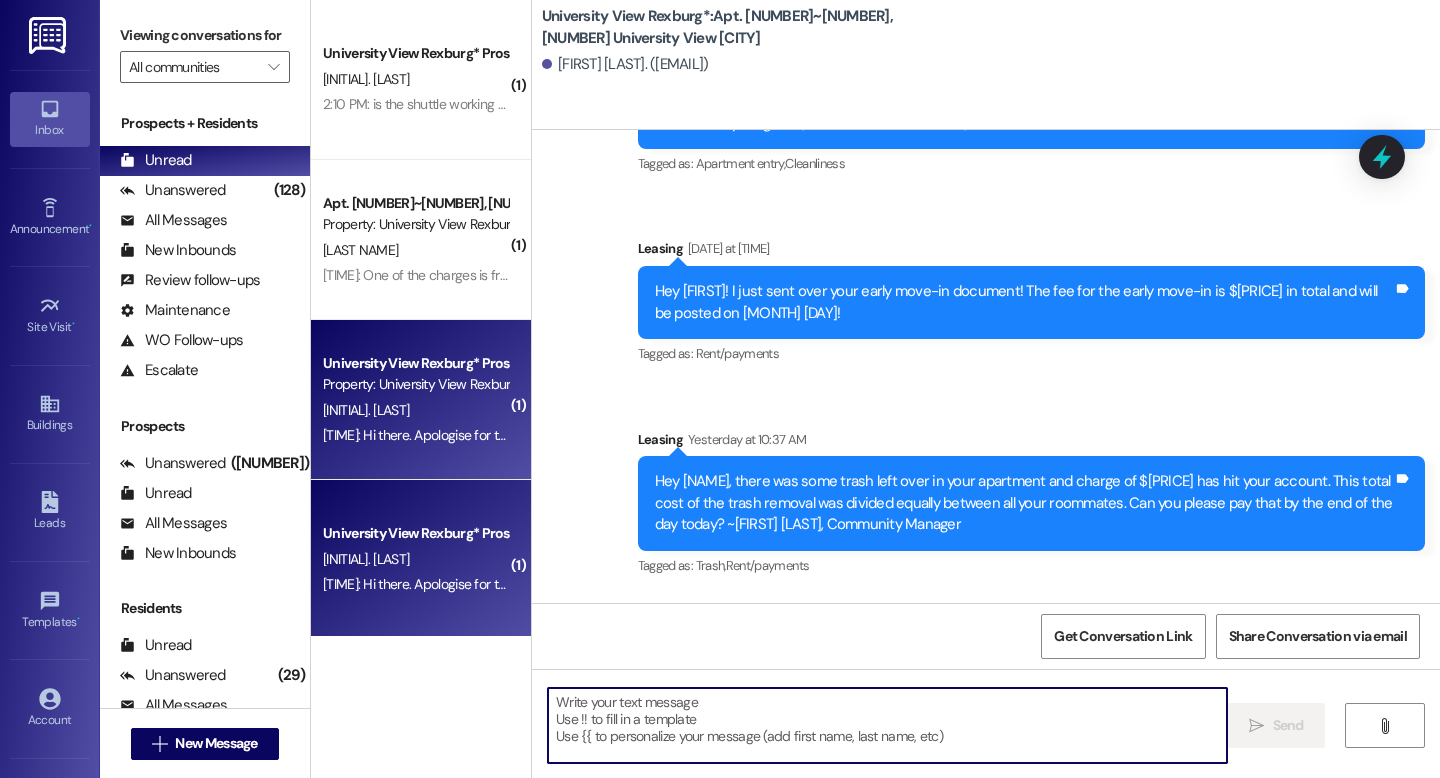 click at bounding box center [887, 725] 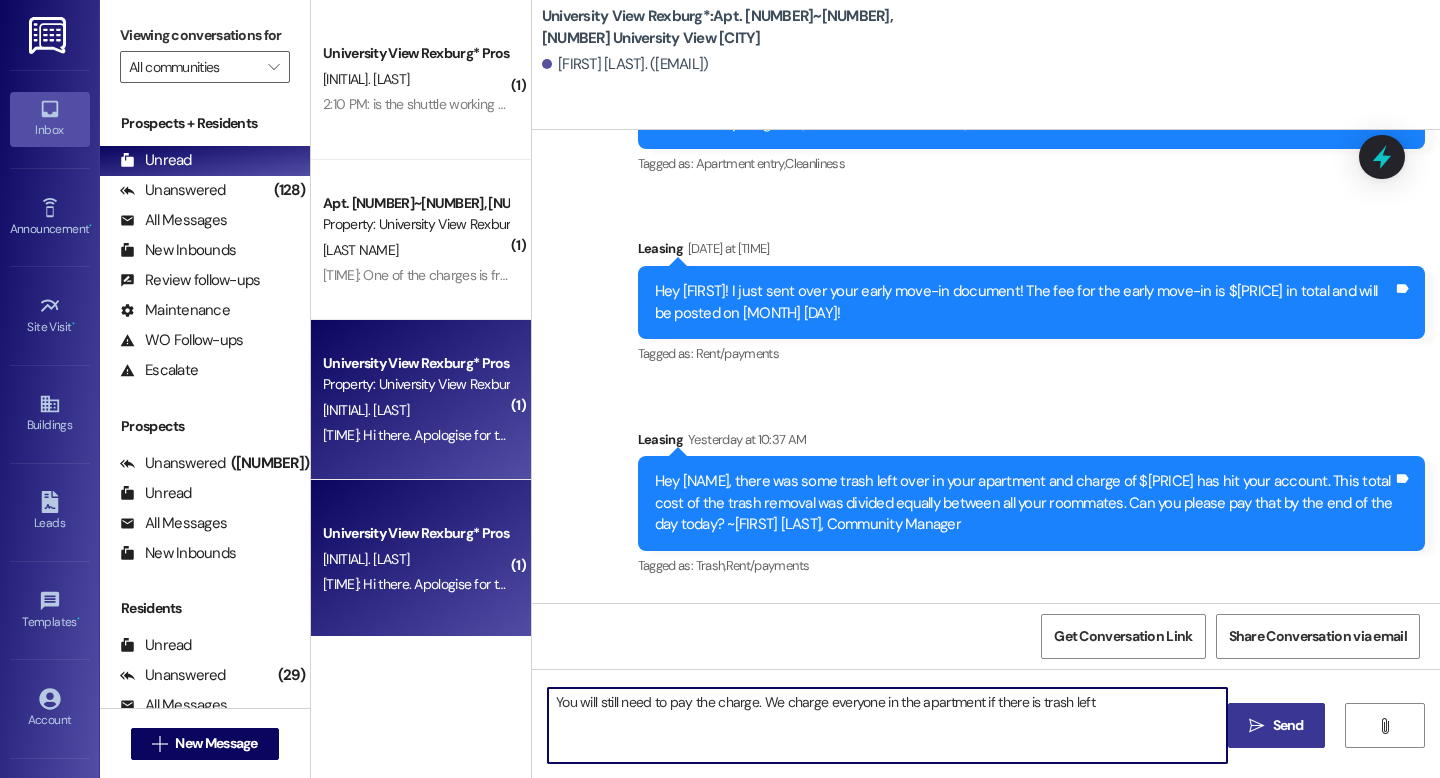 type on "You will still need to pay the charge. We charge everyone in the apartment if there is trash left" 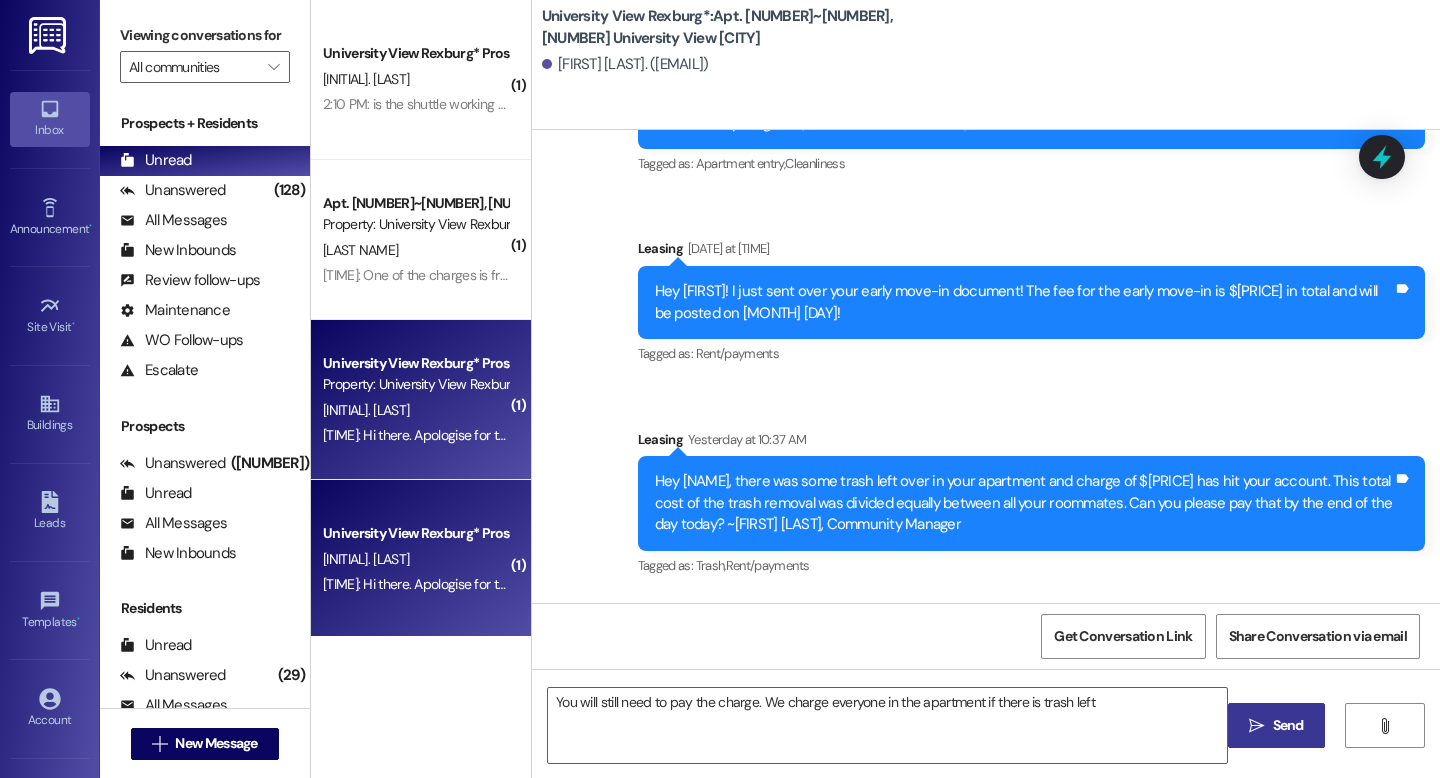 click on "Send" at bounding box center (1288, 725) 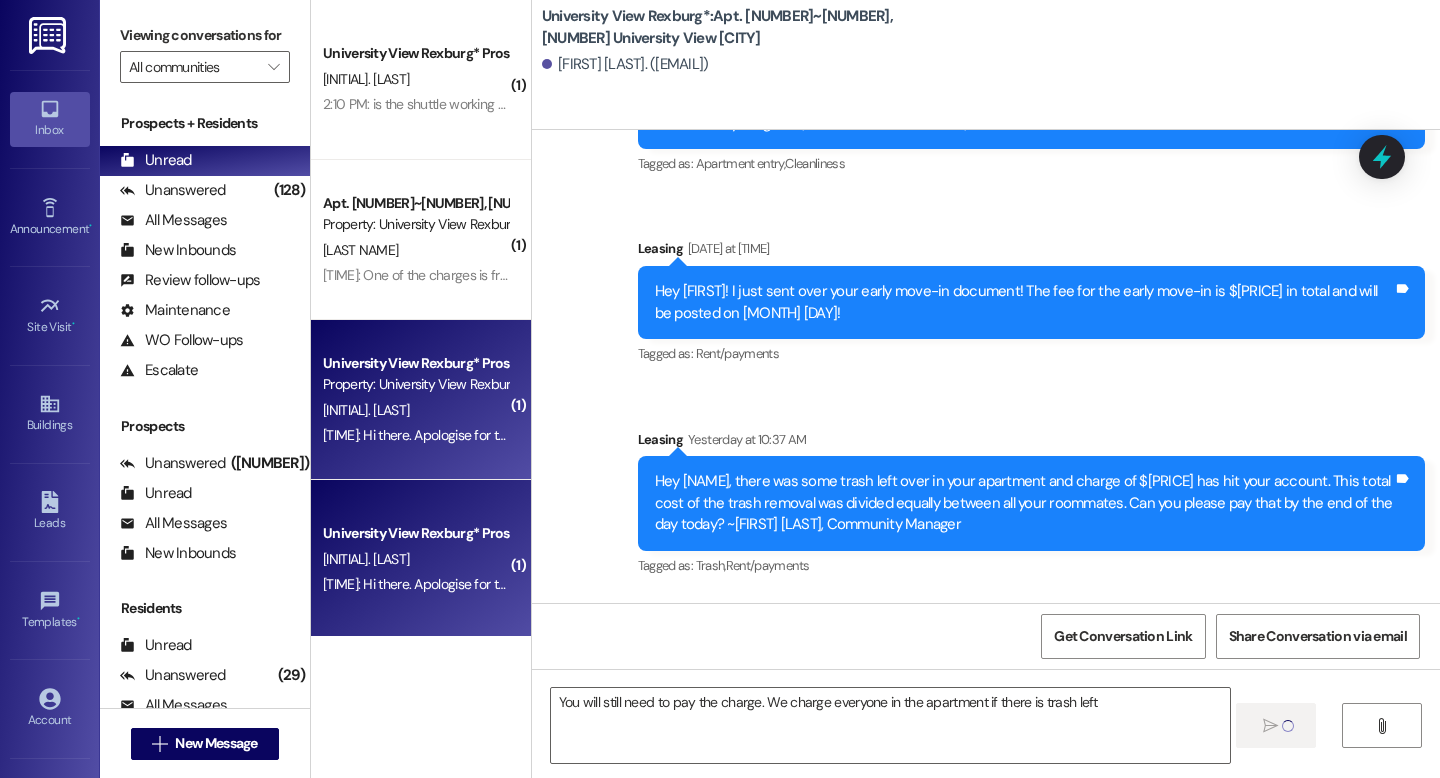type 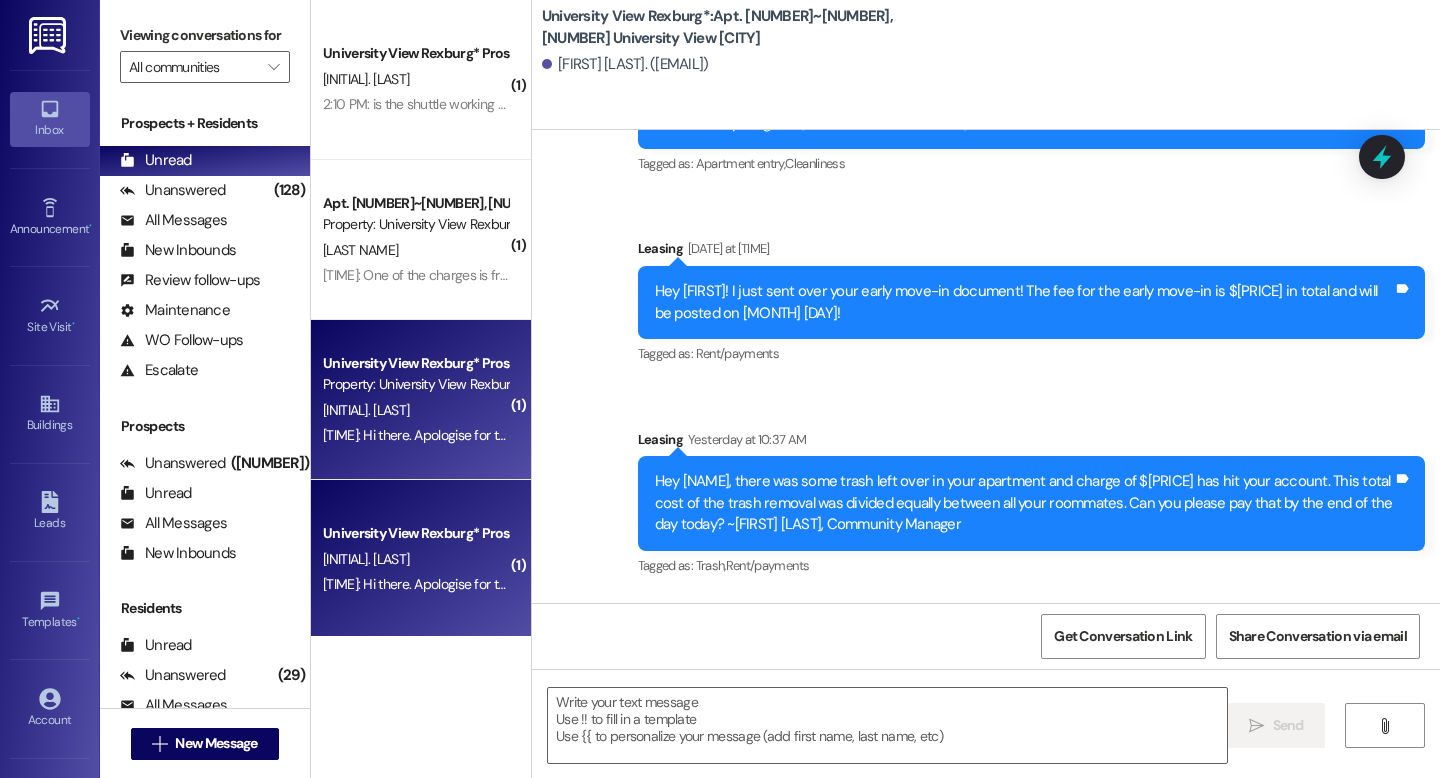 scroll, scrollTop: 33397, scrollLeft: 0, axis: vertical 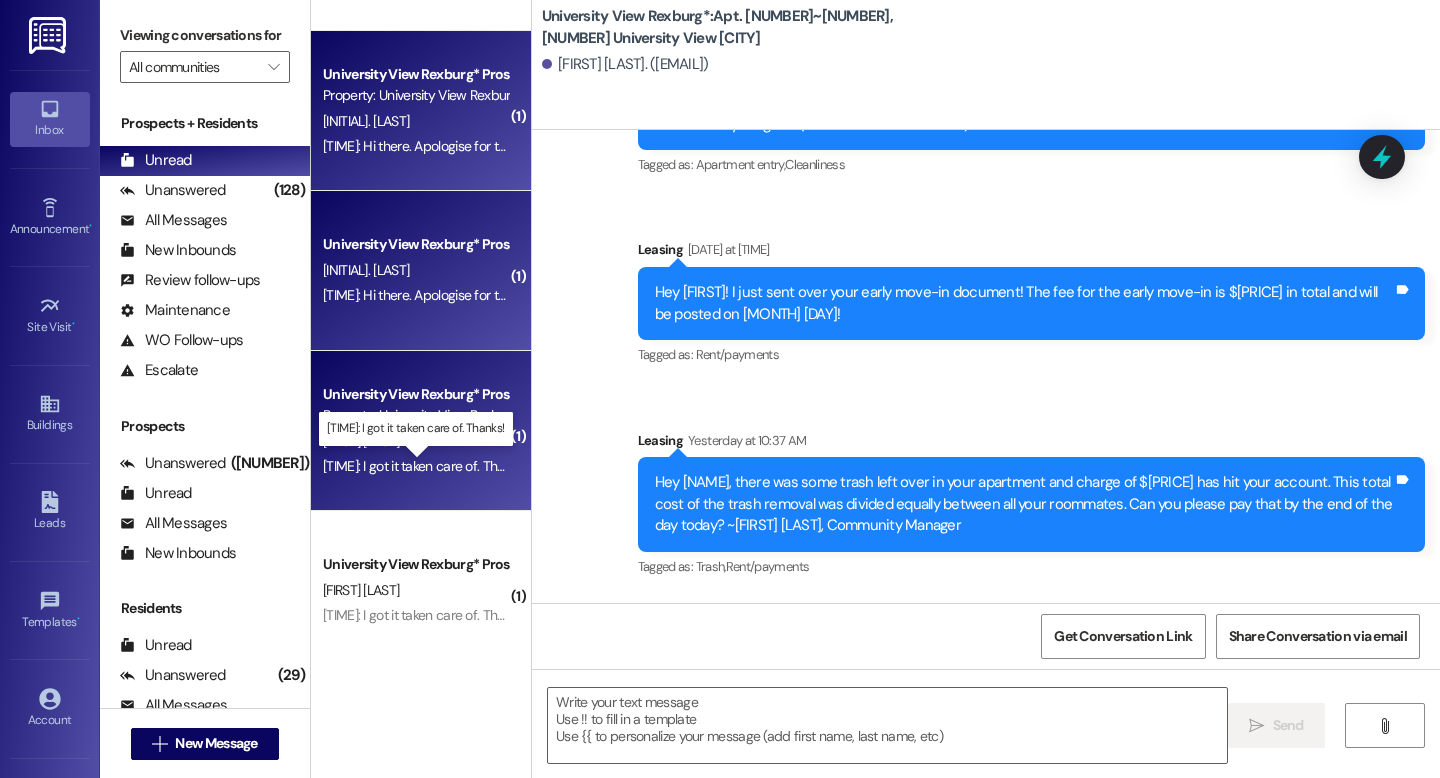 click on "[TIME]: I got it taken care of. Thanks!  [TIME]: I got it taken care of. Thanks!" at bounding box center [425, 466] 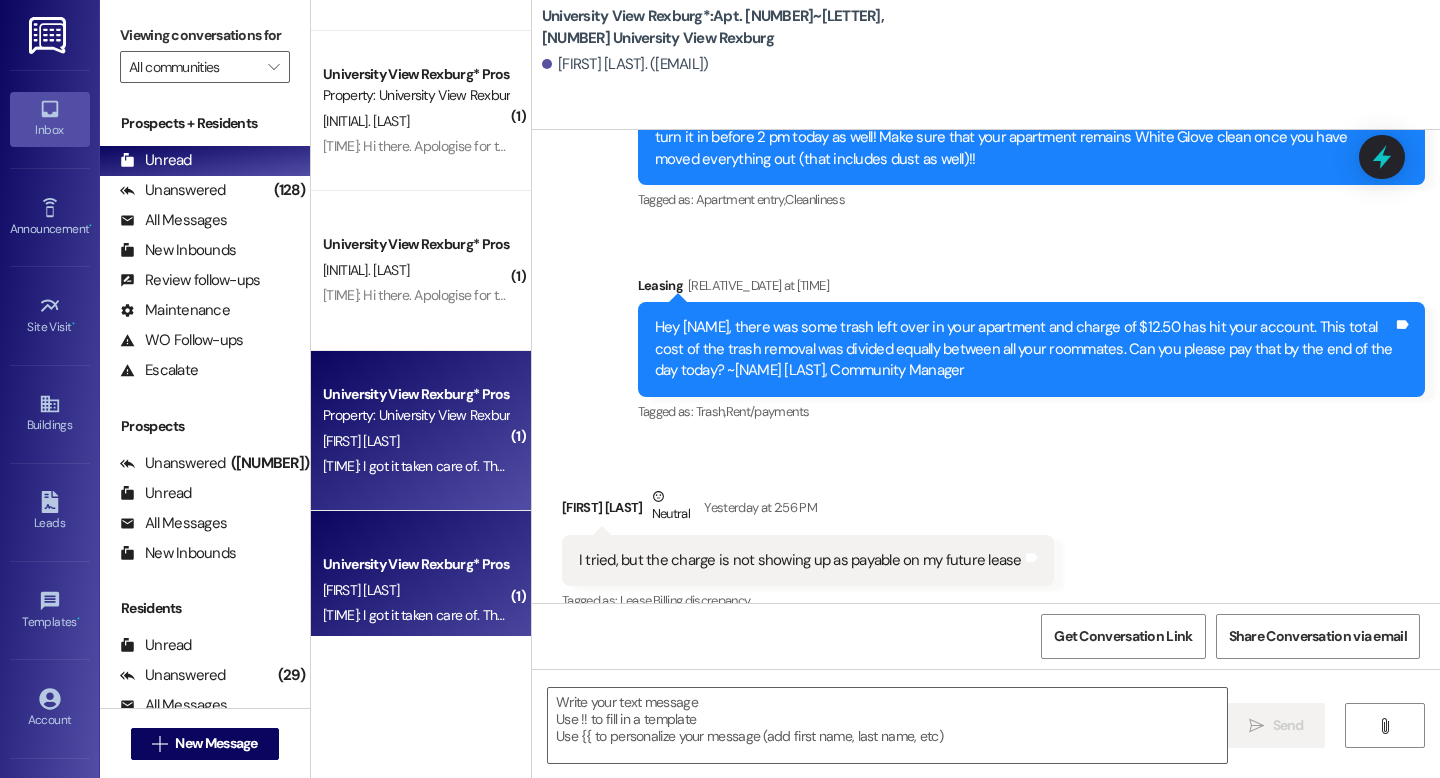 scroll, scrollTop: 38105, scrollLeft: 0, axis: vertical 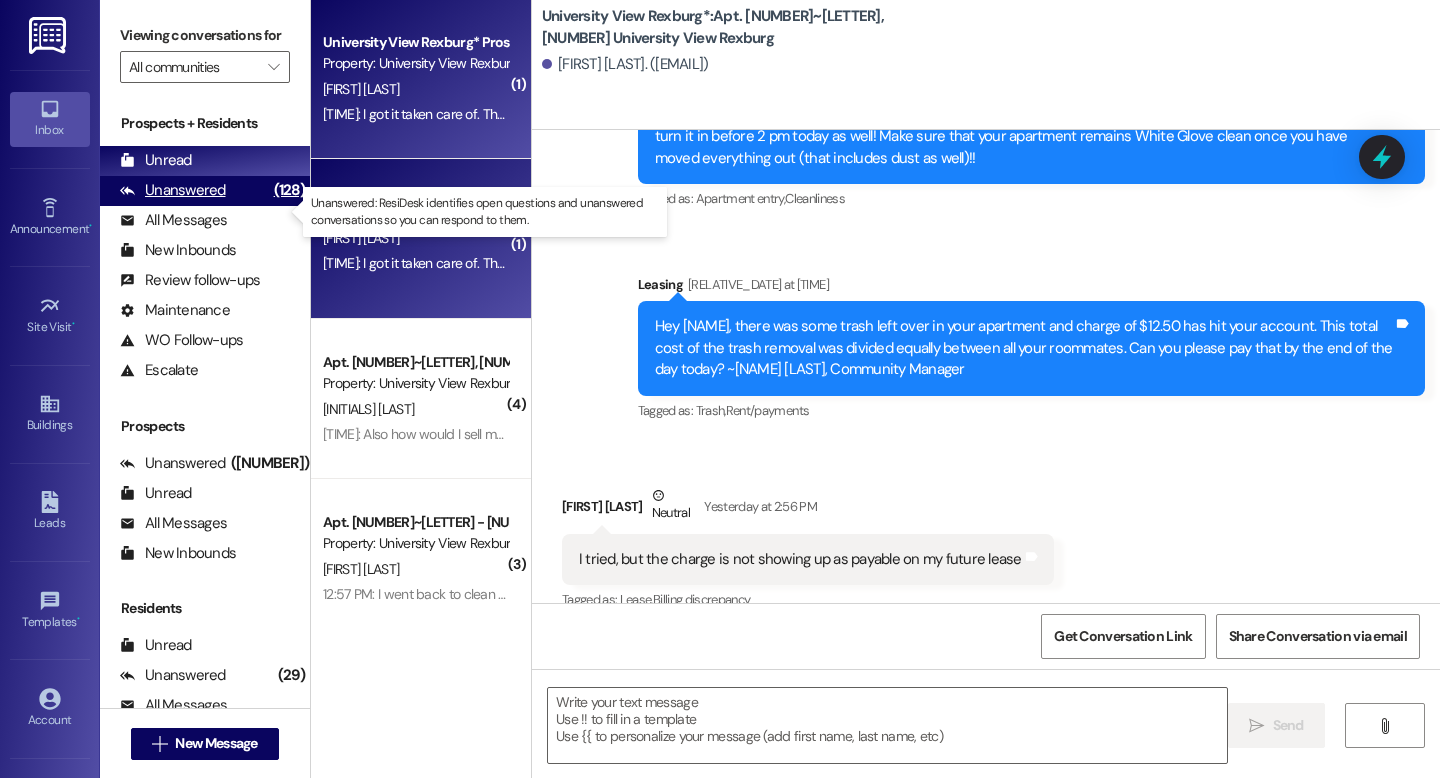 click on "Unanswered" at bounding box center (173, 190) 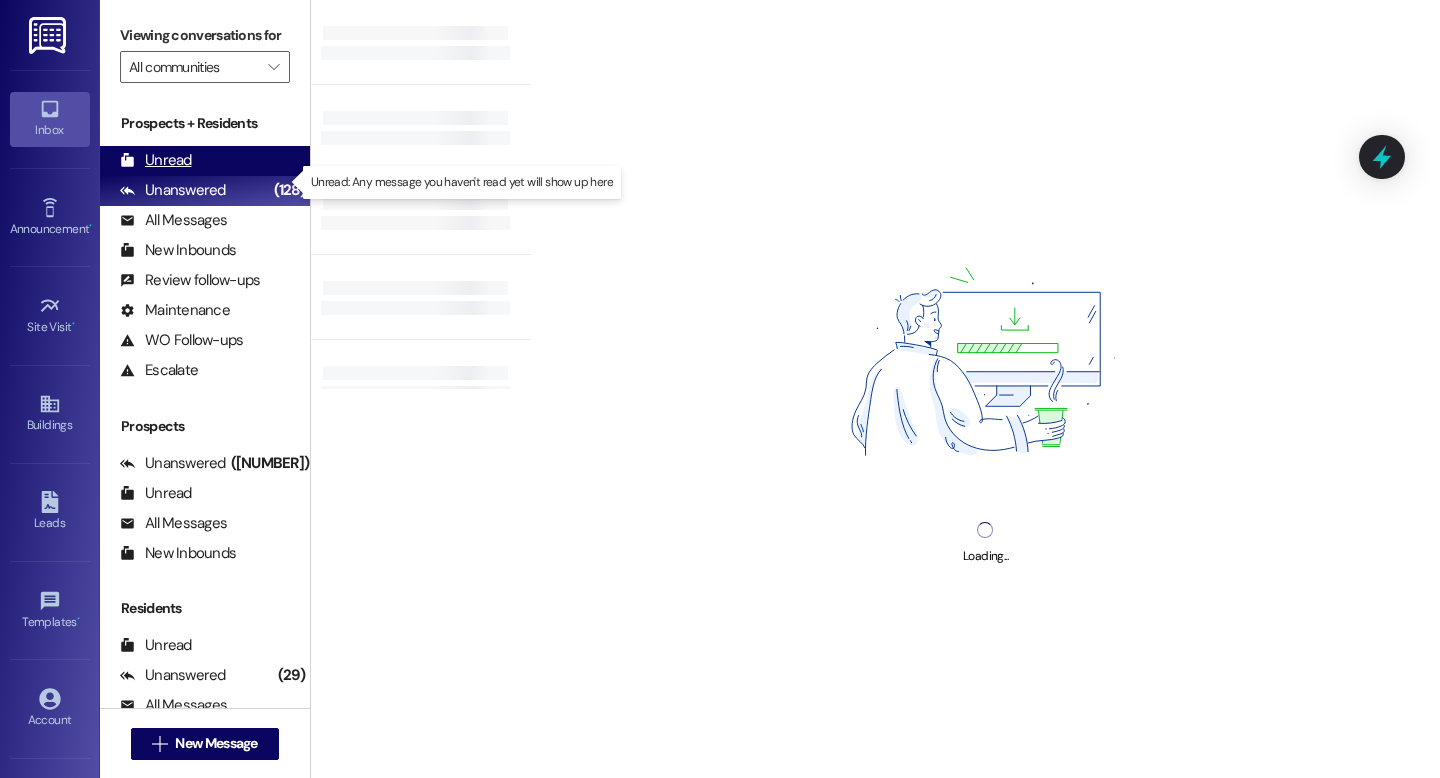 click on "Unread" at bounding box center (156, 160) 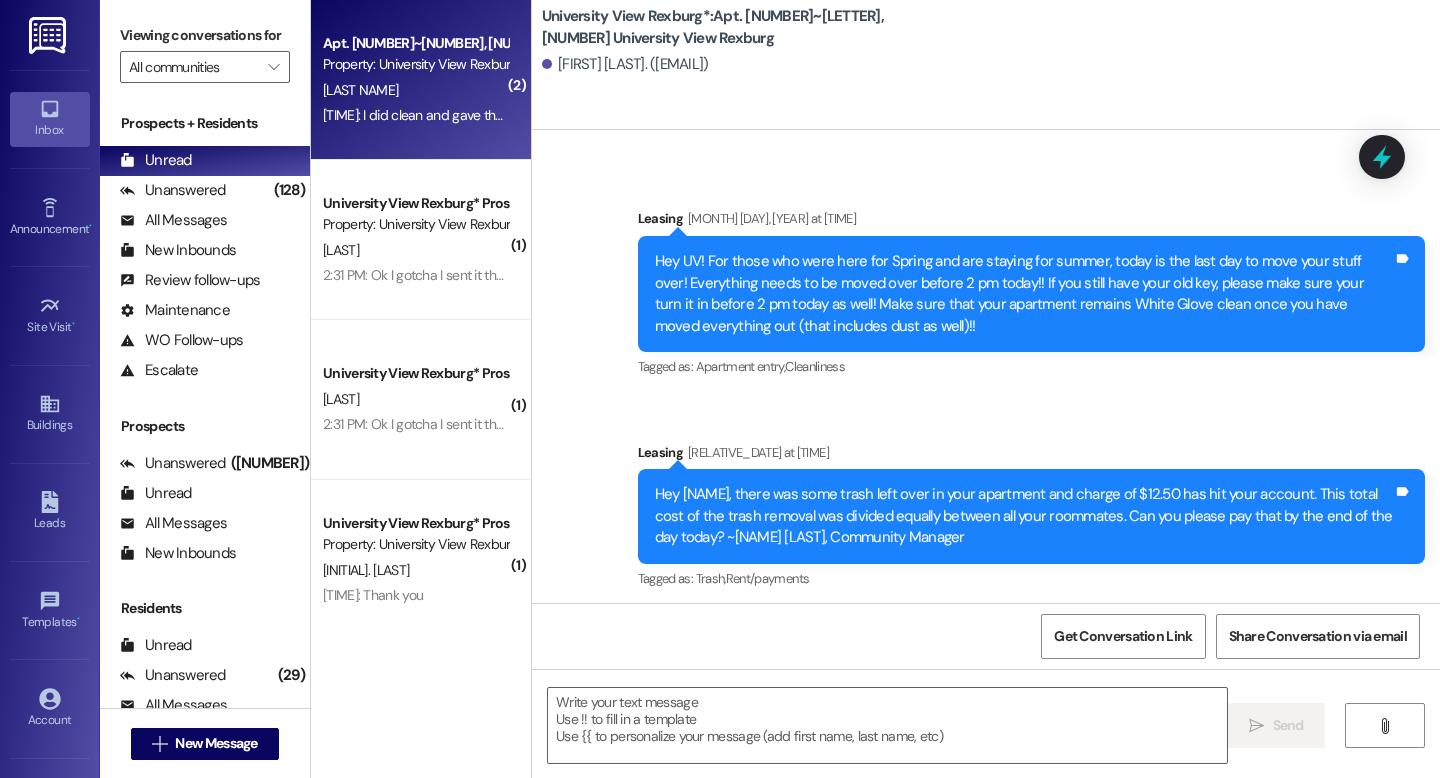 scroll, scrollTop: 38104, scrollLeft: 0, axis: vertical 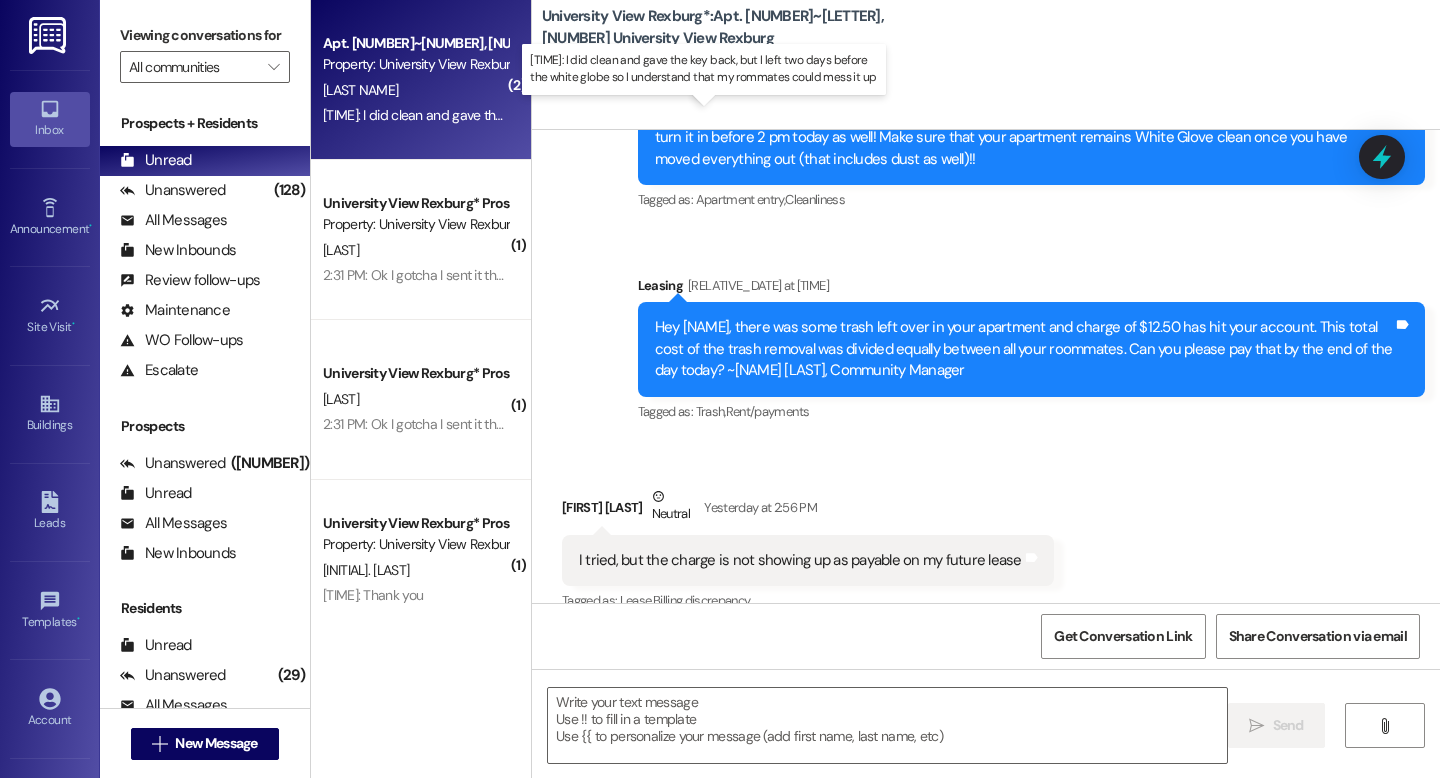 click on "[TIME]: I did clean and gave the key back, but I left two days before the white globe so I understand that my rommates could mess it up [TIME]: I did clean and gave the key back, but I left two days before the white globe so I understand that my rommates could mess it up" at bounding box center [715, 115] 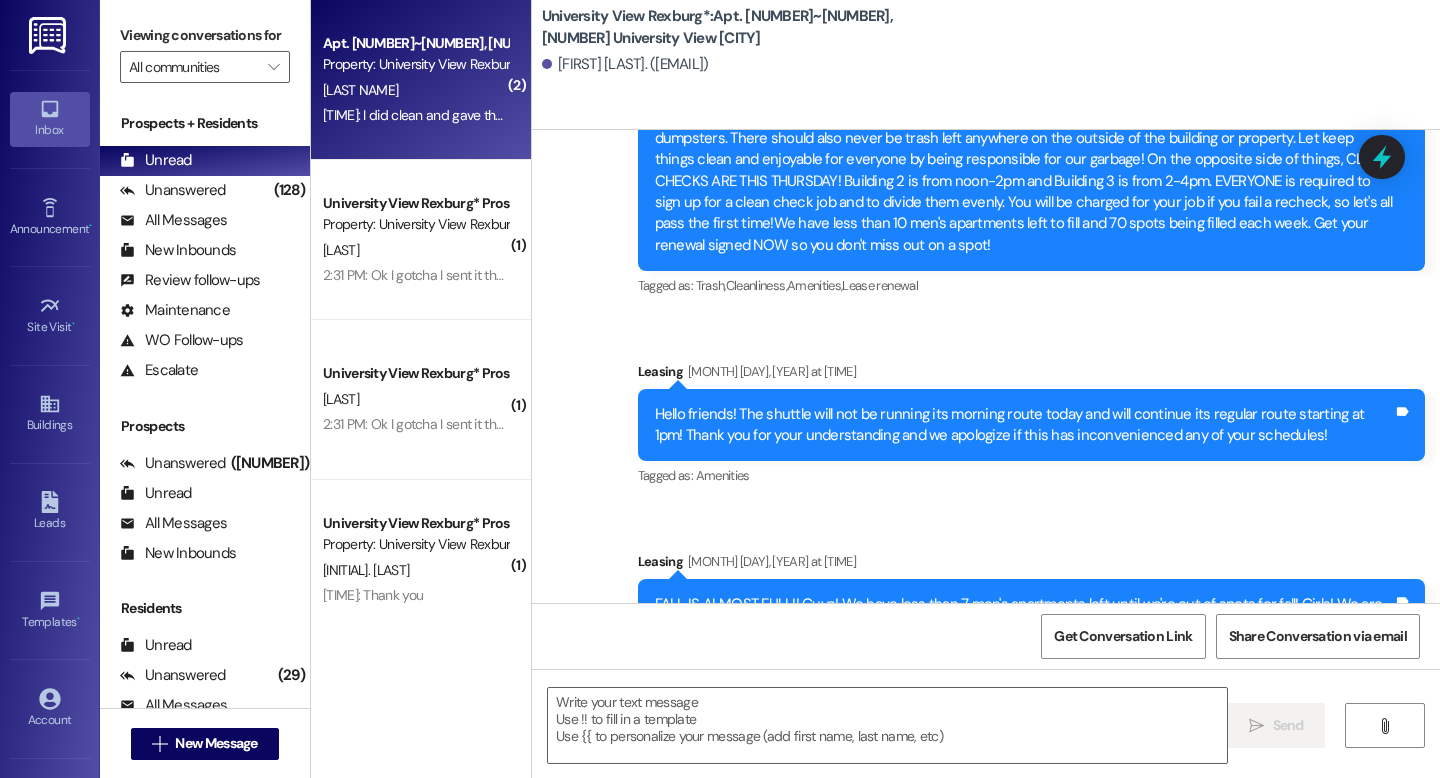 scroll, scrollTop: 55953, scrollLeft: 0, axis: vertical 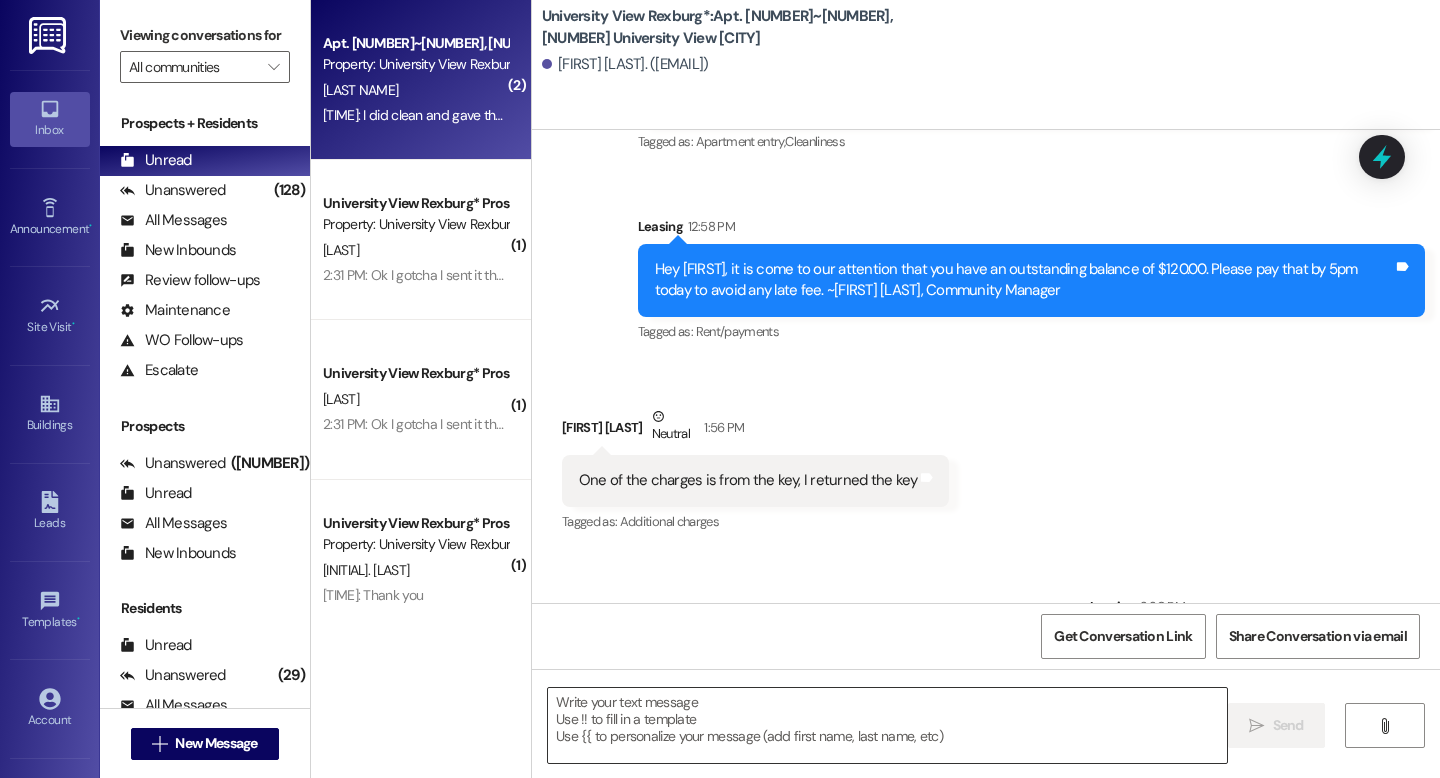 click at bounding box center (887, 725) 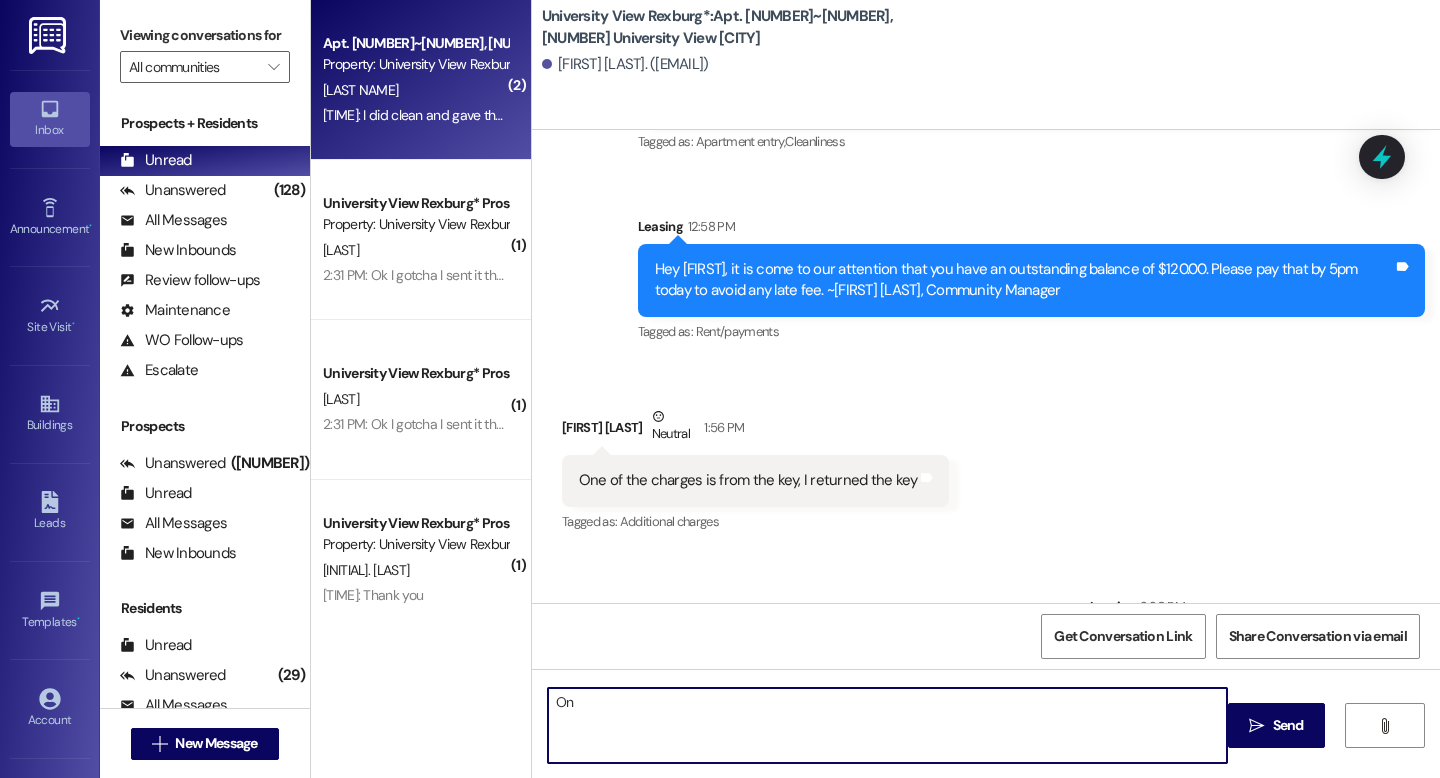 type on "O" 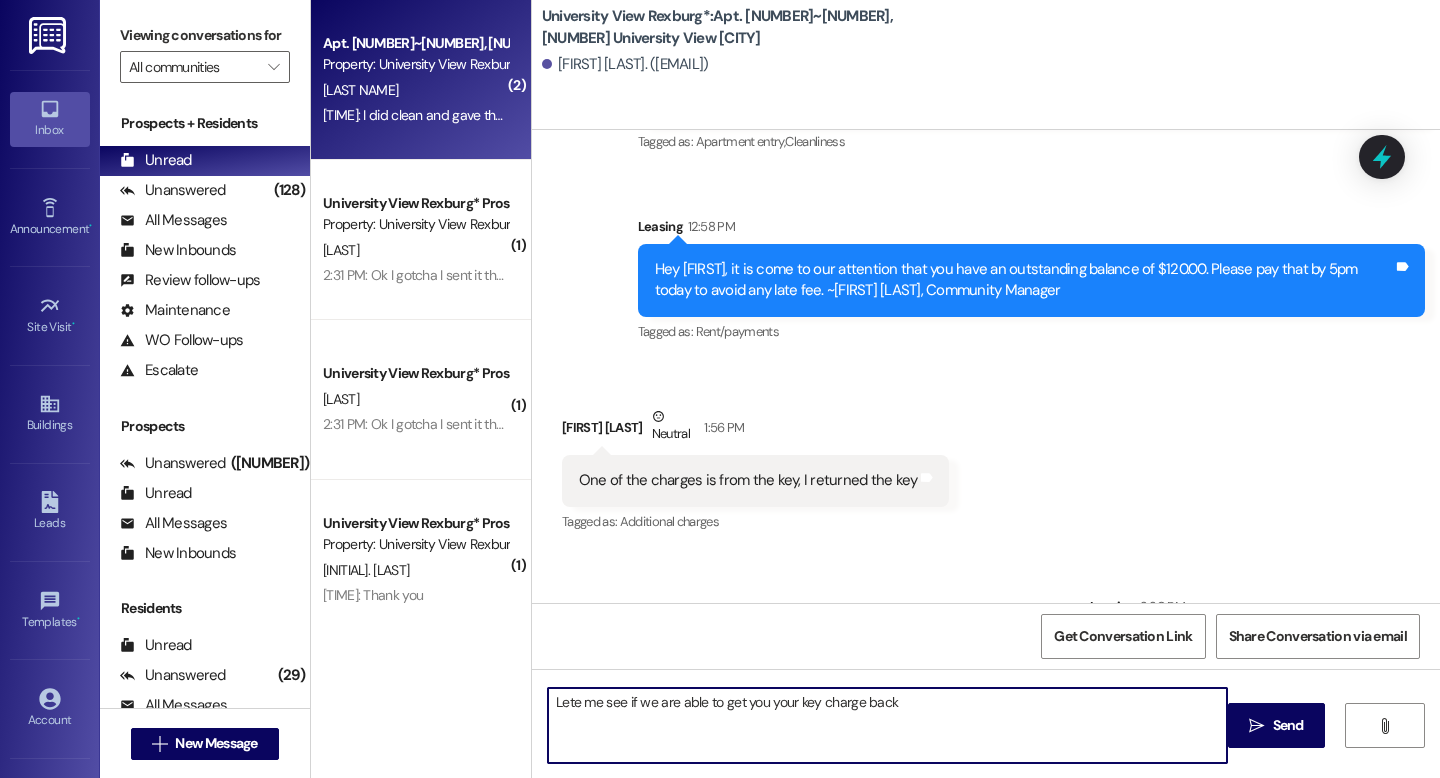 click on "Lete me see if we are able to get you your key charge back" at bounding box center (887, 725) 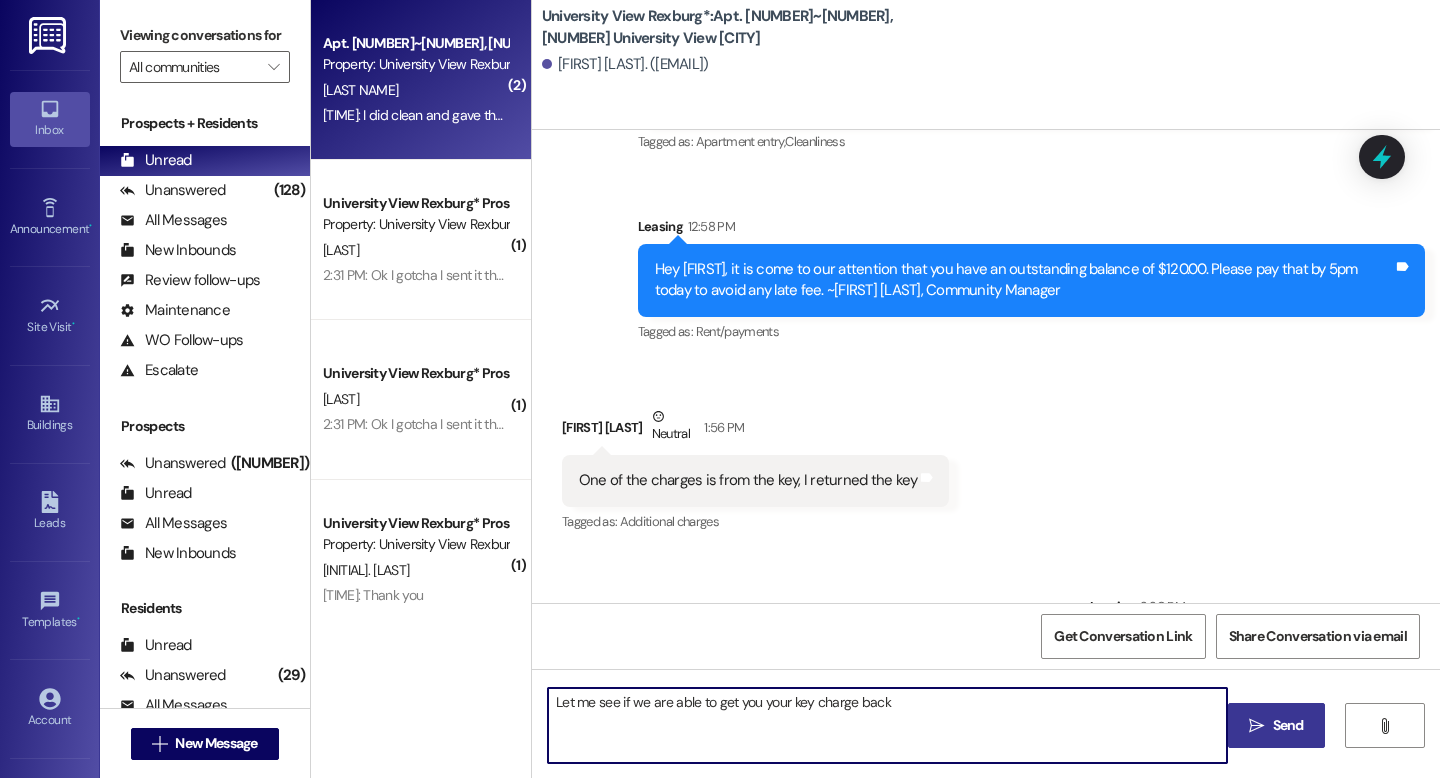 type on "Let me see if we are able to get you your key charge back" 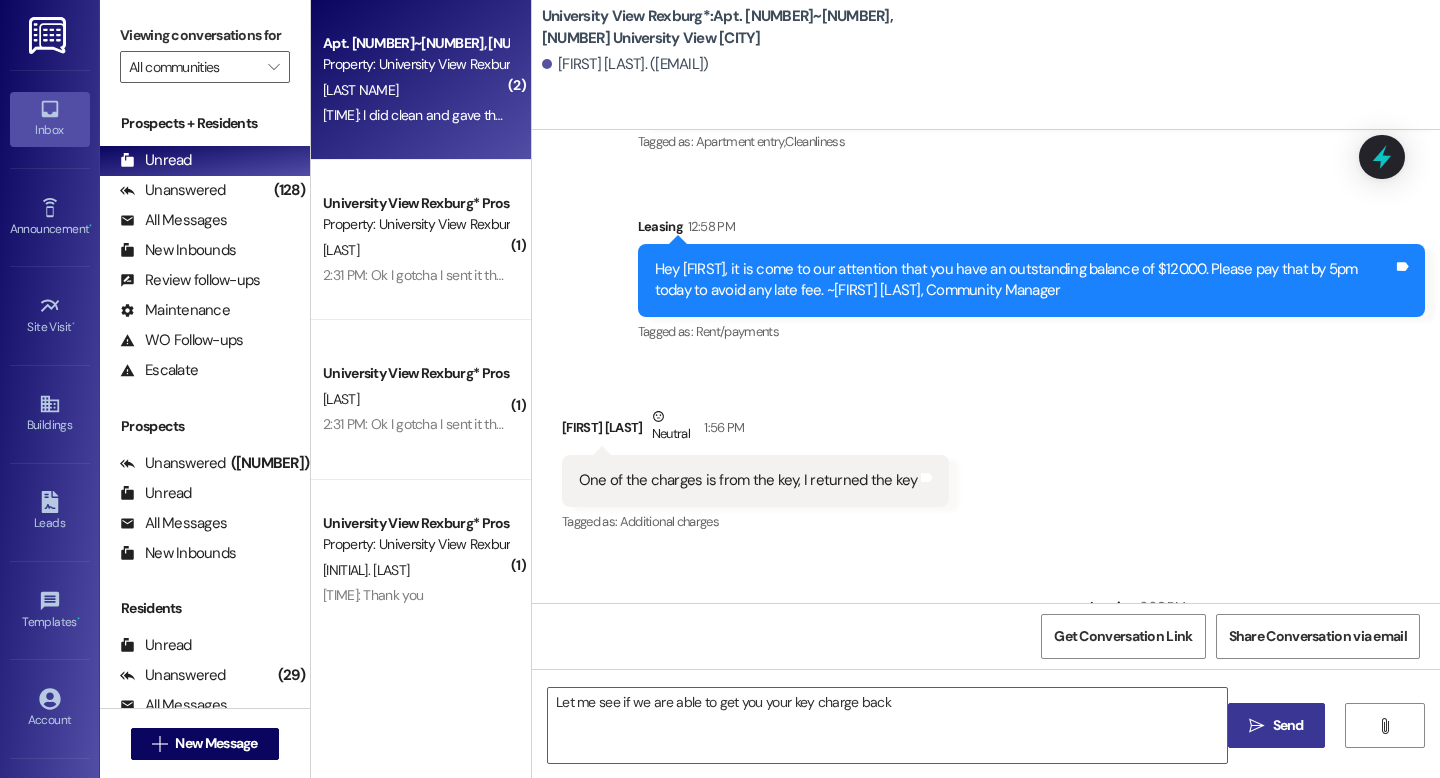 click on "Send" at bounding box center [1288, 725] 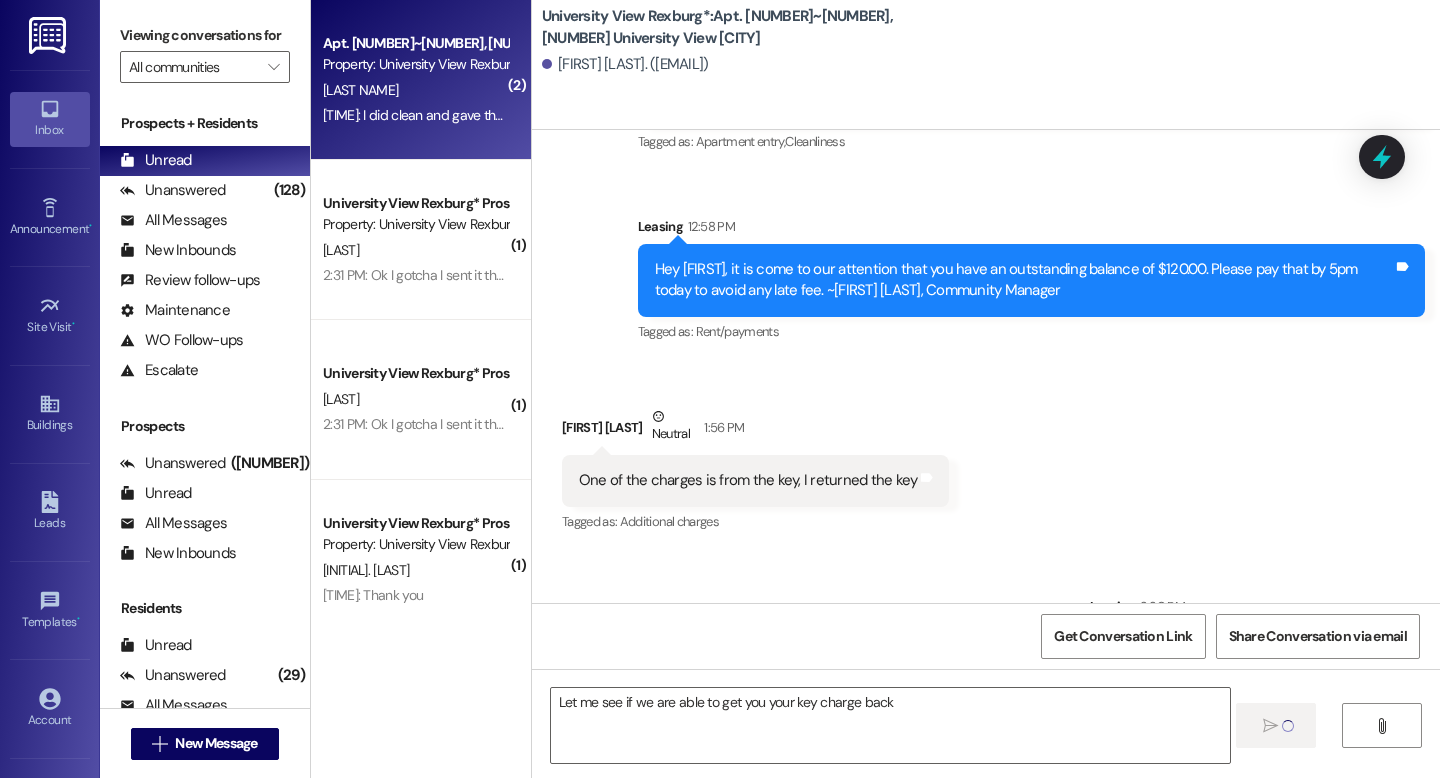 type 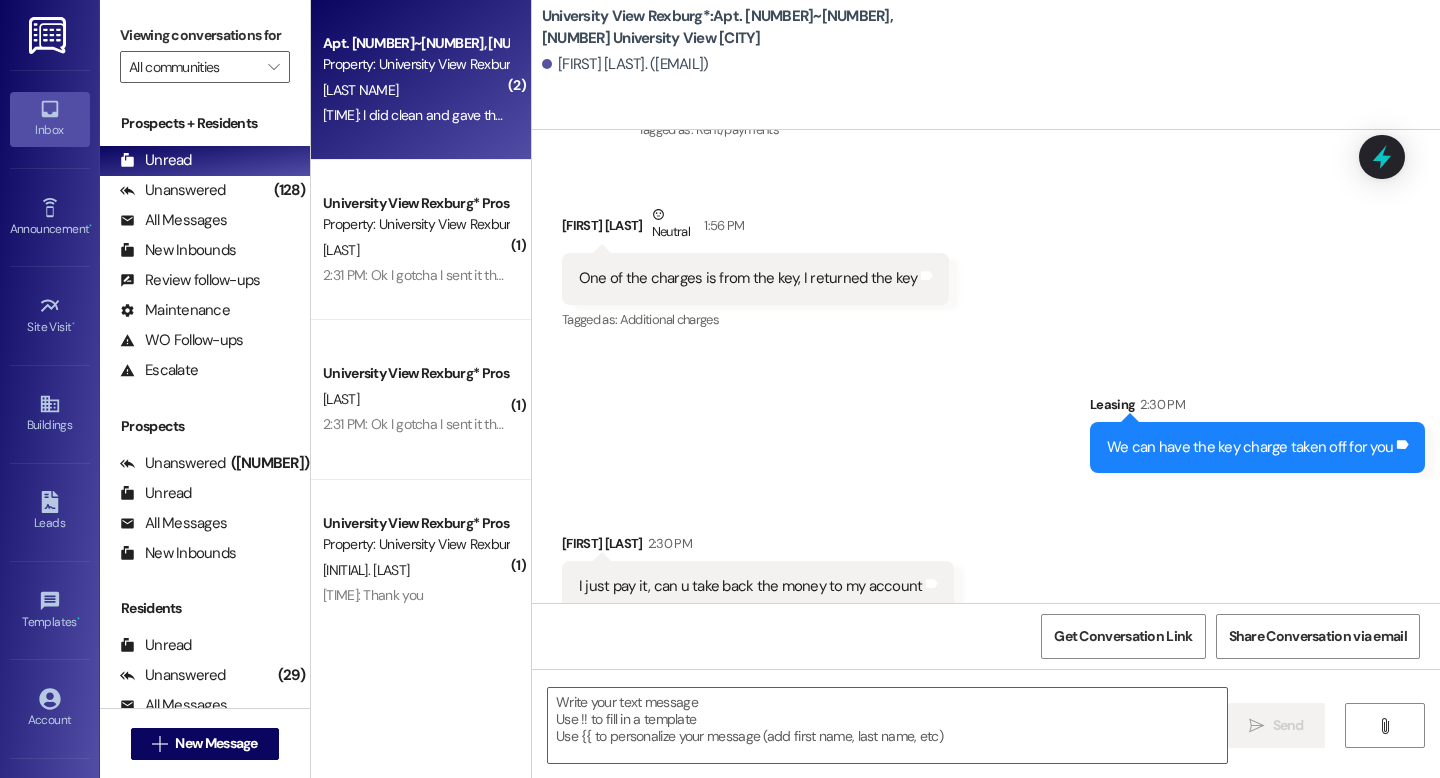 scroll, scrollTop: 56231, scrollLeft: 0, axis: vertical 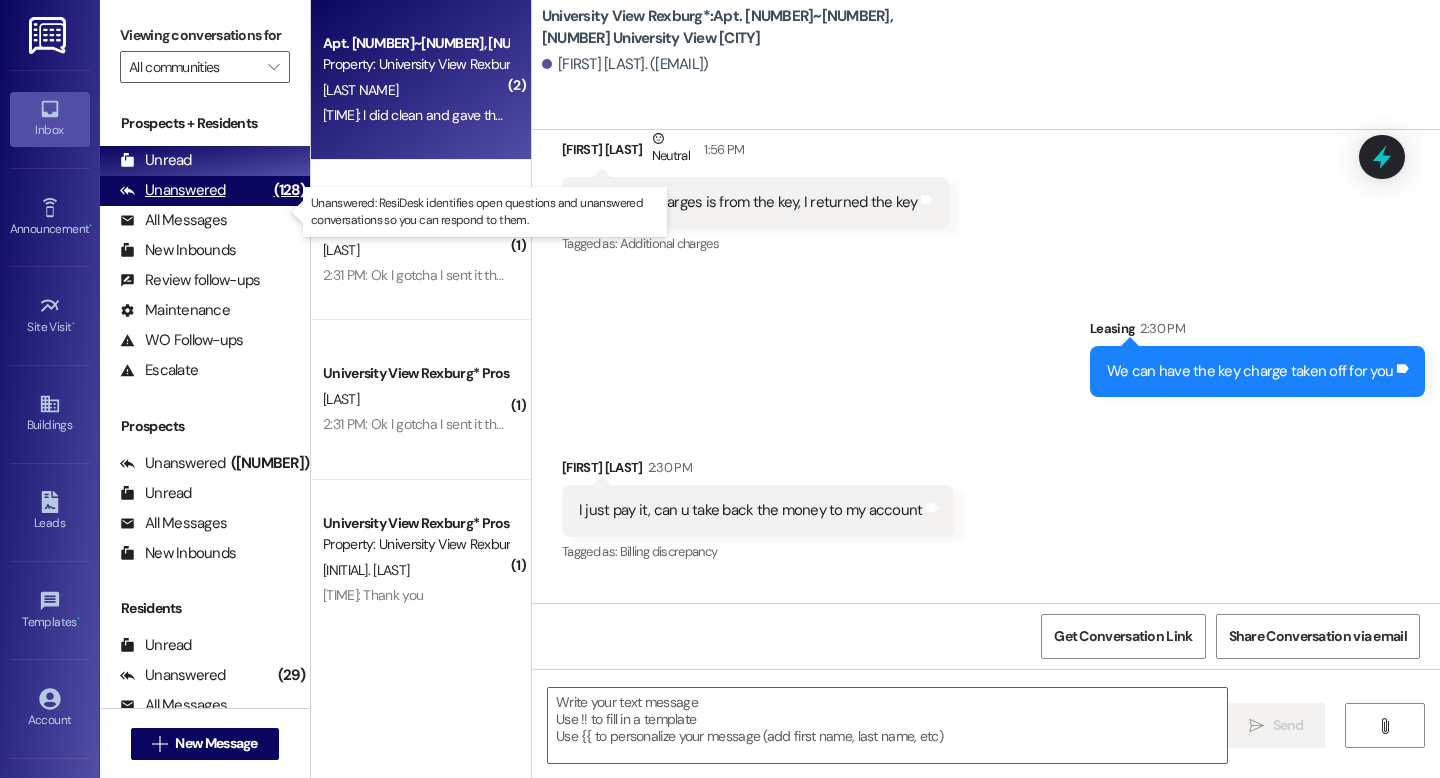click on "Unanswered" at bounding box center [173, 190] 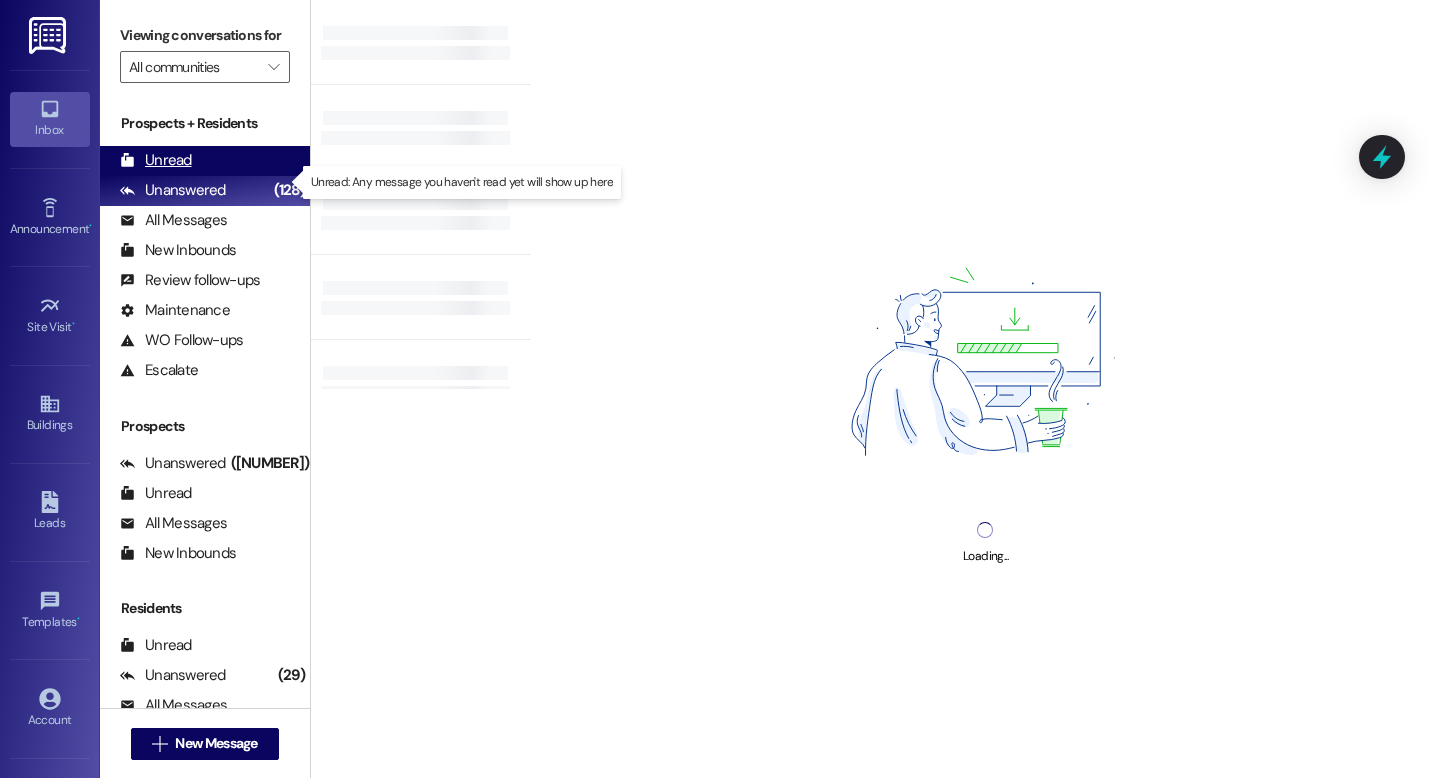 click on "Unread" at bounding box center (156, 160) 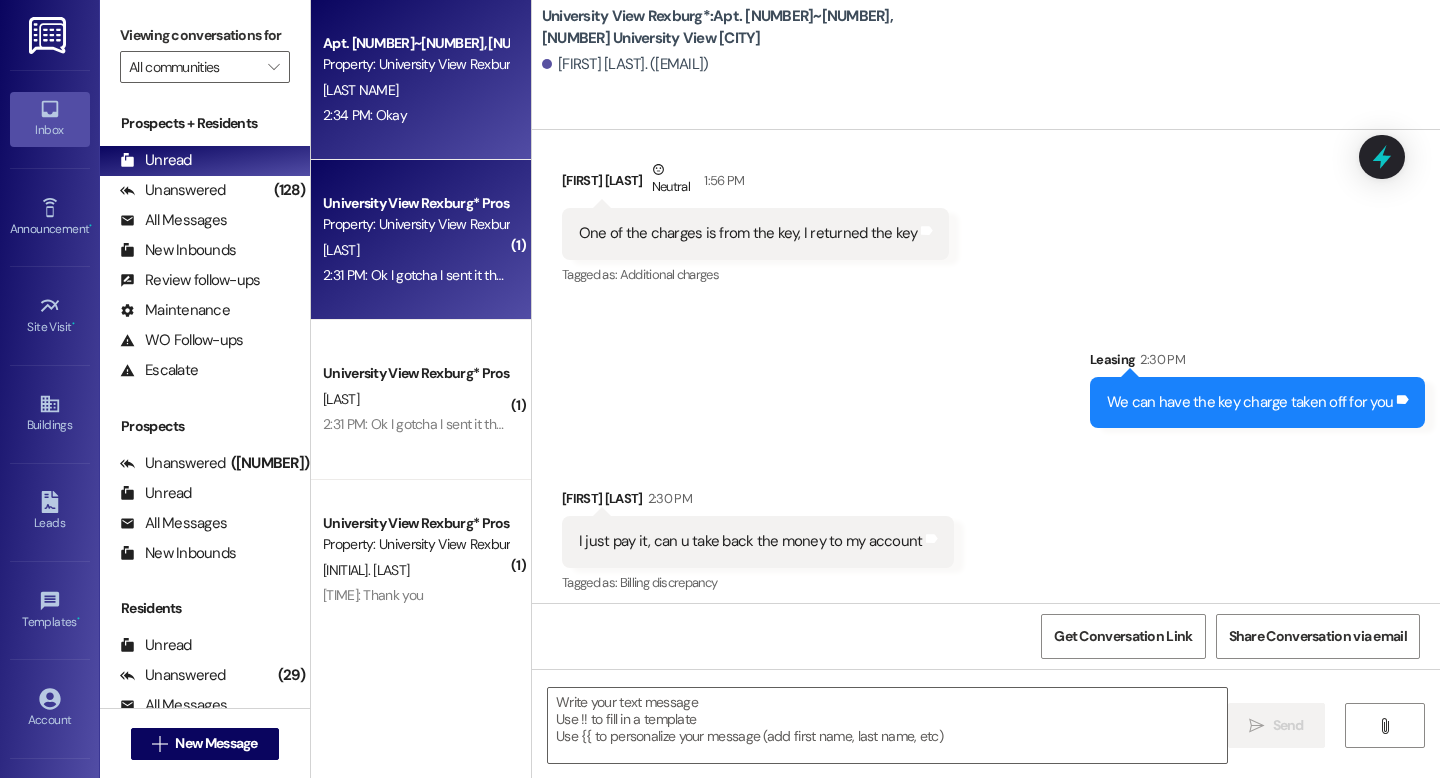 scroll, scrollTop: 56261, scrollLeft: 0, axis: vertical 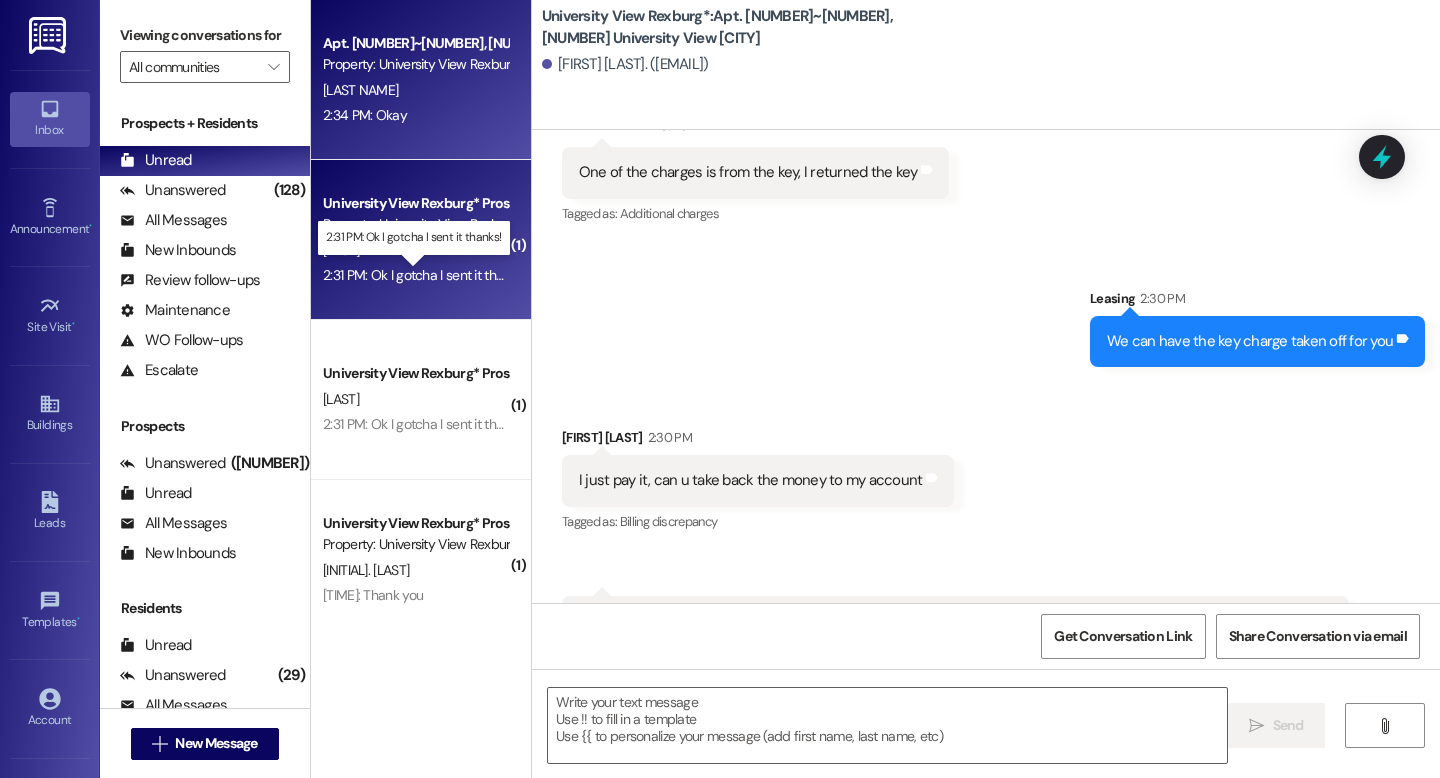 click on "[TIME]: Ok I gotcha I sent it thanks! [TIME]: Ok I gotcha I sent it thanks!" at bounding box center (424, 275) 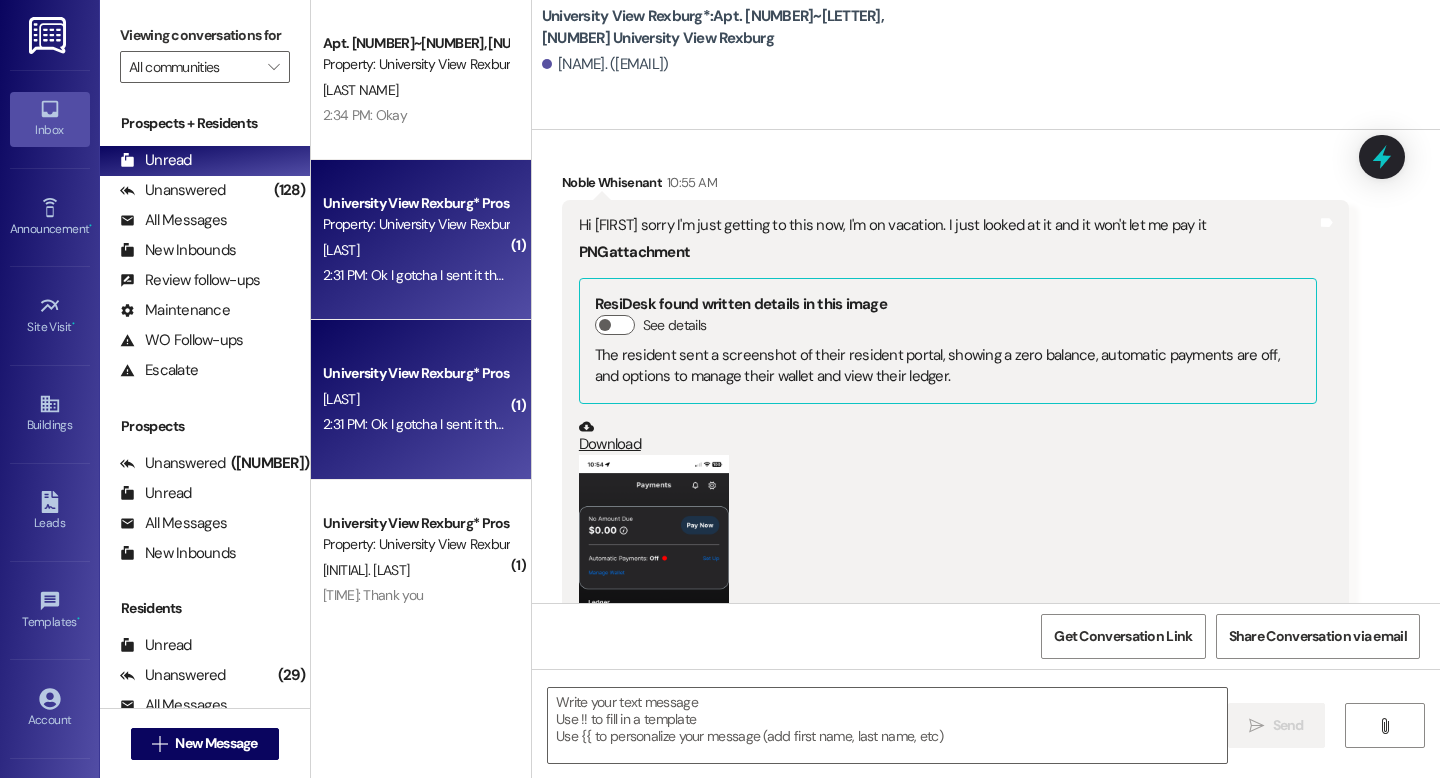 scroll, scrollTop: 48745, scrollLeft: 0, axis: vertical 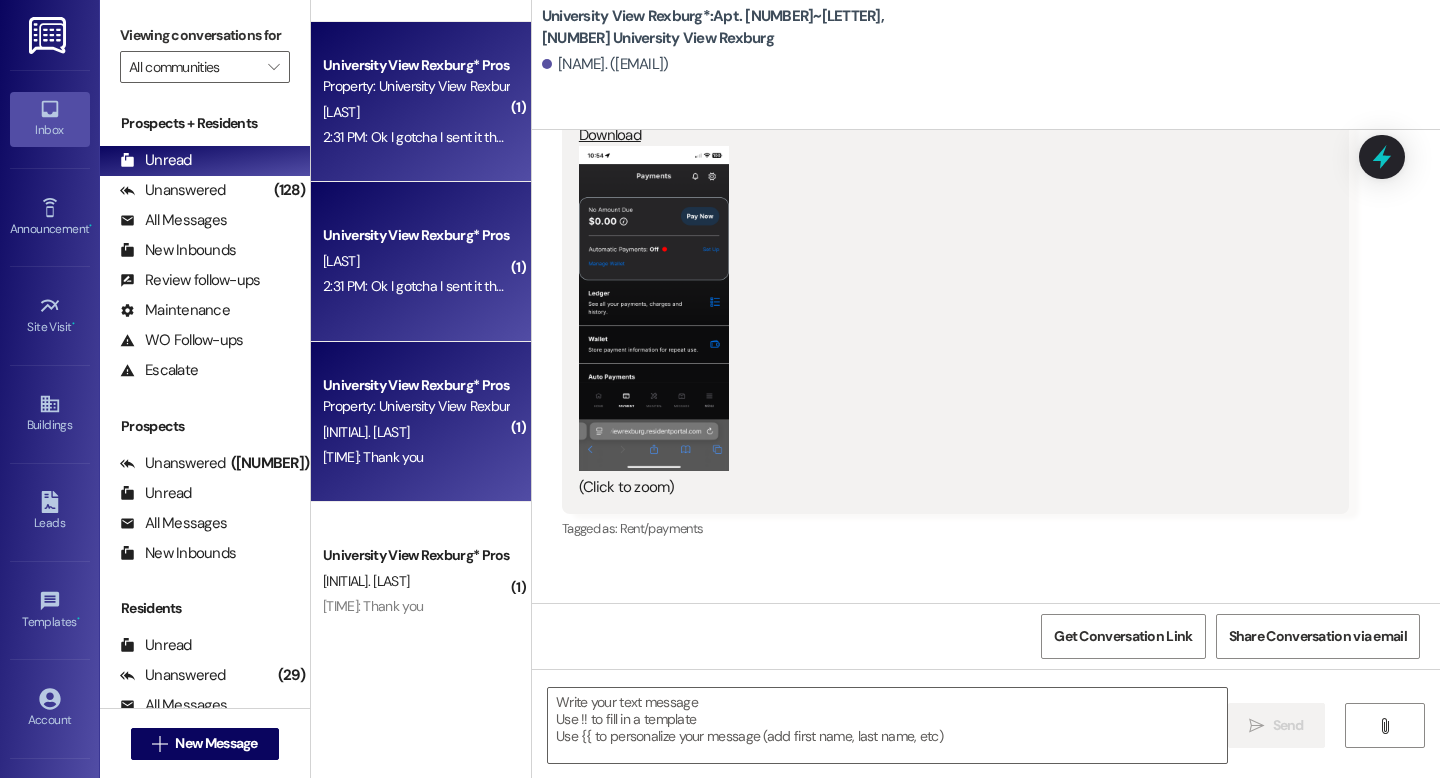 click on "[TIME]: Thank you [TIME]: Thank you" at bounding box center (373, 457) 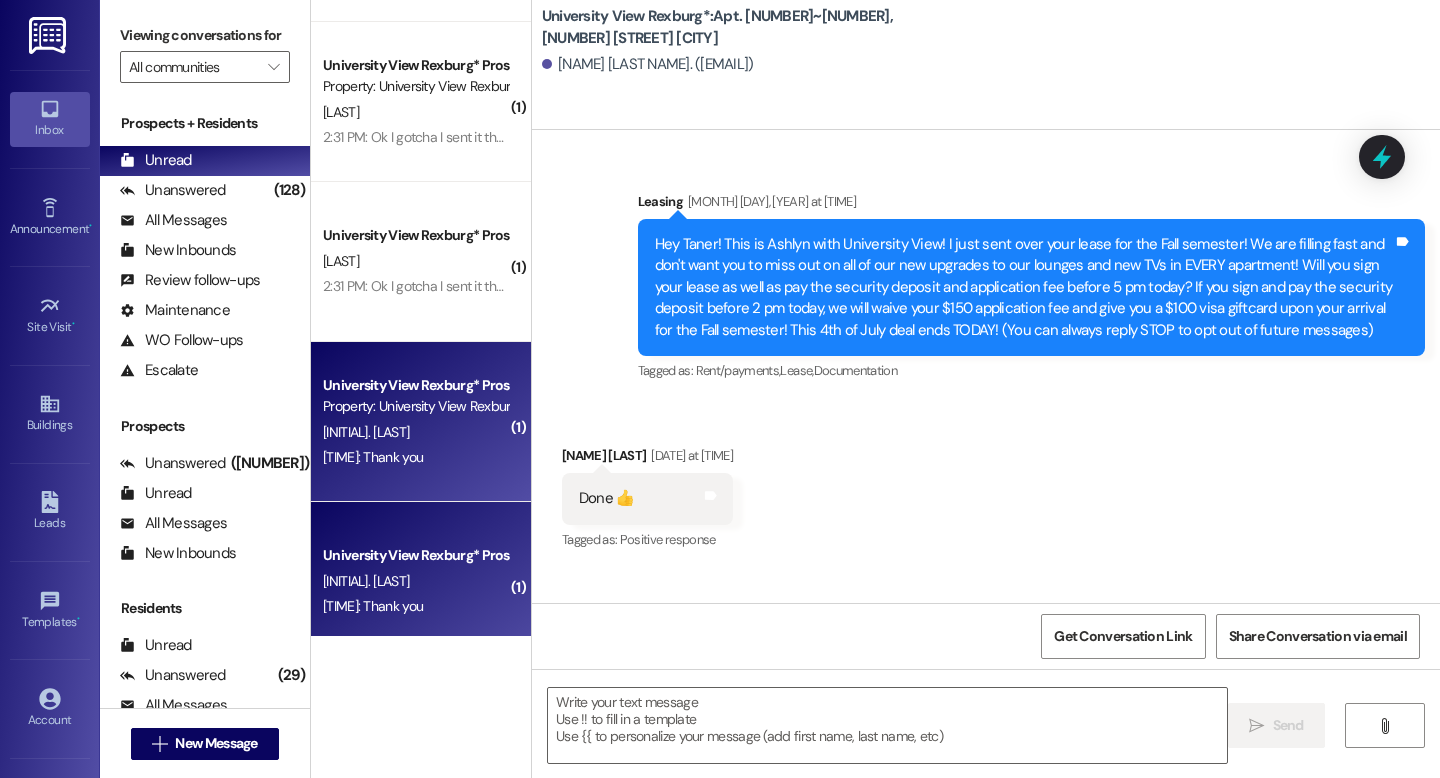 scroll, scrollTop: 57865, scrollLeft: 0, axis: vertical 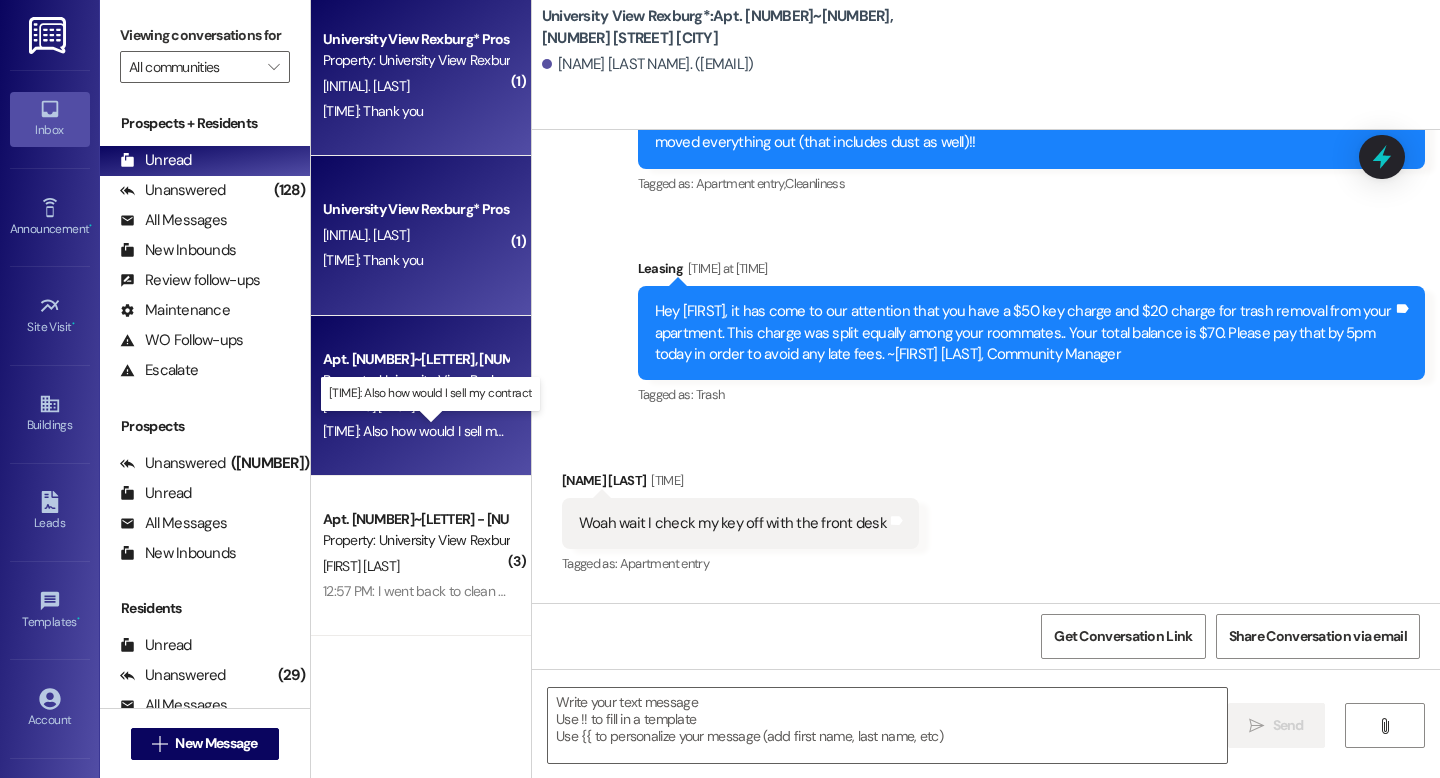 click on "[TIME]: Also how would I sell my contract [TIME]: Also how would I sell my contract" at bounding box center [439, 431] 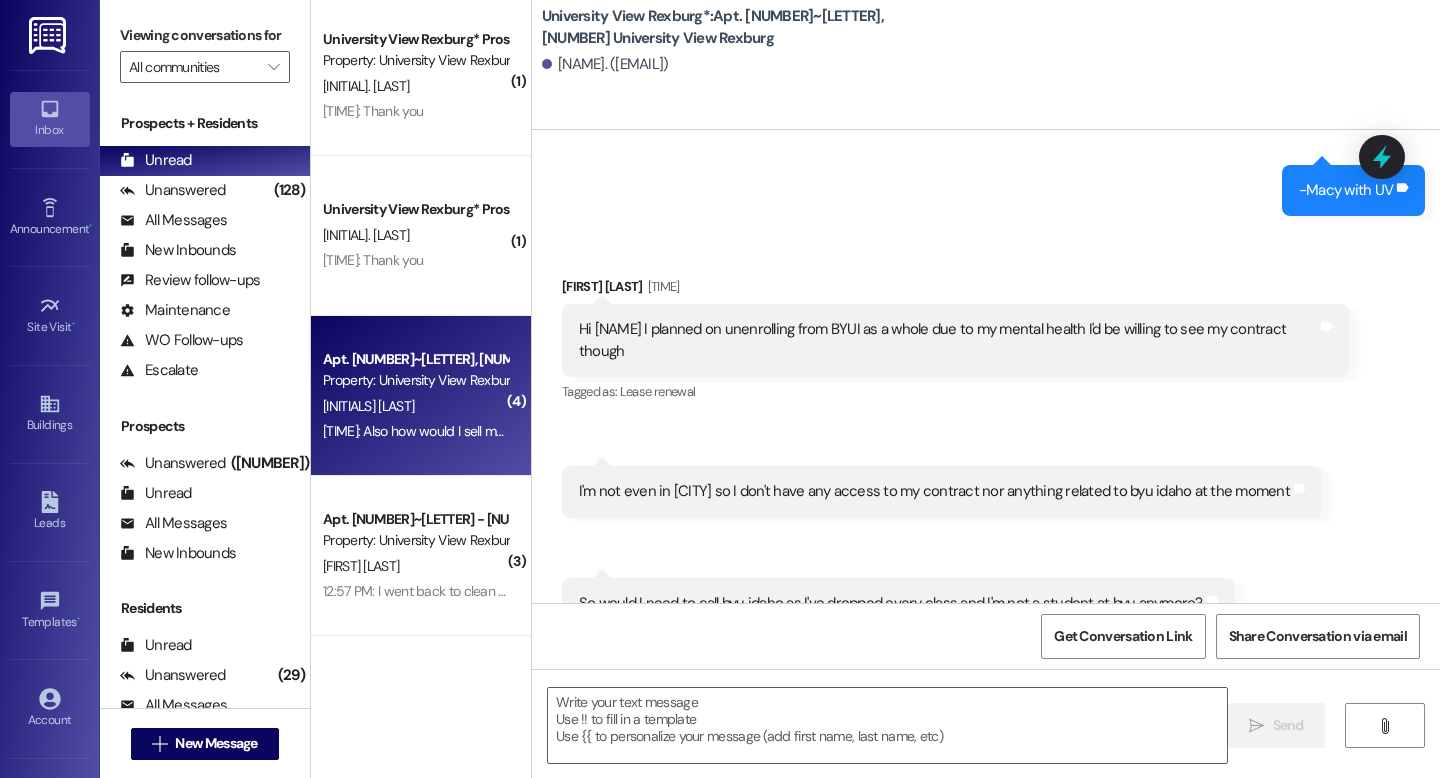 scroll, scrollTop: 28775, scrollLeft: 0, axis: vertical 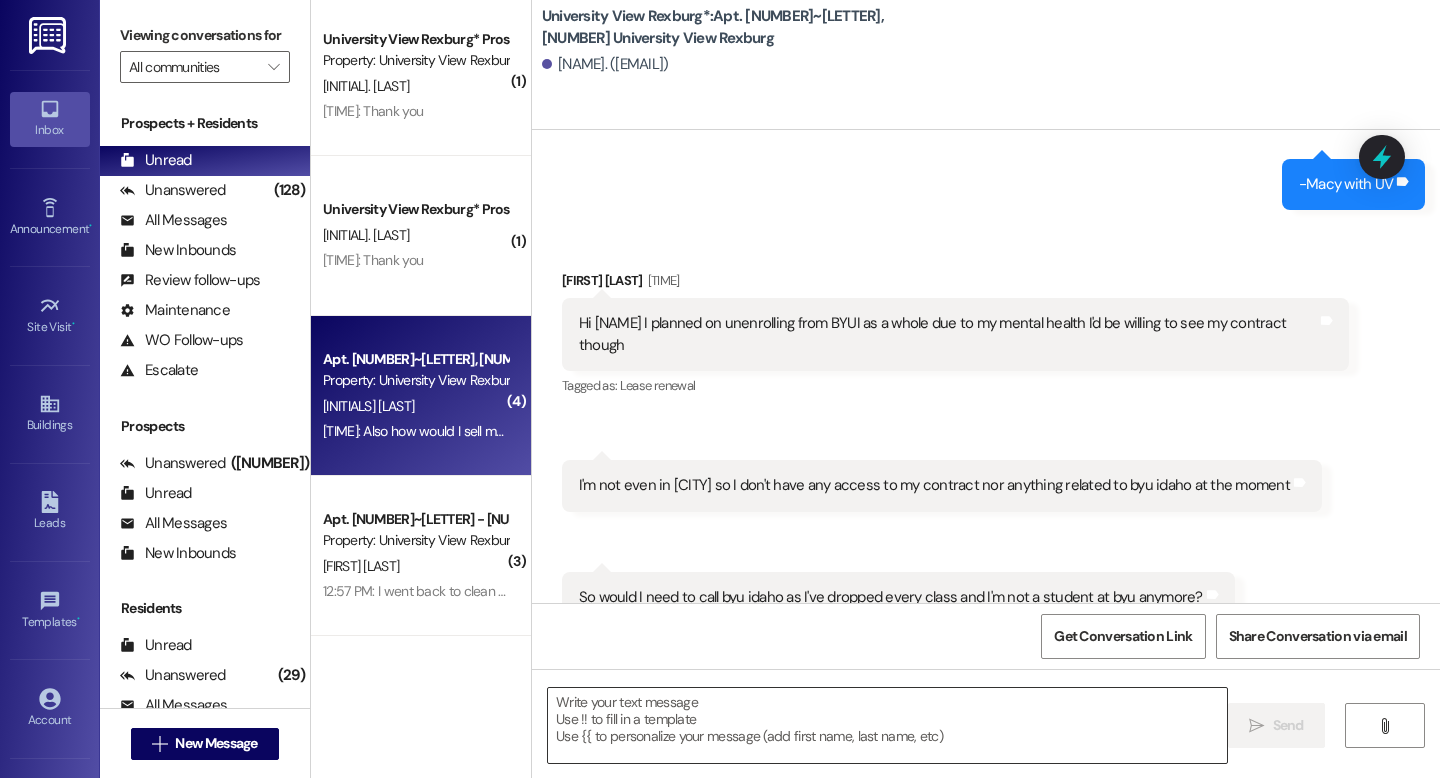 click at bounding box center (887, 725) 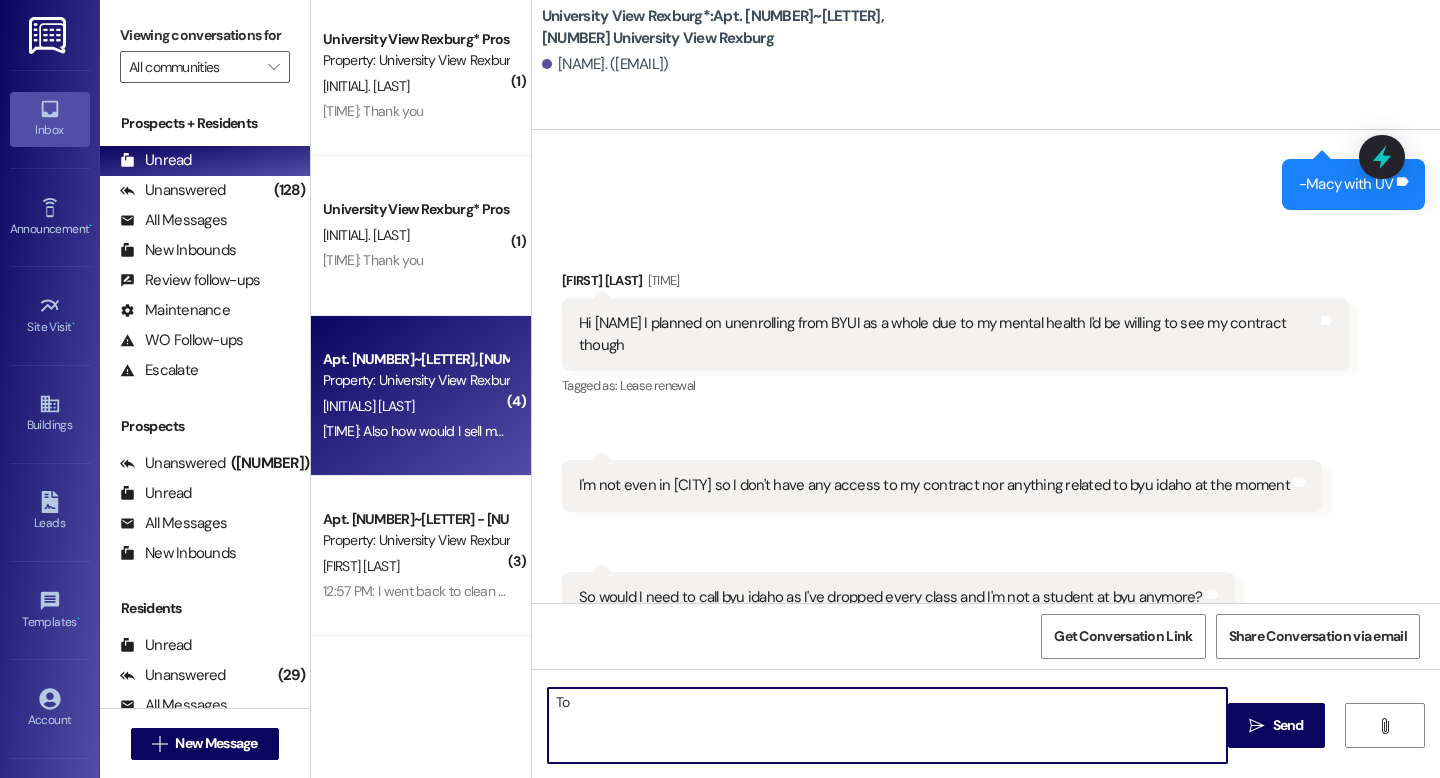 type on "T" 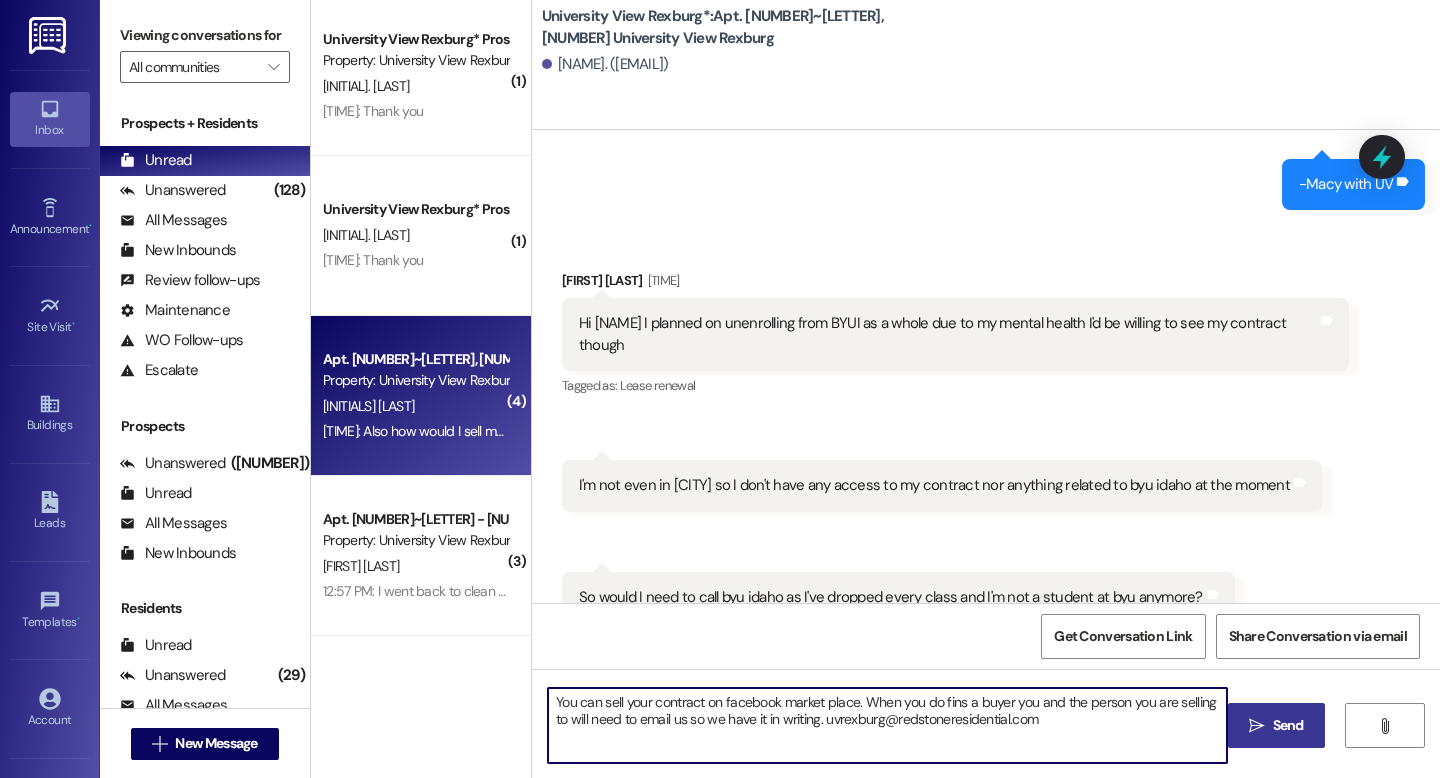 type on "You can sell your contract on facebook market place. When you do fins a buyer you and the person you are selling to will need to email us so we have it in writing. uvrexburg@redstoneresidential.com" 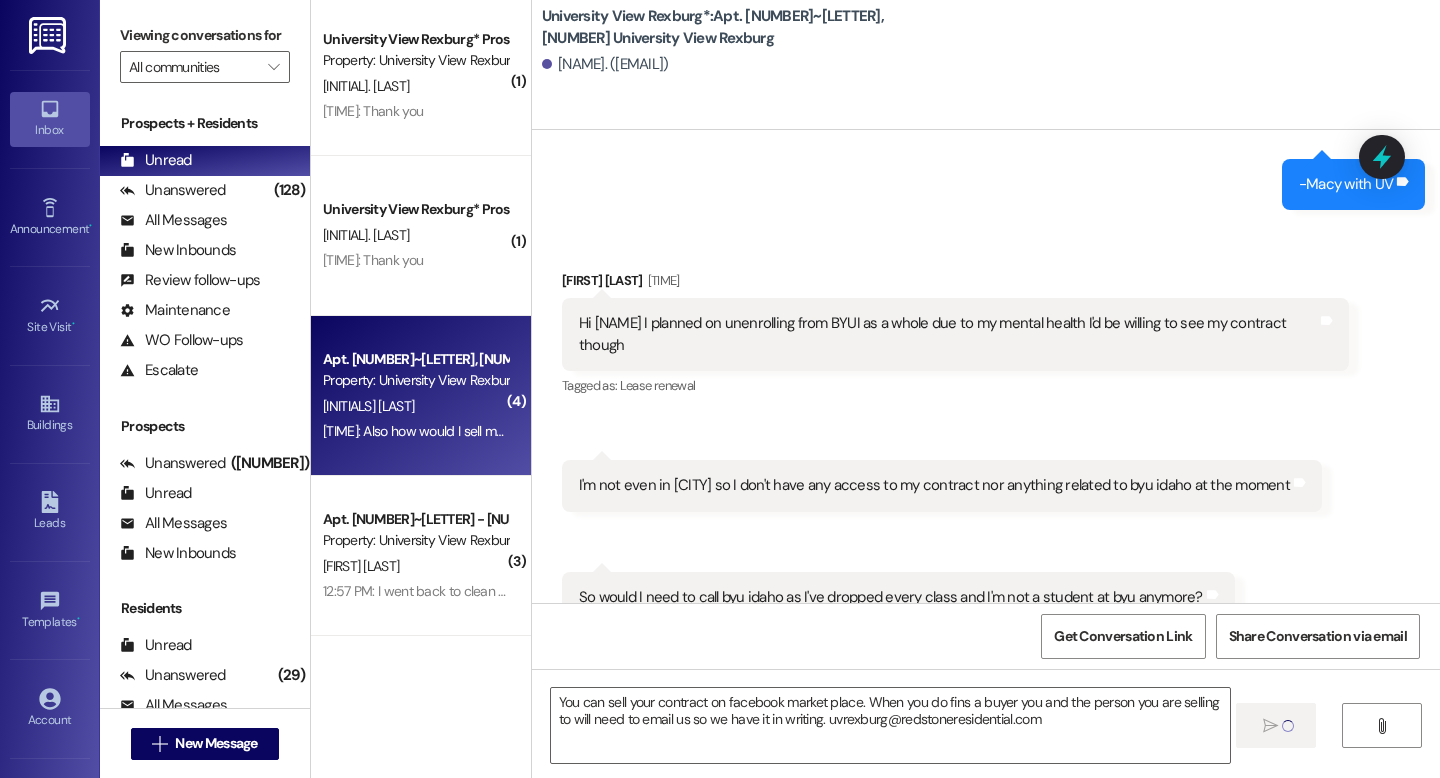 type 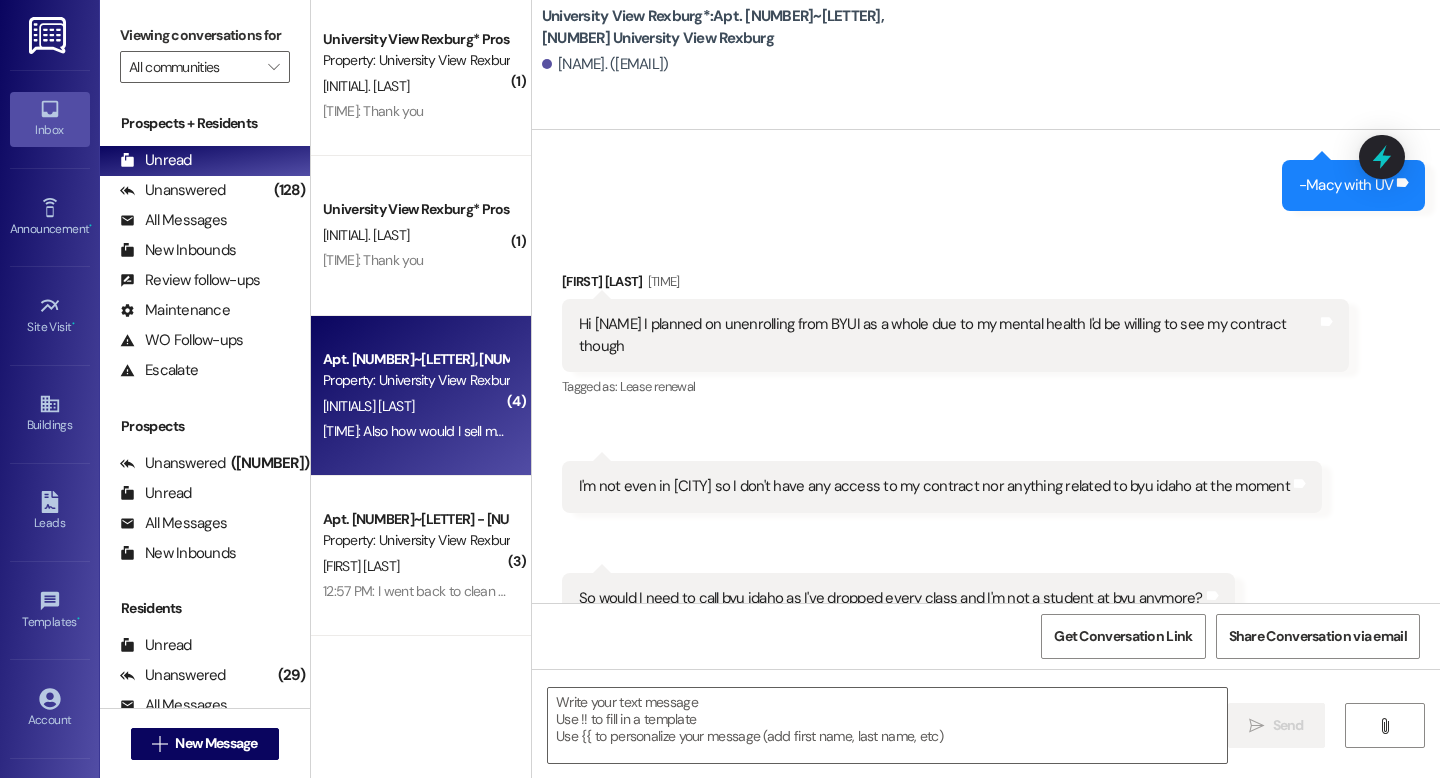 scroll, scrollTop: 28935, scrollLeft: 0, axis: vertical 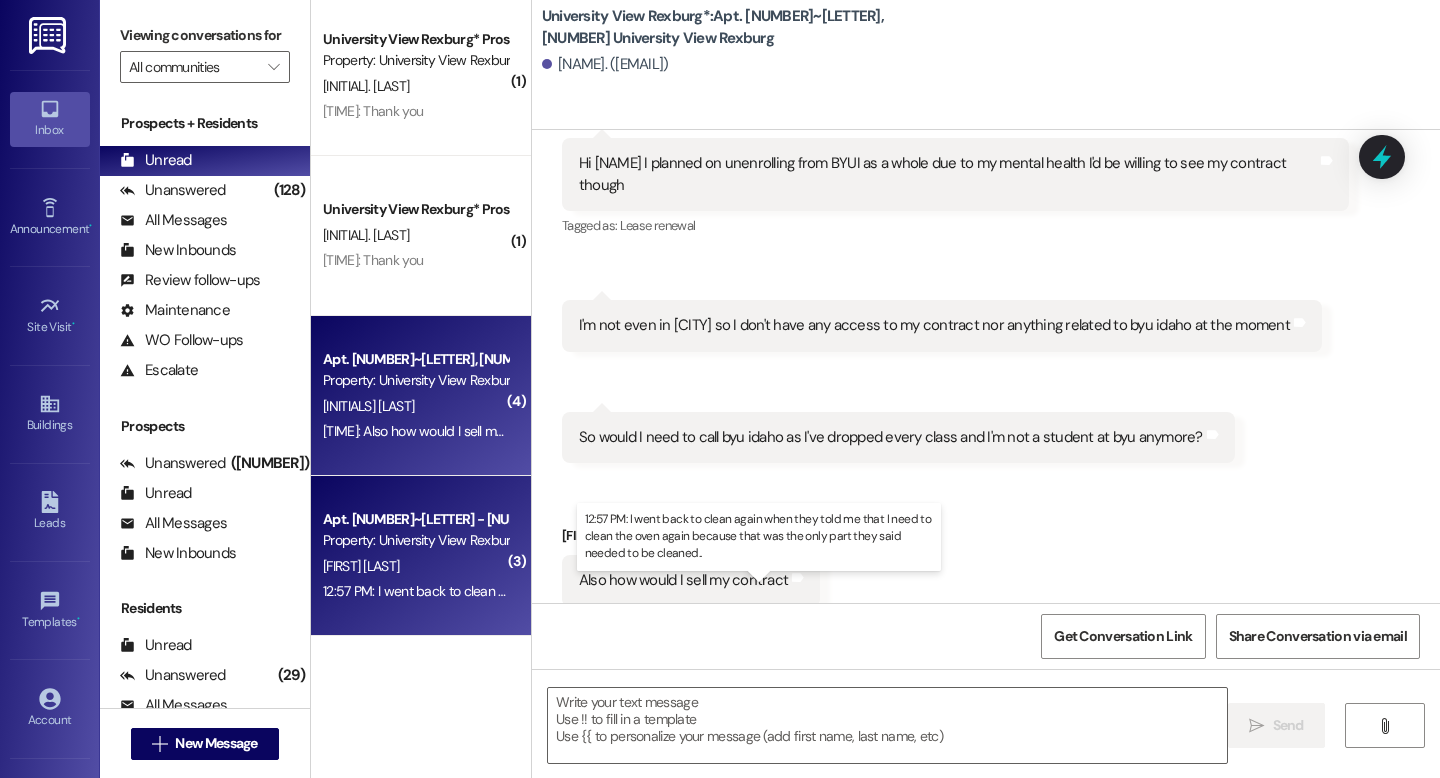 click on "[TIME]: I went back to clean again when they told me that I need to clean the oven again because that was the only part they said needed to be cleaned.. [TIME]: I went back to clean again when they told me that I need to clean the oven again because that was the only part they said needed to be cleaned.." at bounding box center [774, 591] 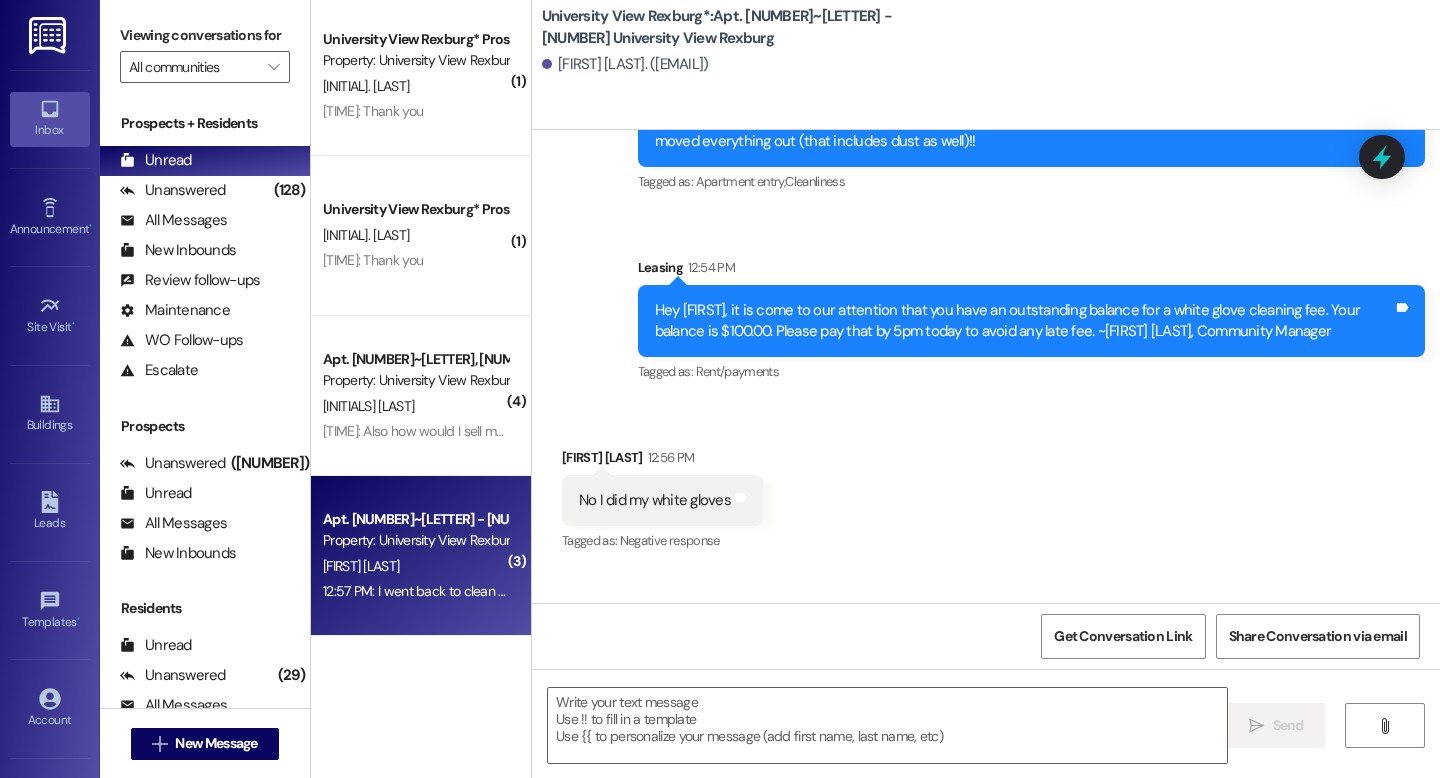 scroll, scrollTop: 48205, scrollLeft: 0, axis: vertical 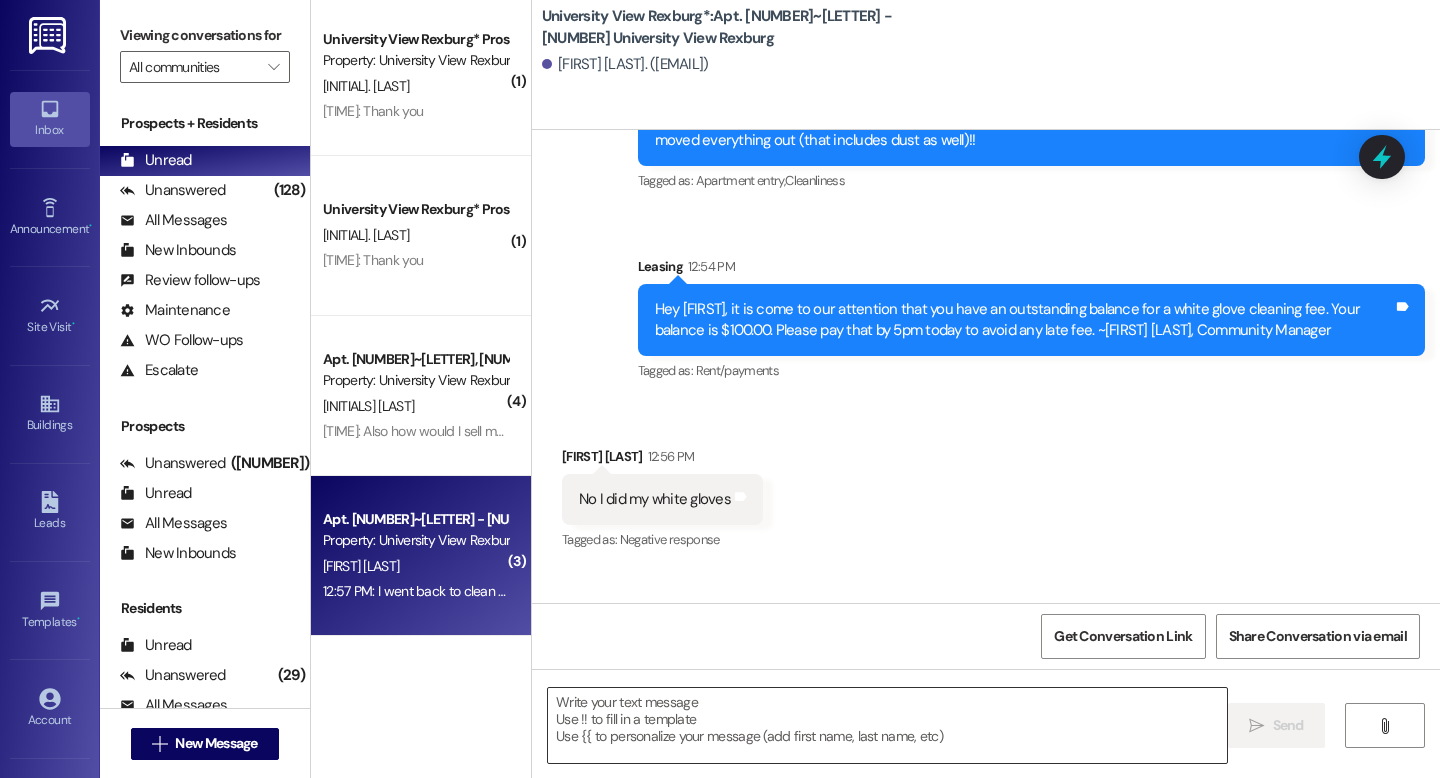 click at bounding box center [887, 725] 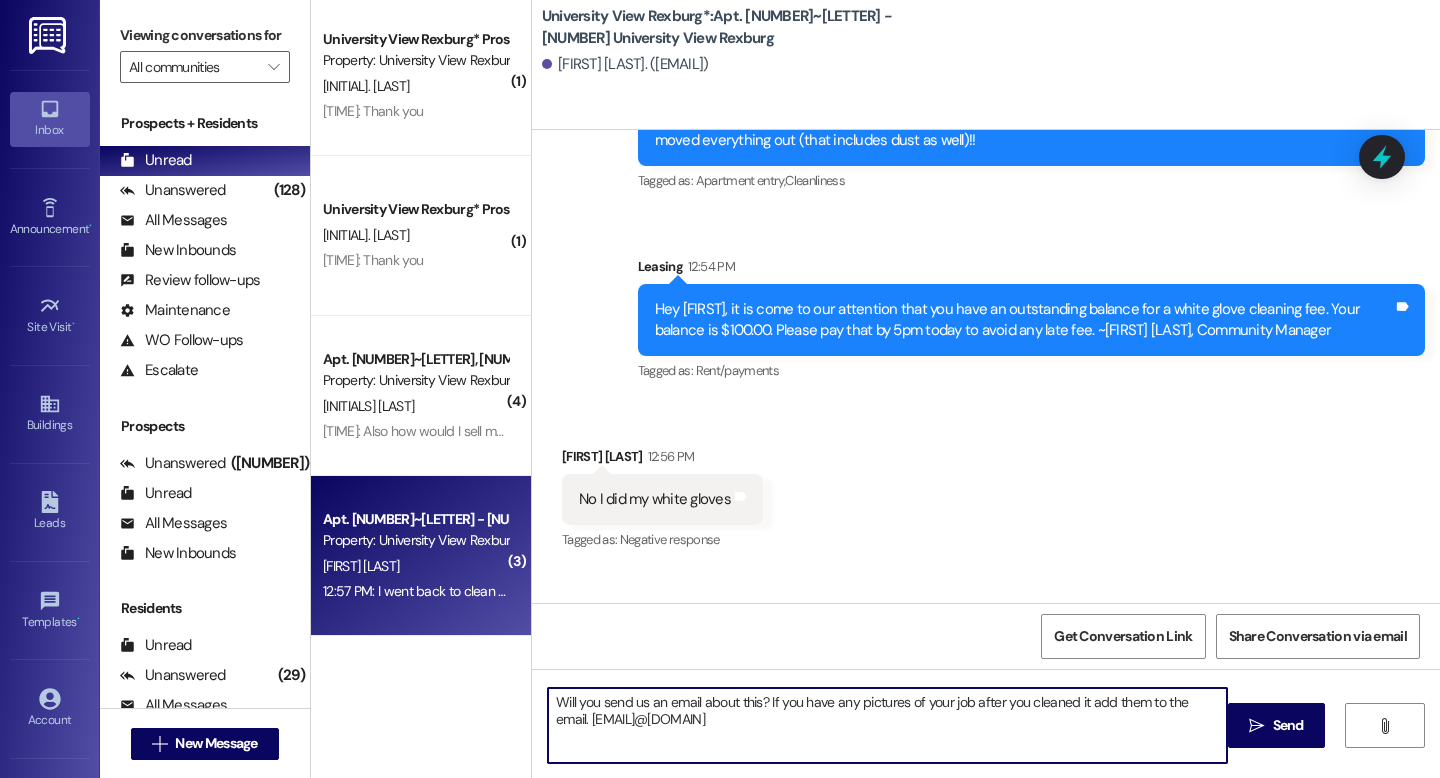 click on "Will you send us an email about this? If you have any pictures of your job after you cleaned it add them to the email. [EMAIL]@[DOMAIN]" at bounding box center [887, 725] 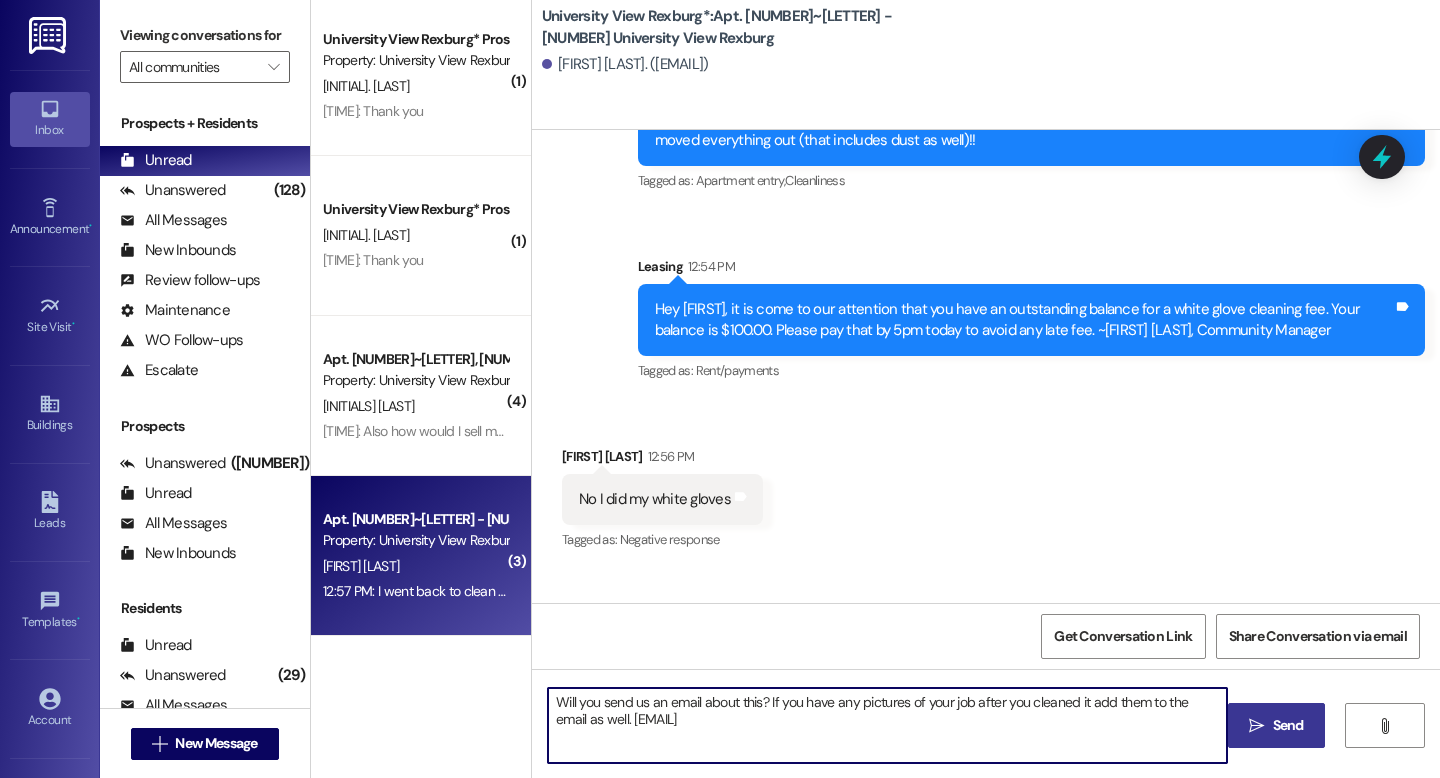 type on "Will you send us an email about this? If you have any pictures of your job after you cleaned it add them to the email as well. [EMAIL]" 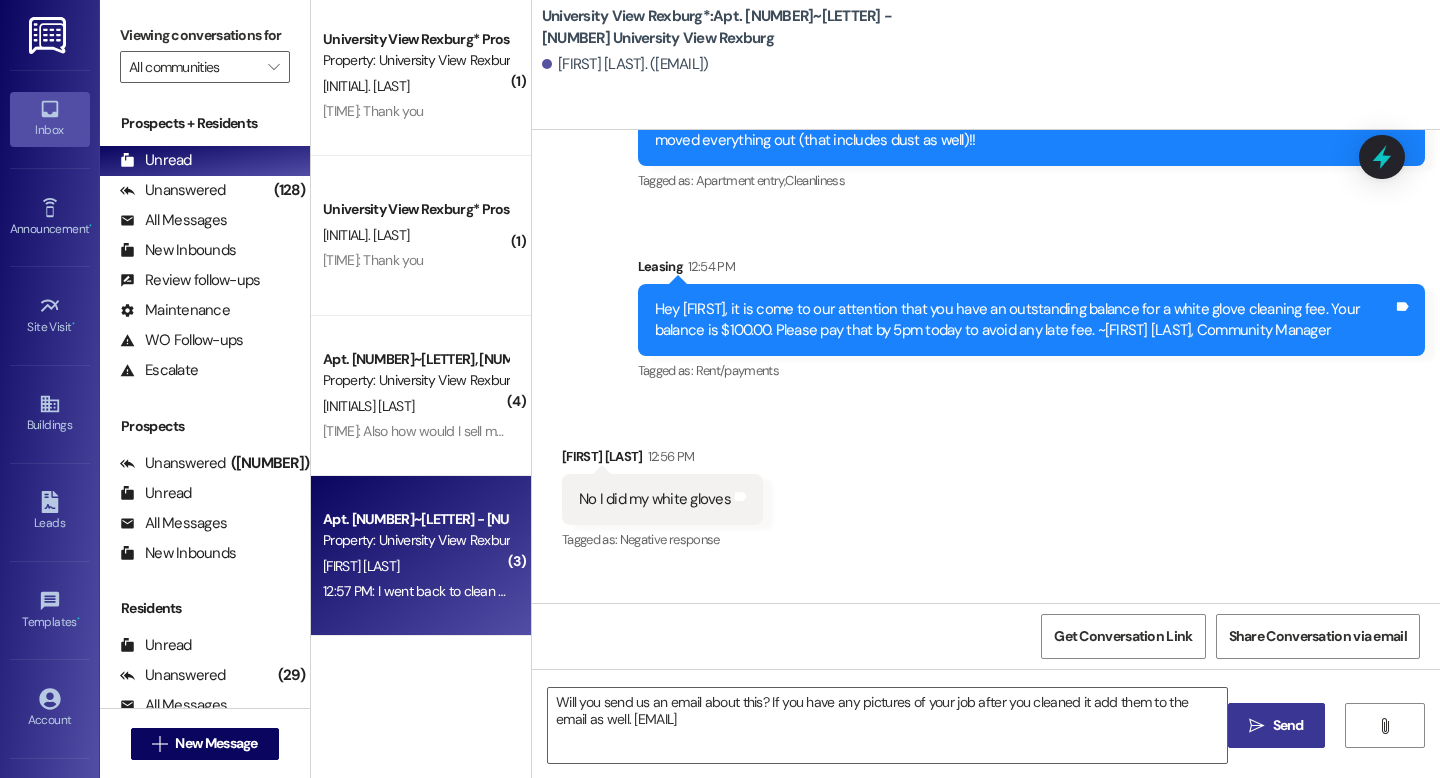 click on "Send" at bounding box center [1288, 725] 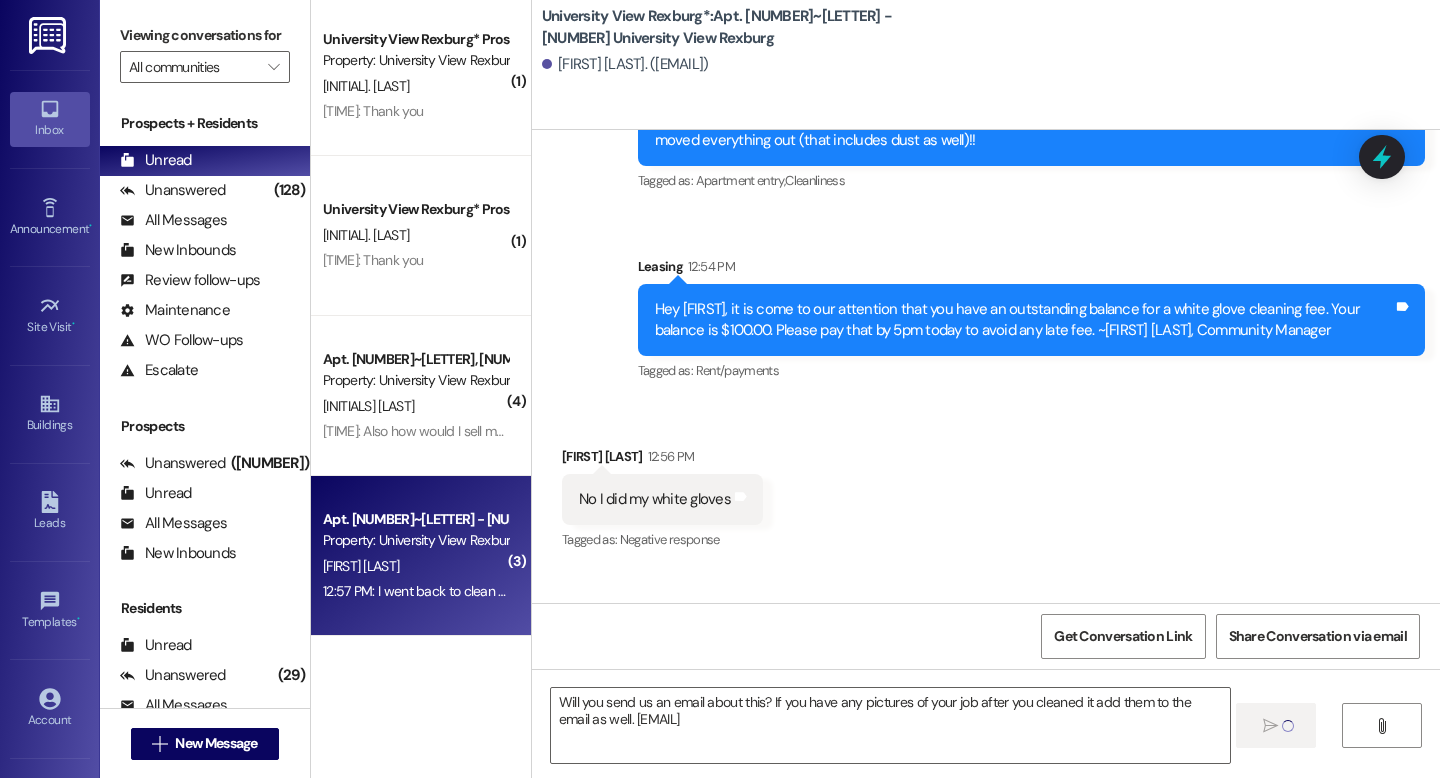 type 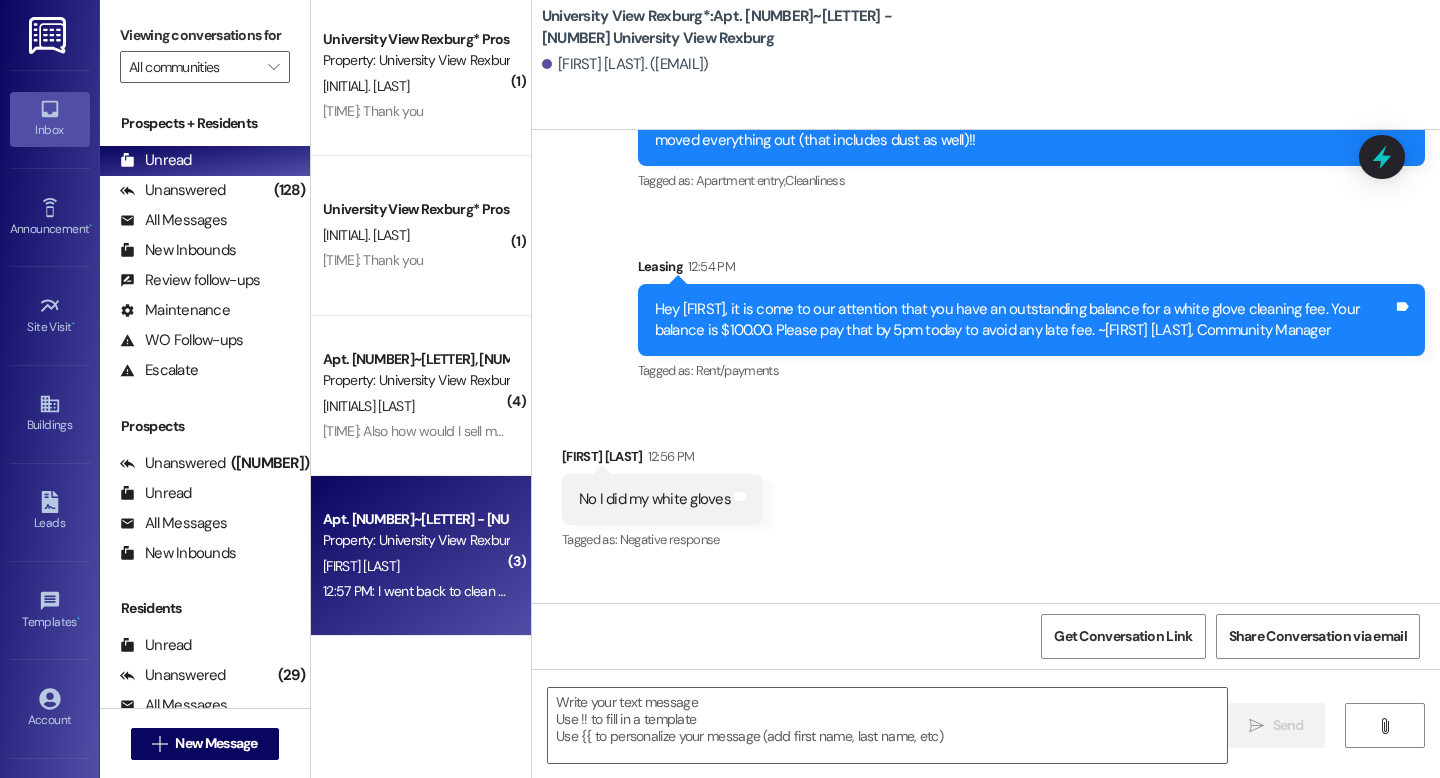 scroll, scrollTop: 48204, scrollLeft: 0, axis: vertical 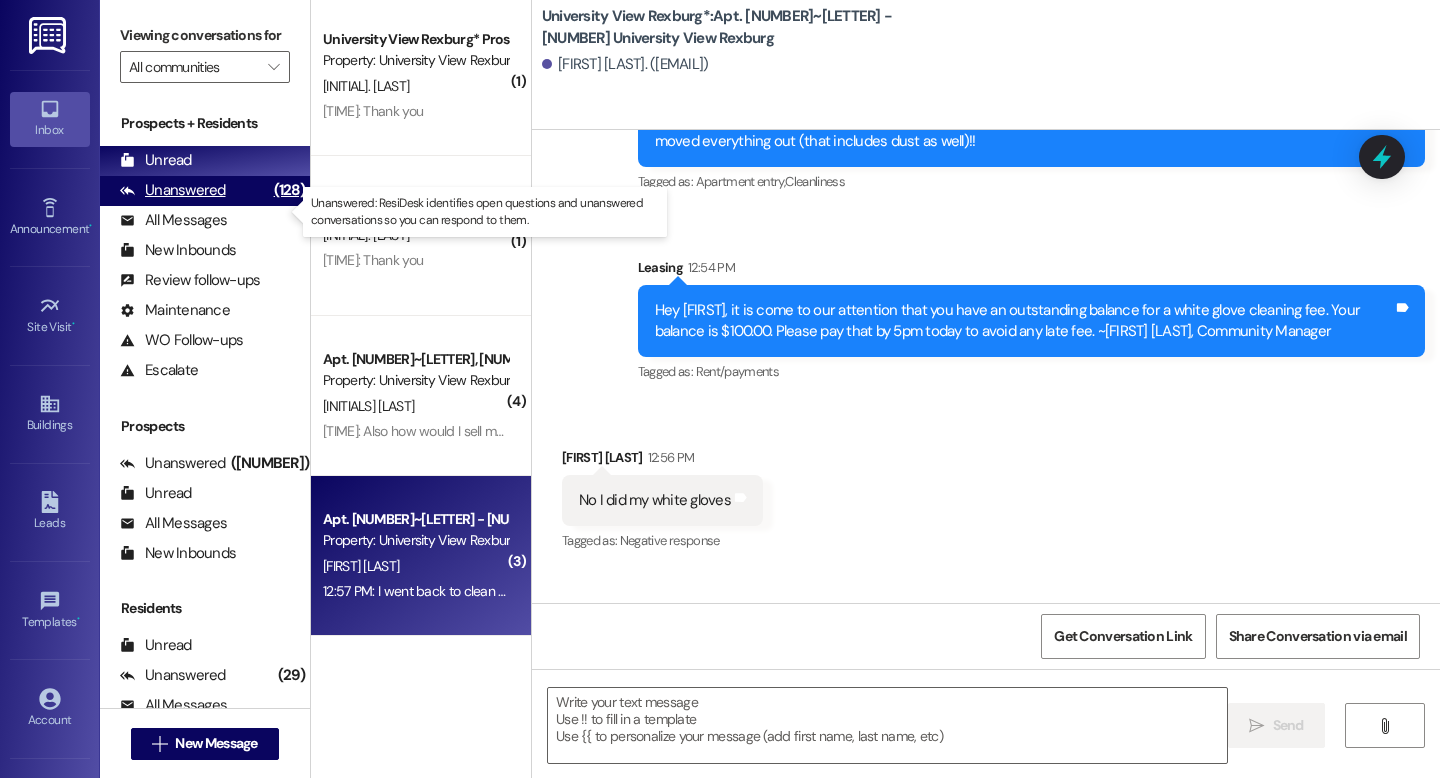 click on "Unanswered (128)" at bounding box center [205, 191] 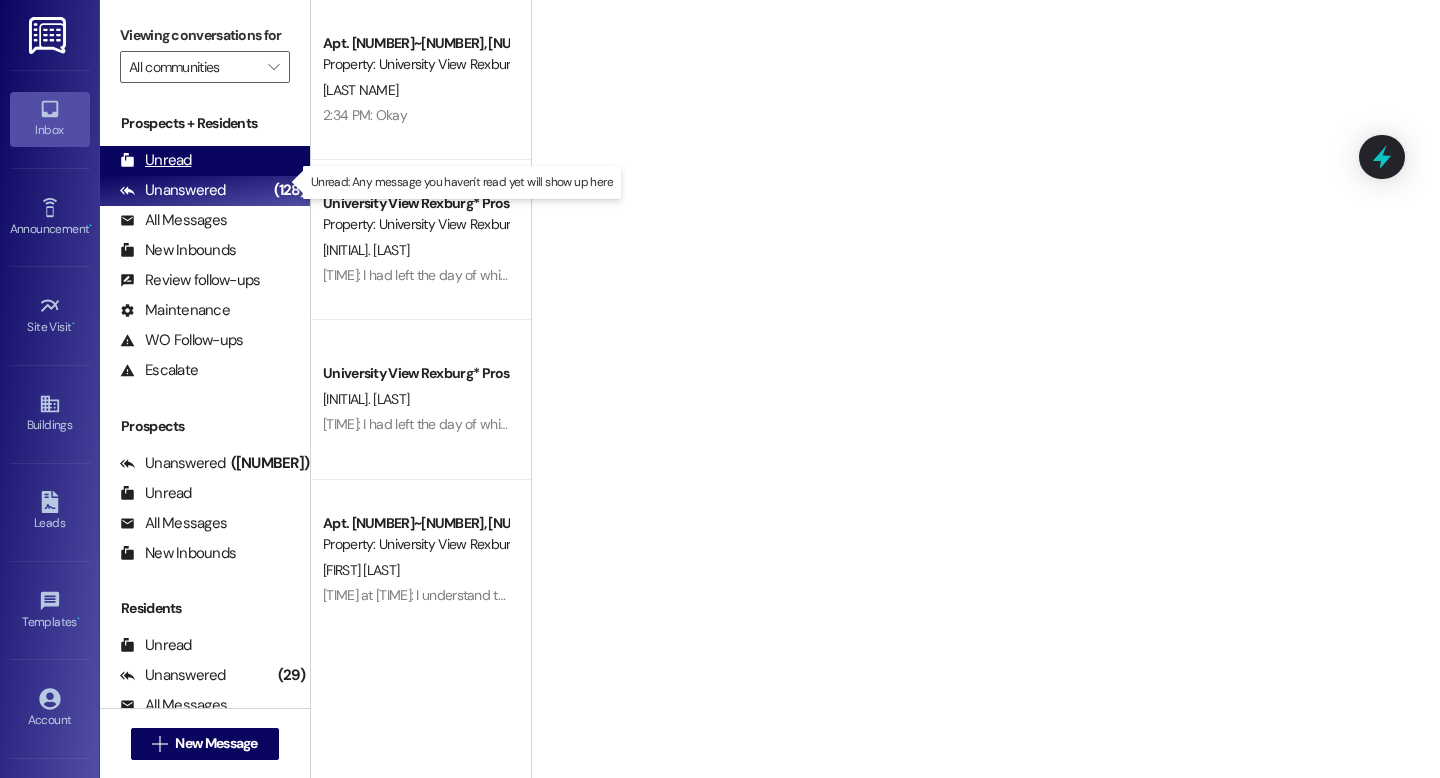 click on "Unread" at bounding box center (156, 160) 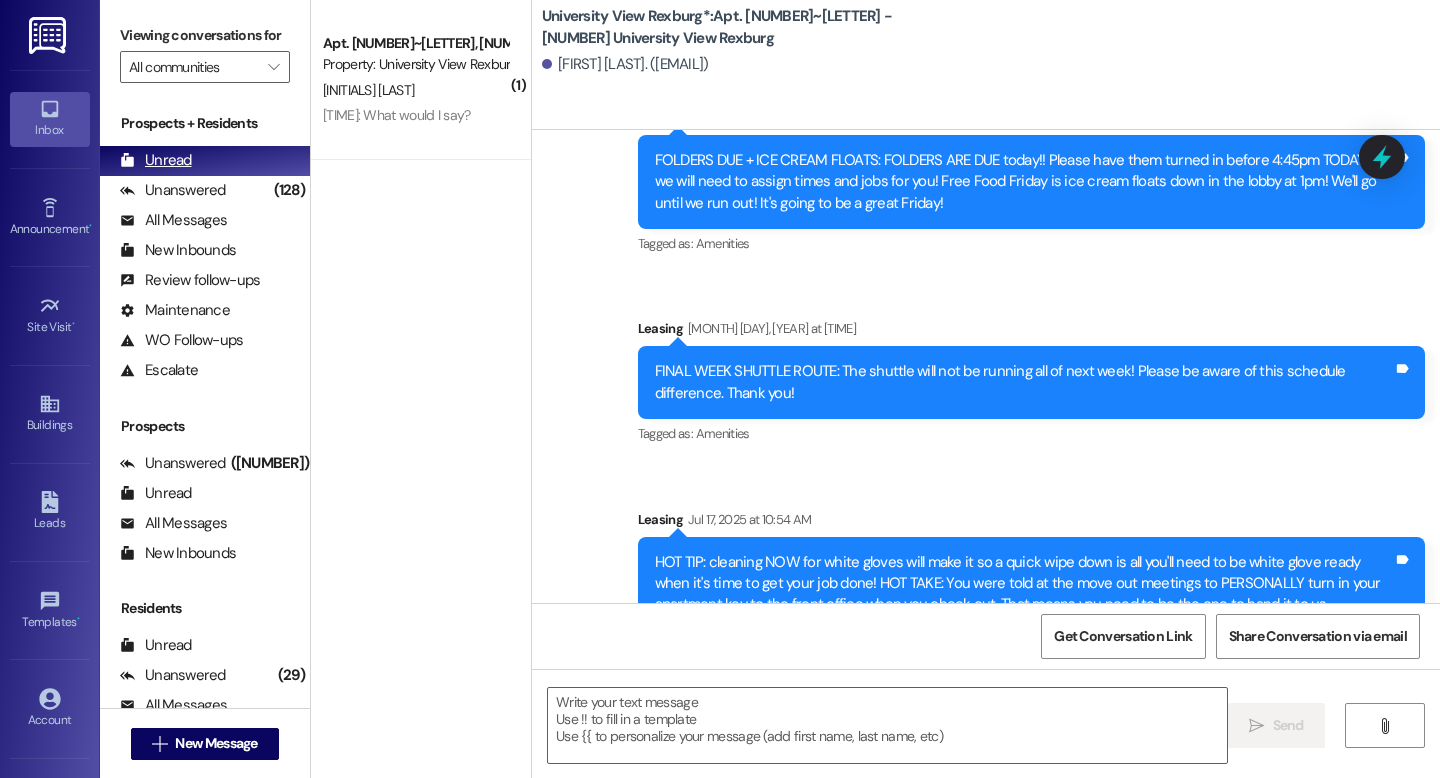 scroll, scrollTop: 48204, scrollLeft: 0, axis: vertical 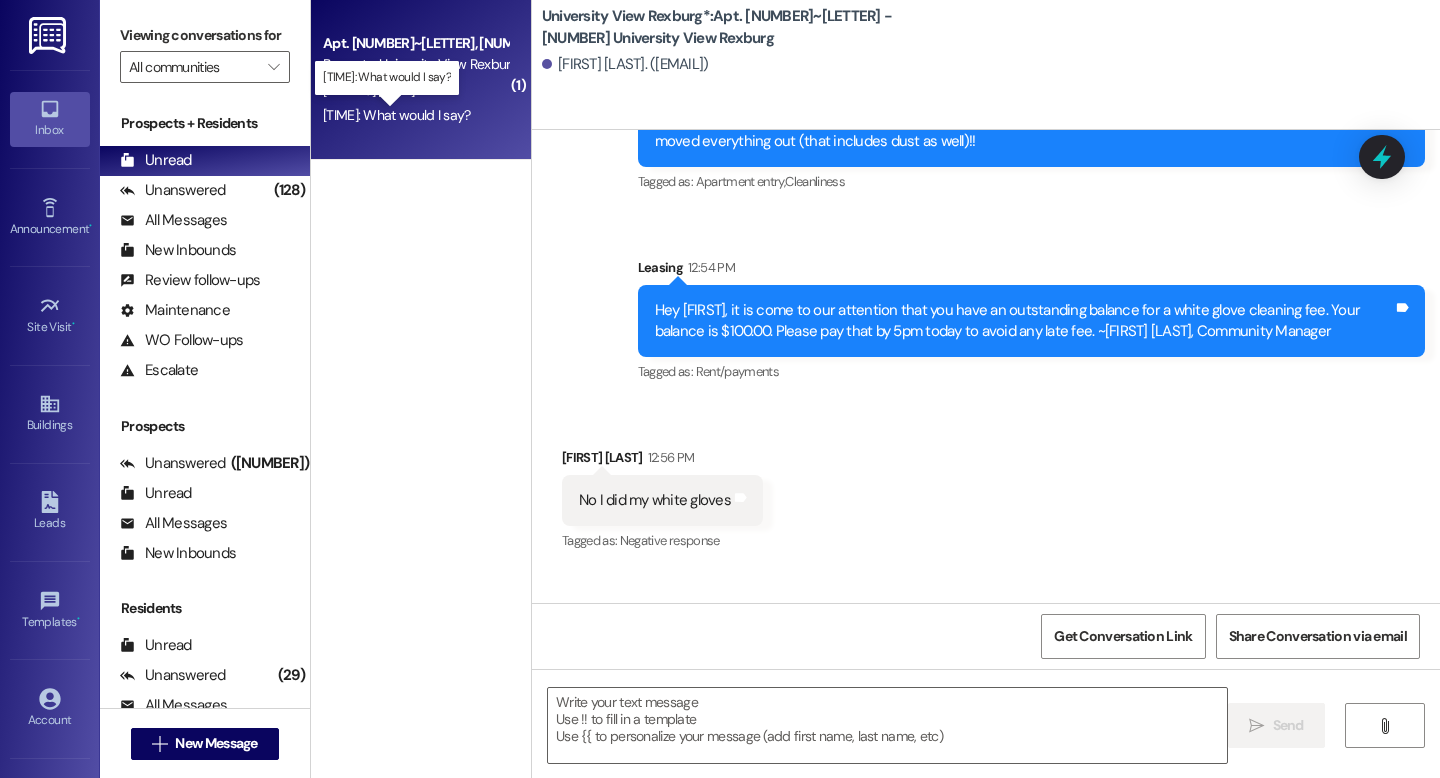 click on "[TIME]: What would I say? [TIME]: What would I say?" at bounding box center [397, 115] 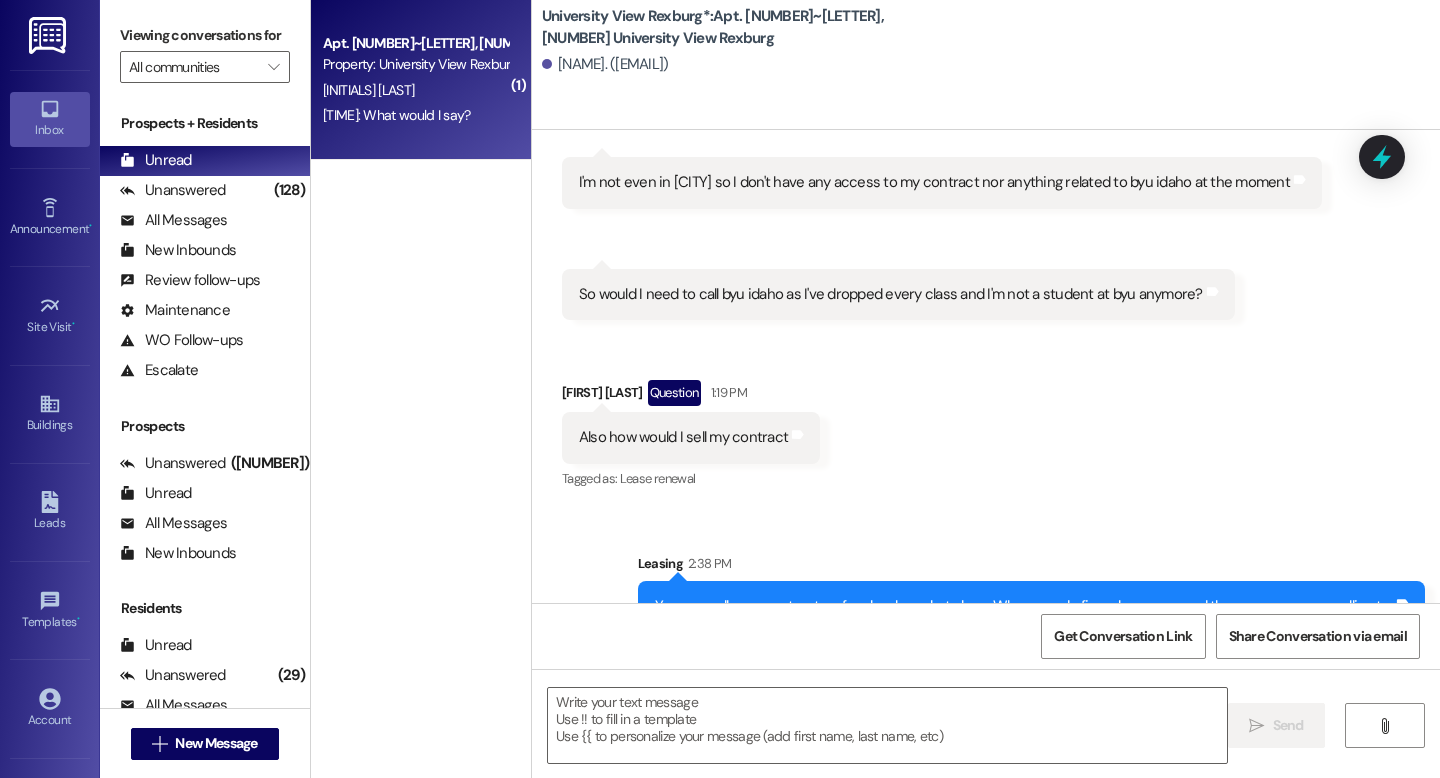 scroll, scrollTop: 29079, scrollLeft: 0, axis: vertical 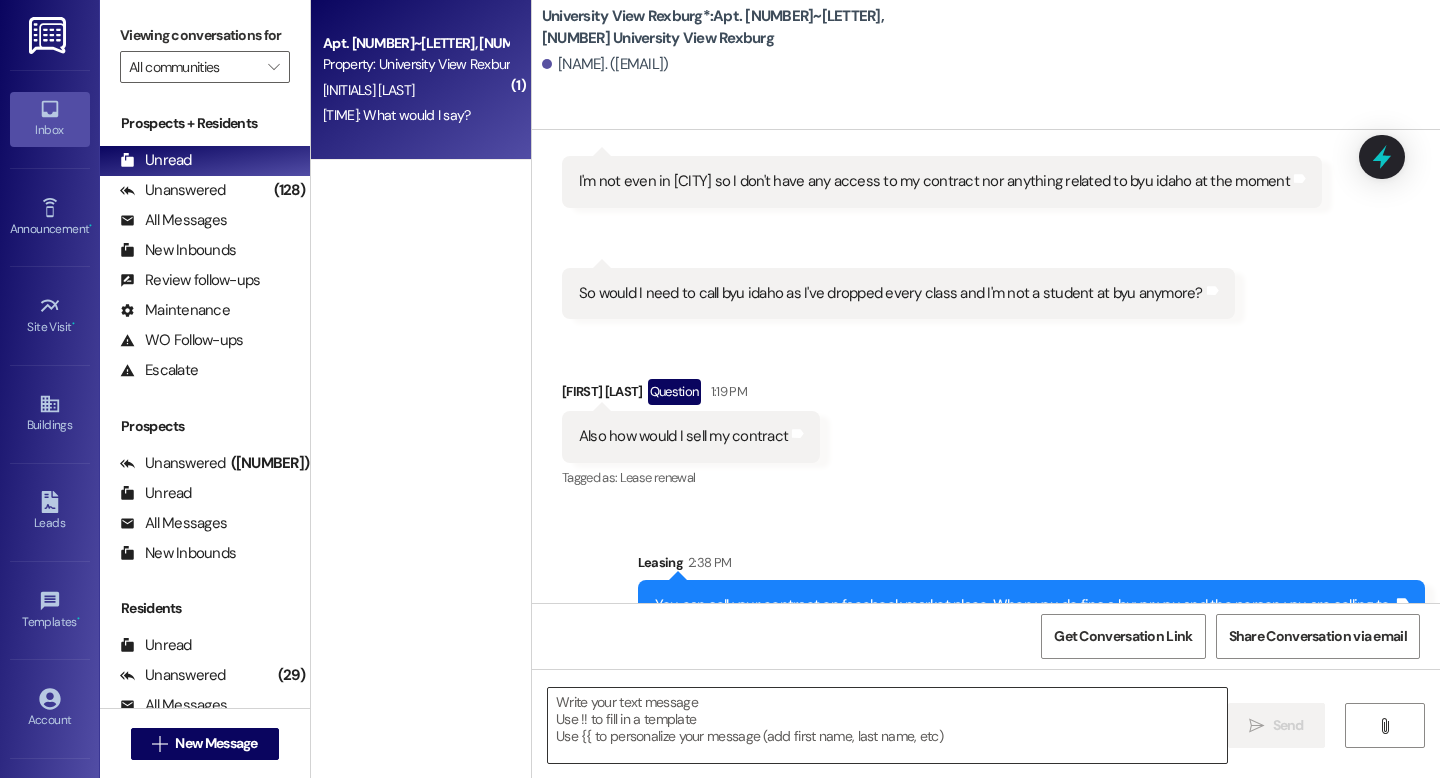 click at bounding box center (887, 725) 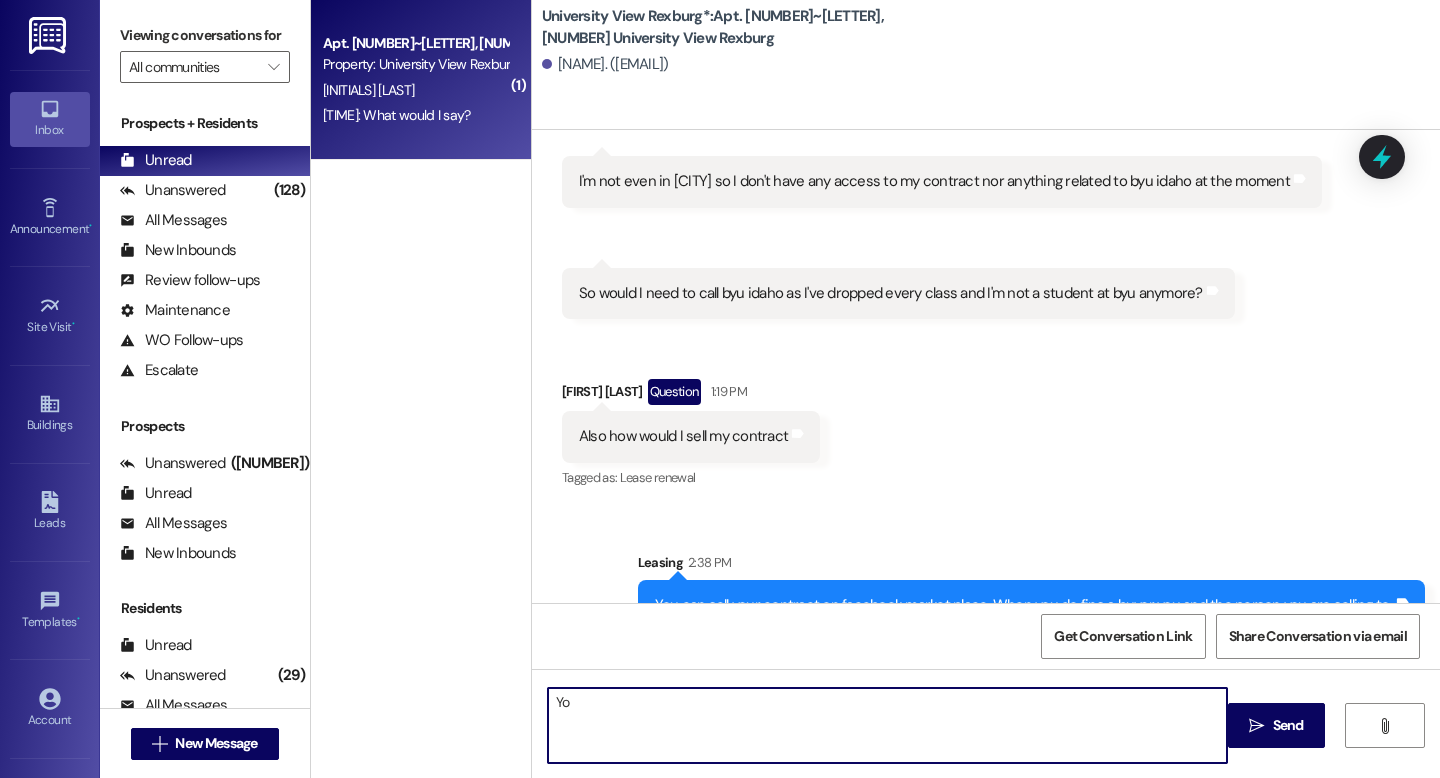 type on "Y" 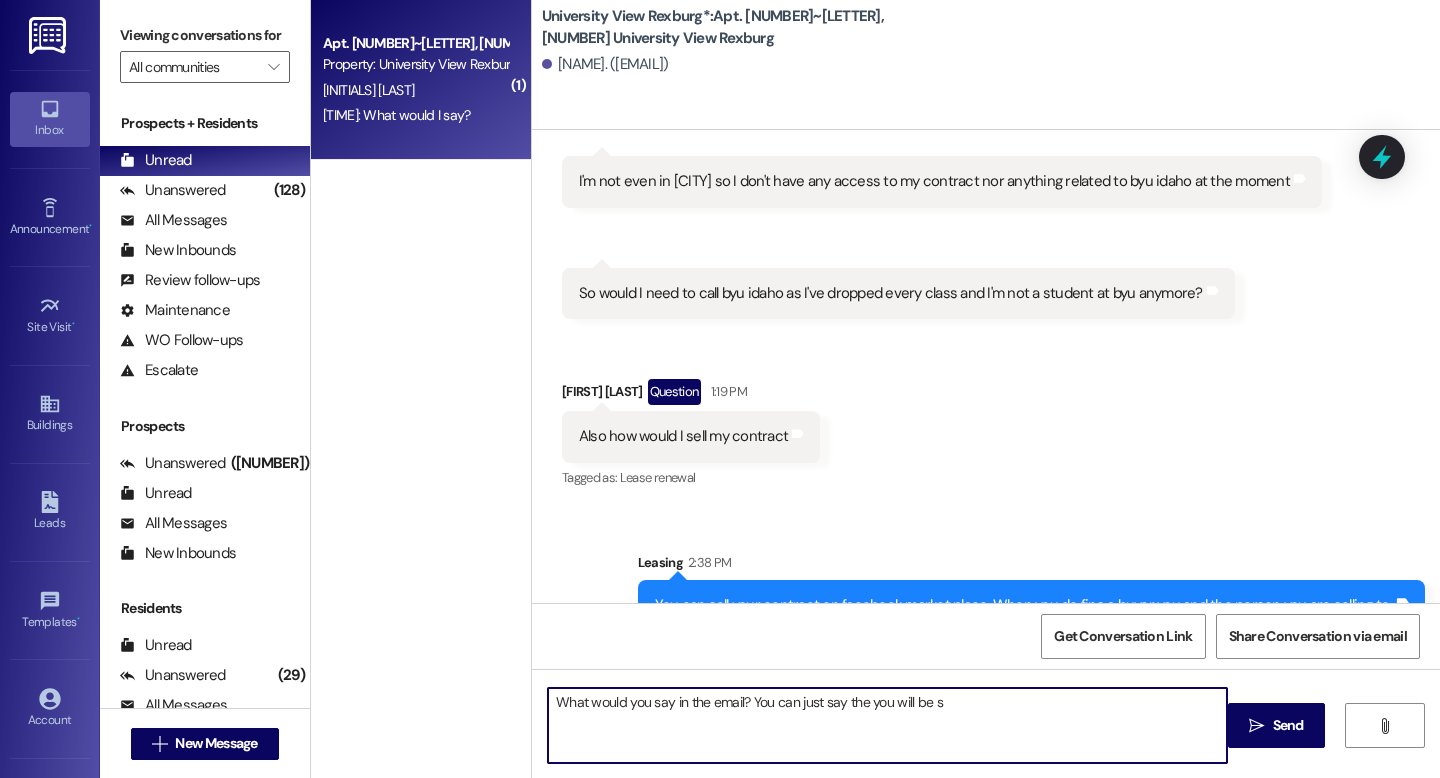scroll, scrollTop: 29078, scrollLeft: 0, axis: vertical 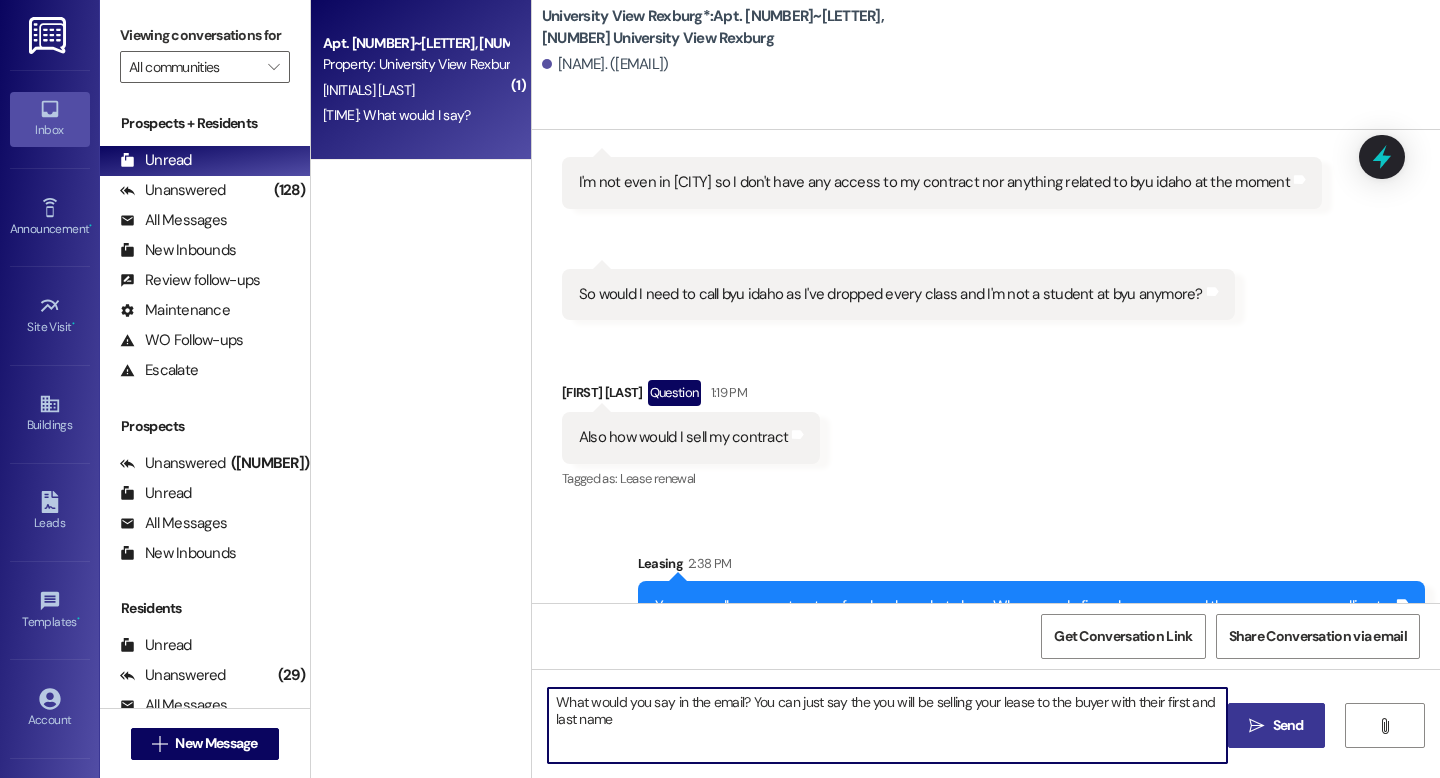 type on "What would you say in the email? You can just say the you will be selling your lease to the buyer with their first and last name" 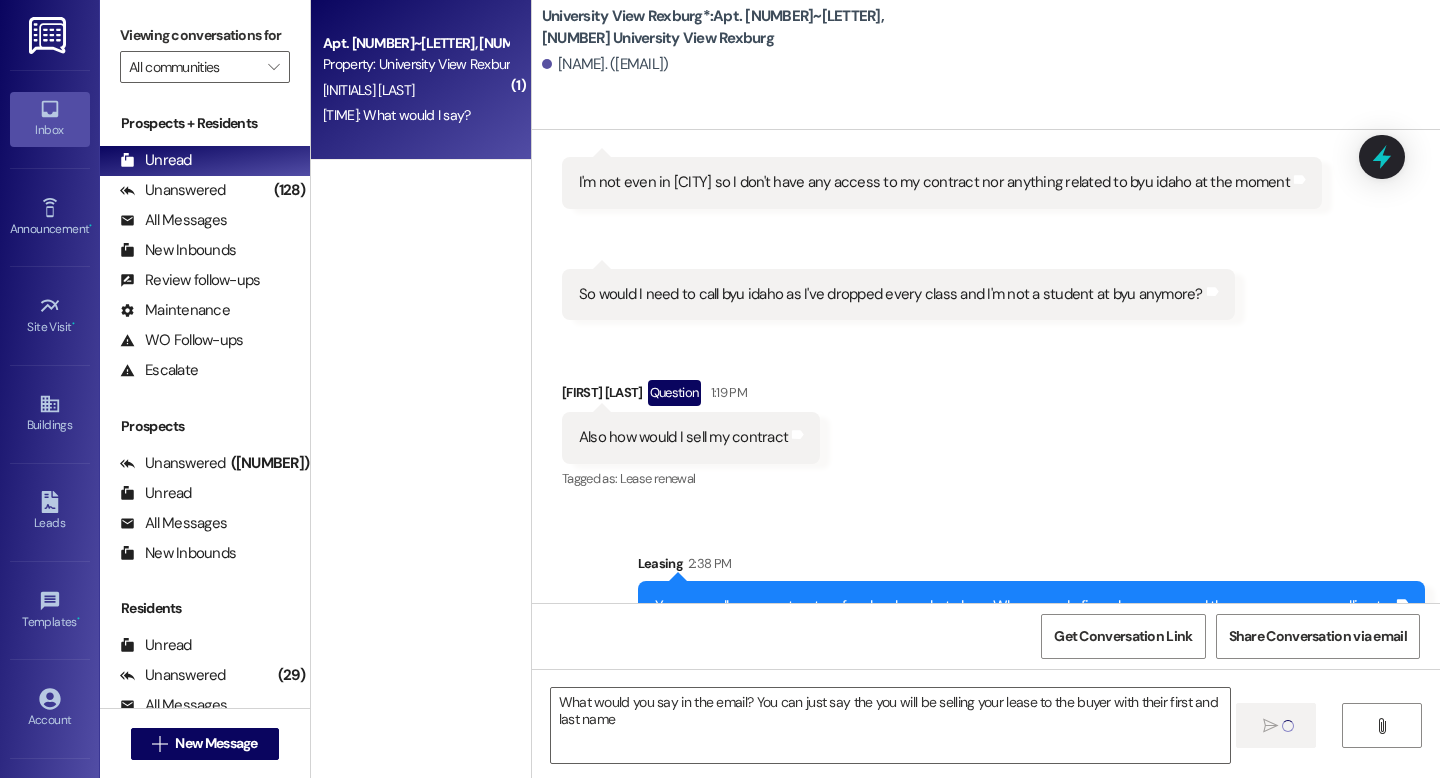 type 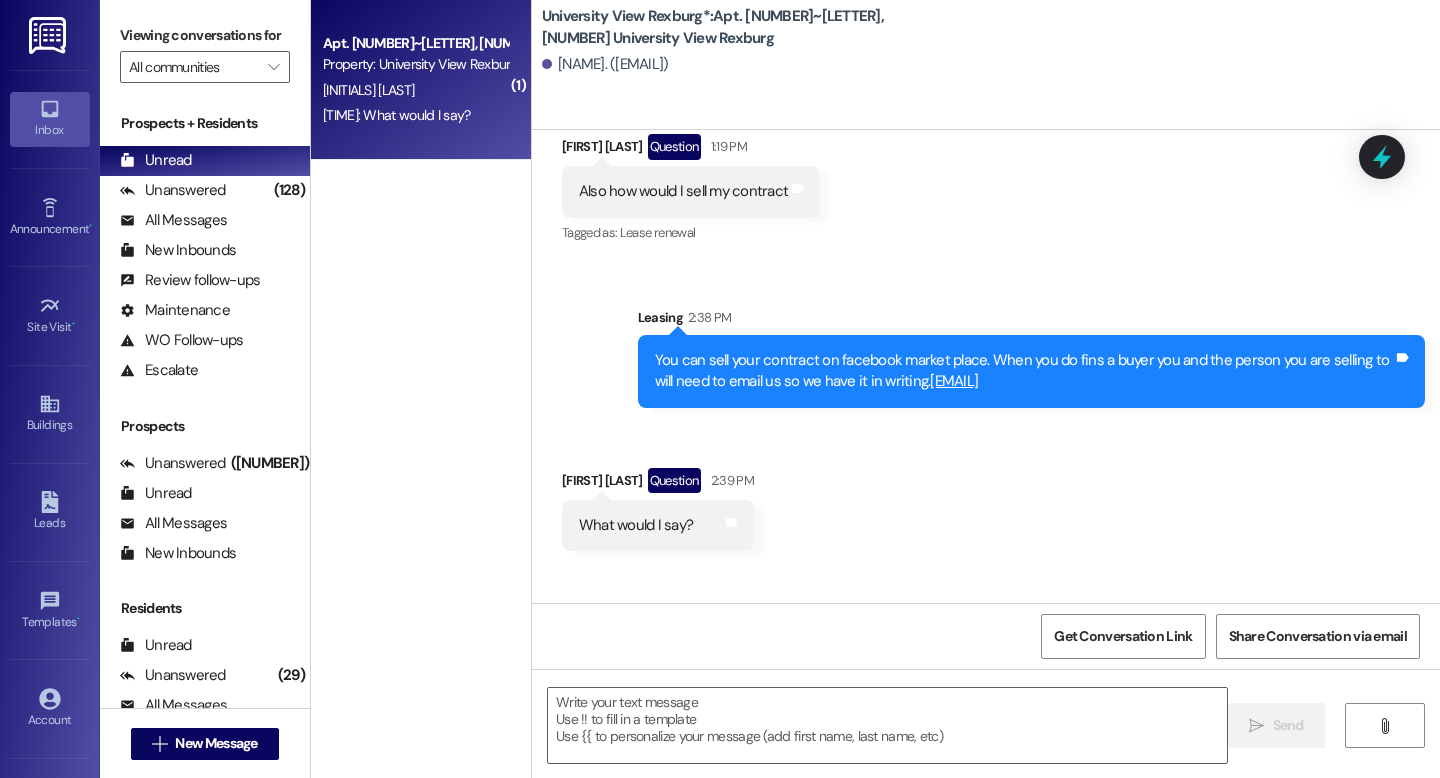 scroll, scrollTop: 29379, scrollLeft: 0, axis: vertical 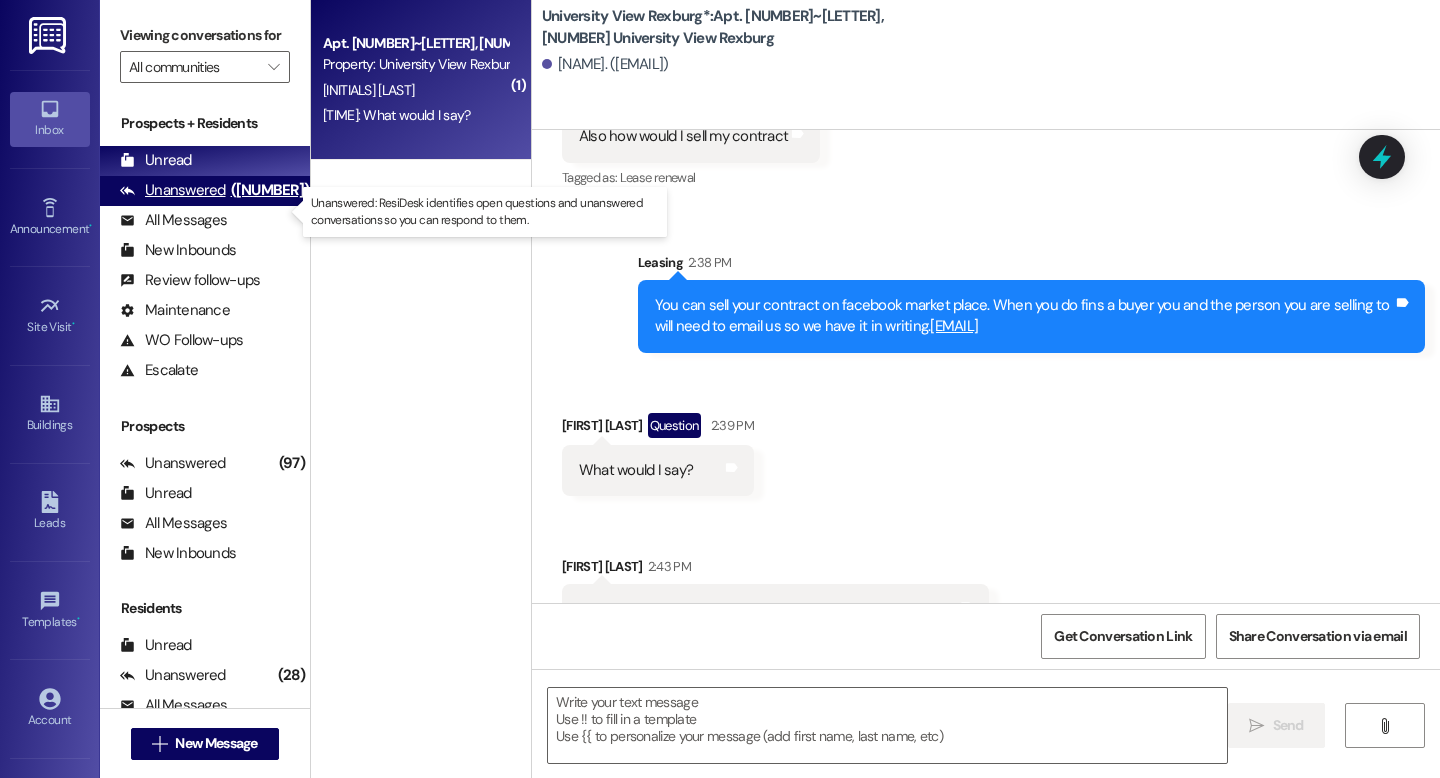 click on "Unanswered" at bounding box center [173, 190] 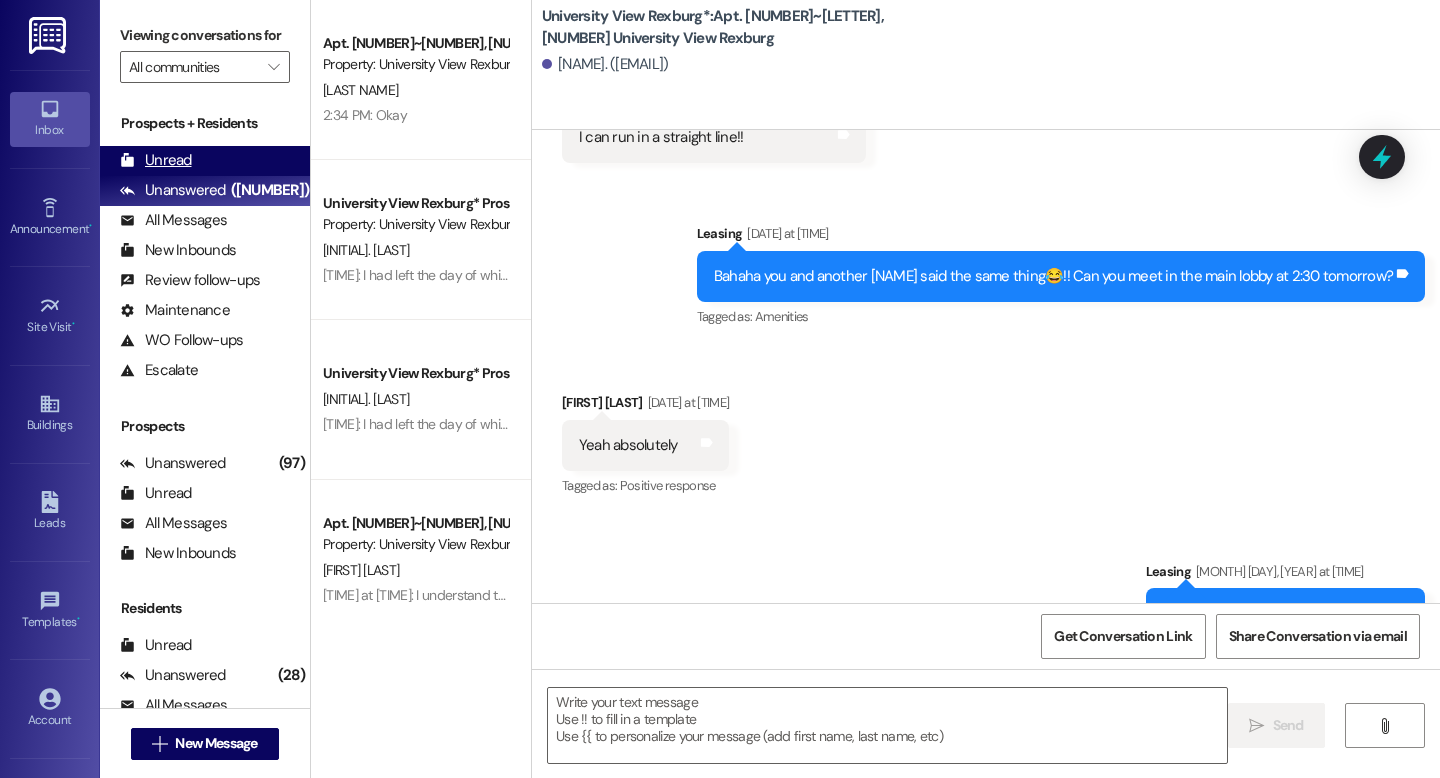 click on "Unread" at bounding box center (156, 160) 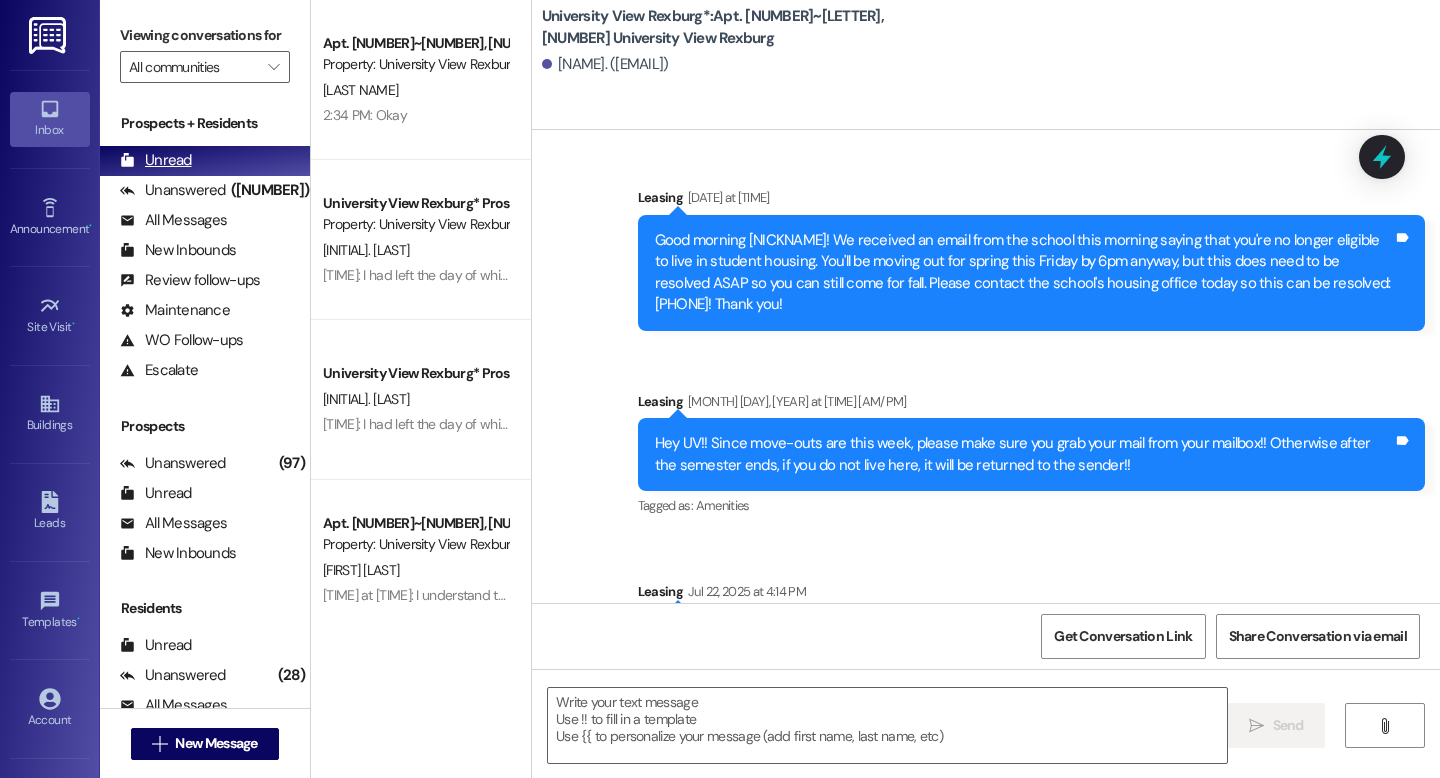 scroll, scrollTop: 29219, scrollLeft: 0, axis: vertical 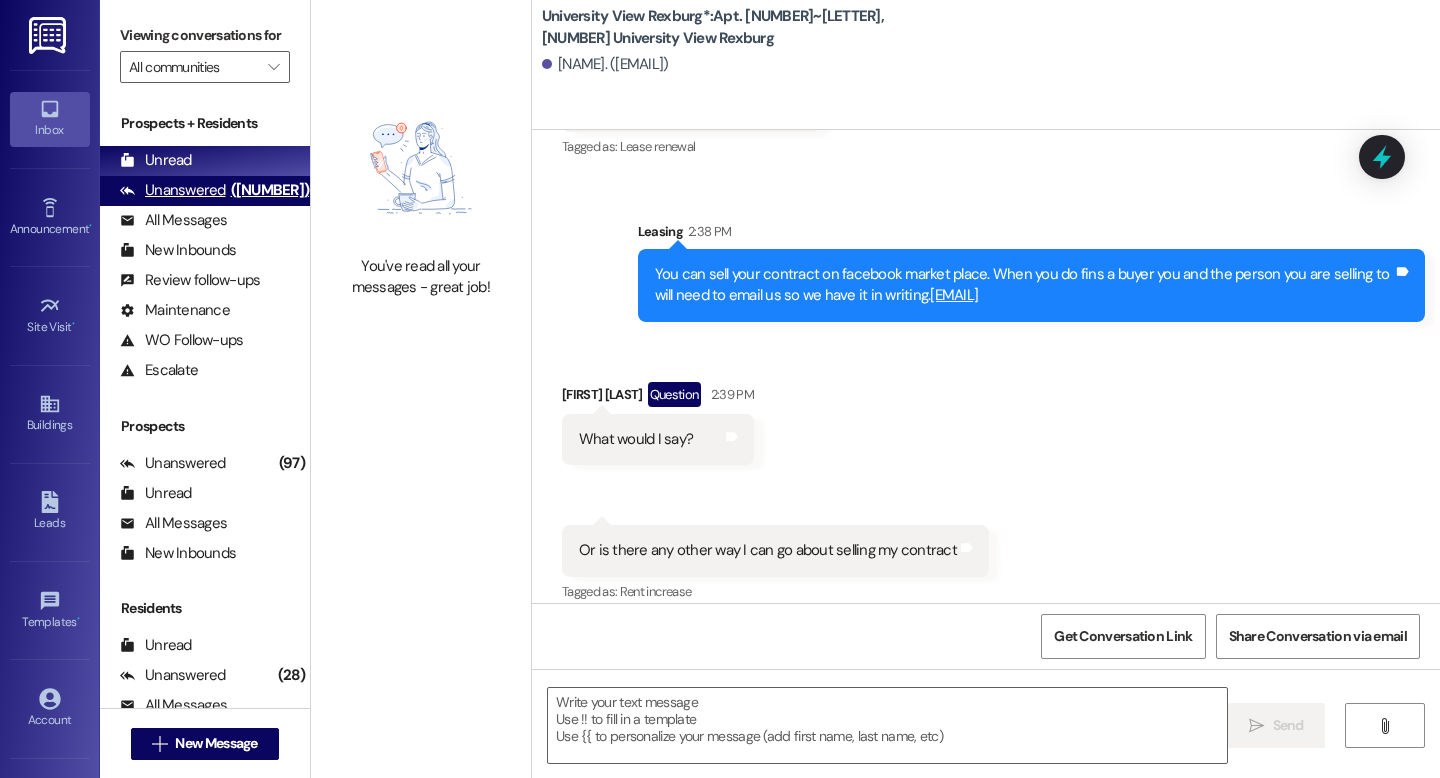 click on "Unanswered" at bounding box center [173, 190] 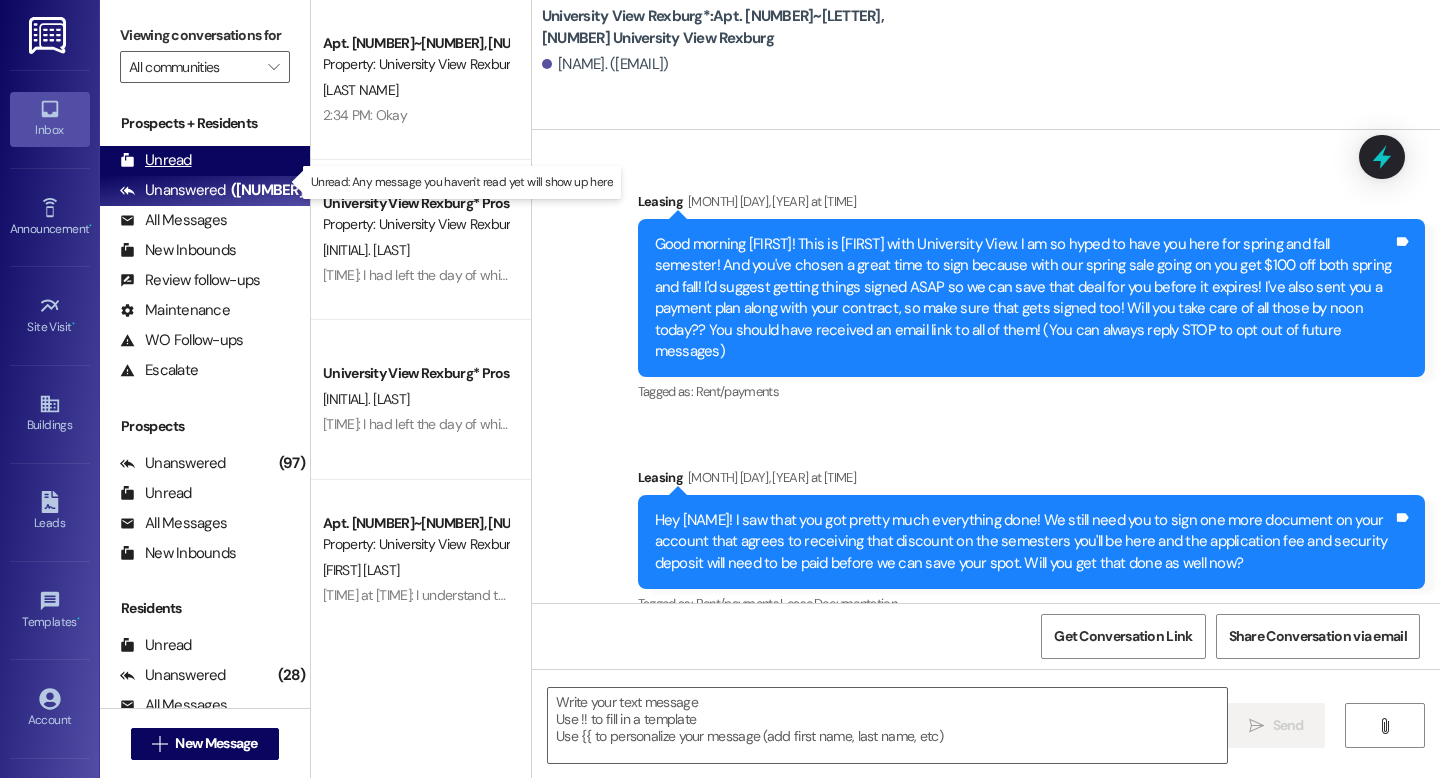 click on "Unread" at bounding box center (156, 160) 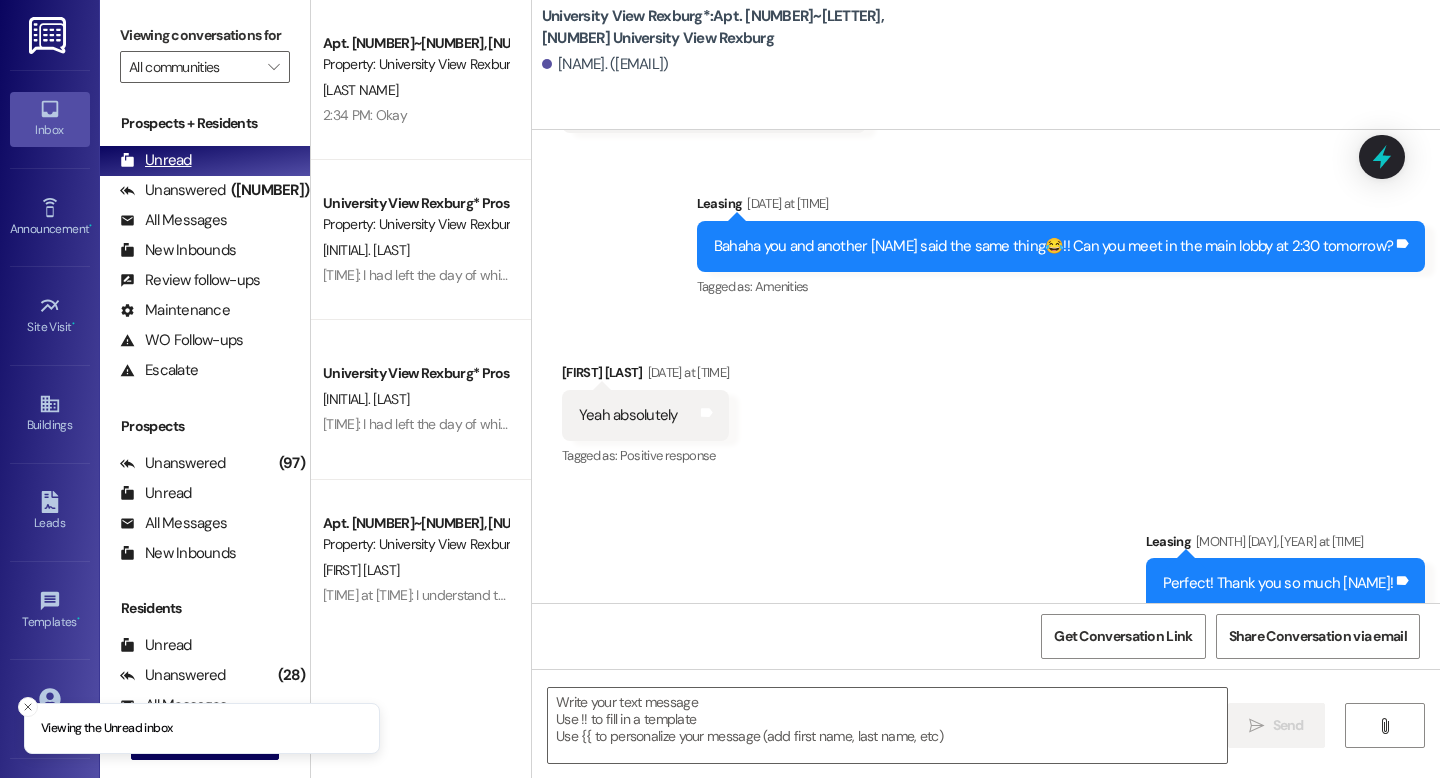 scroll, scrollTop: 22471, scrollLeft: 0, axis: vertical 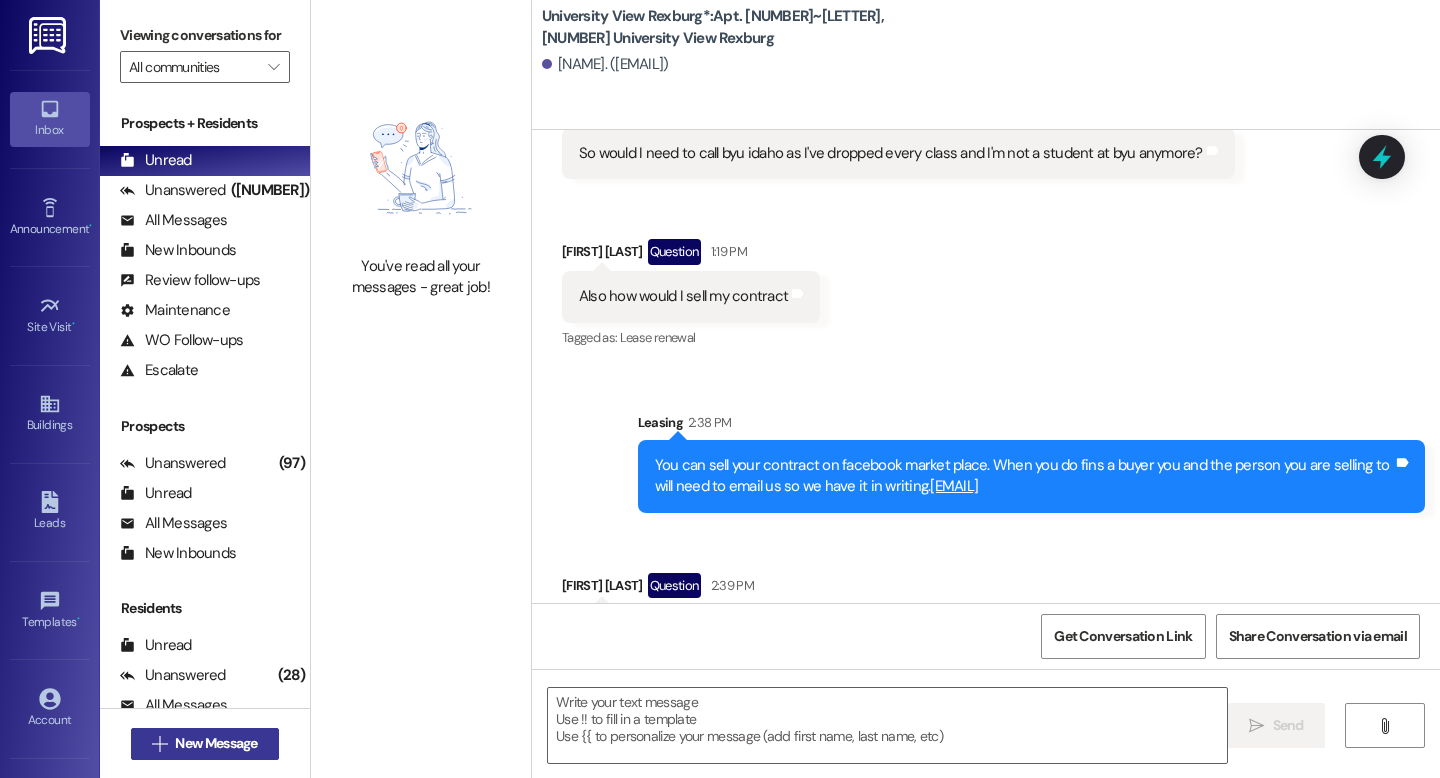 click on " New Message" at bounding box center [205, 744] 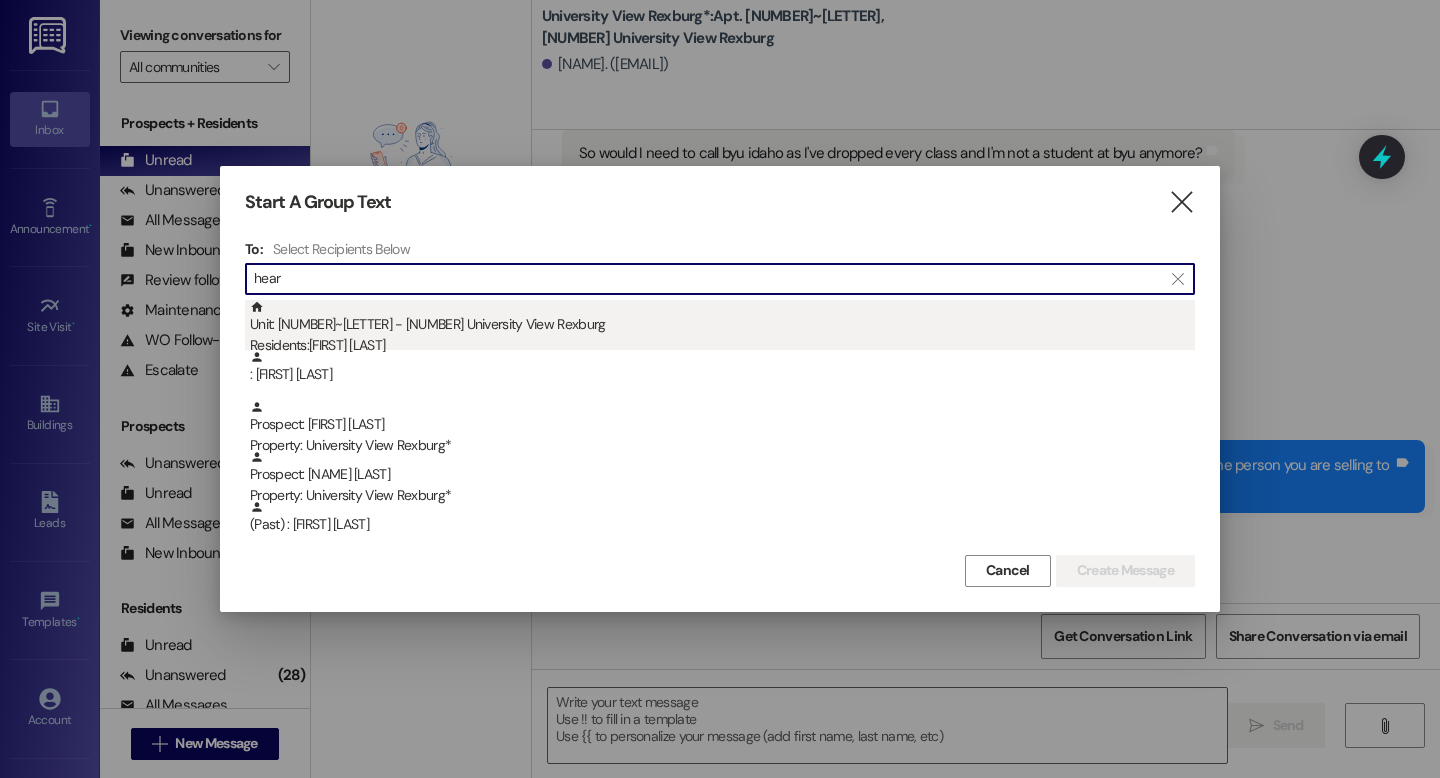type on "hear" 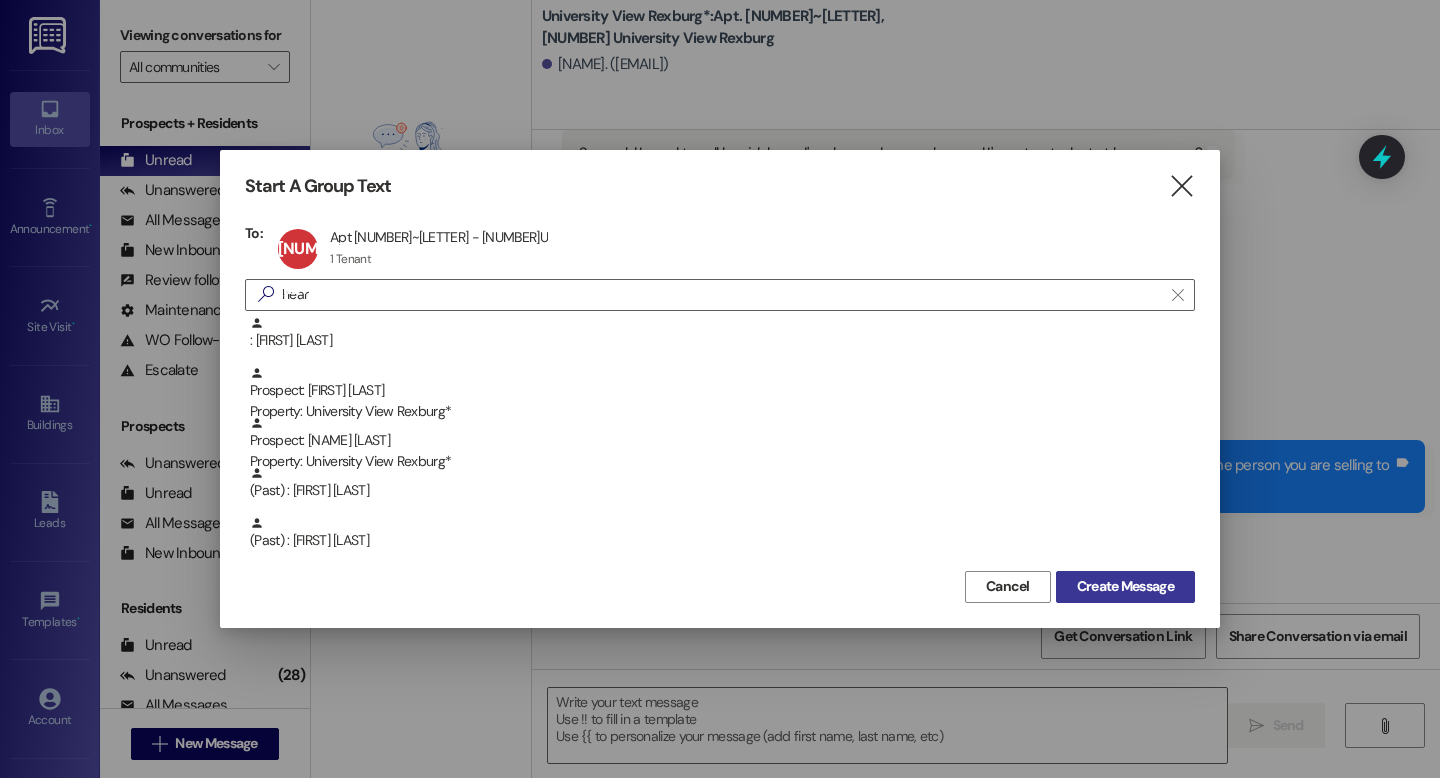 click on "Create Message" at bounding box center [1125, 586] 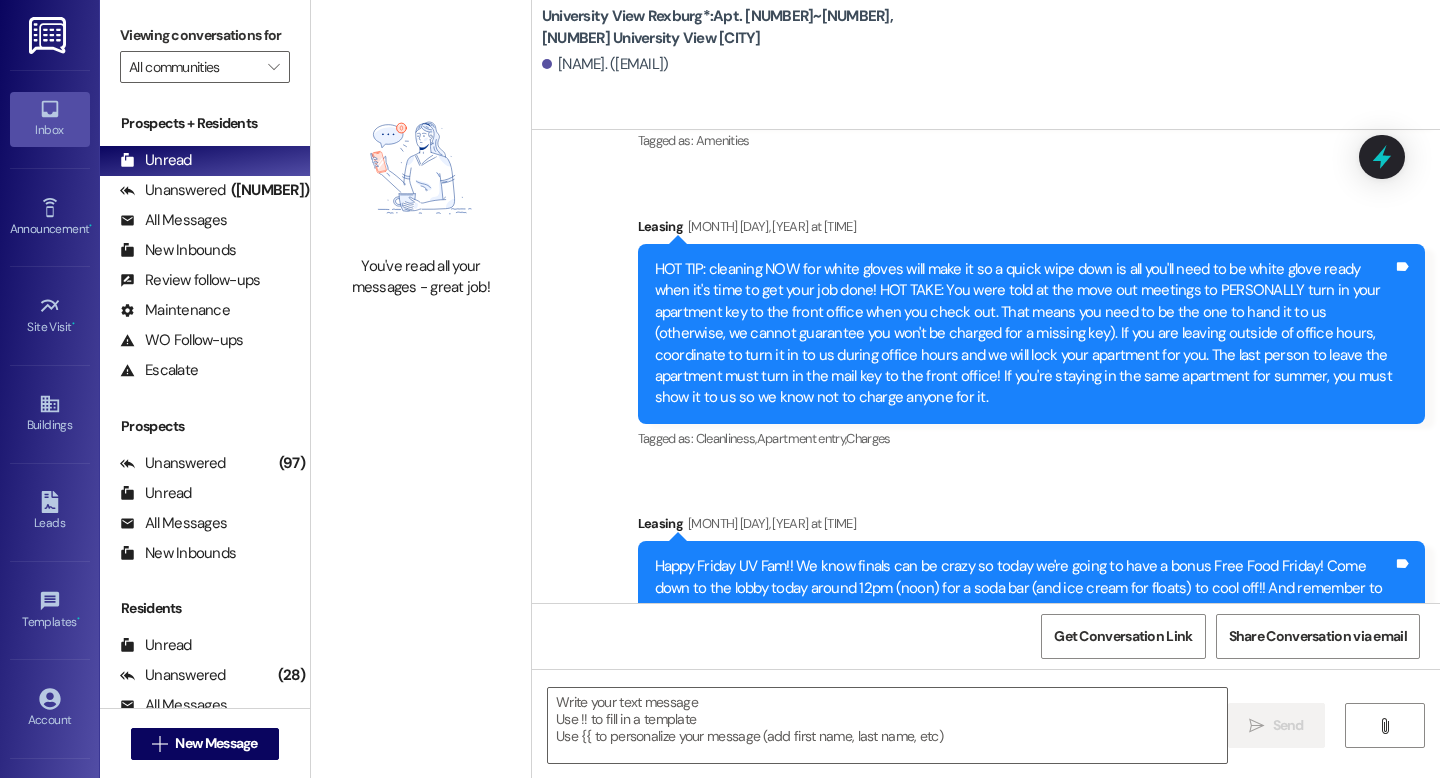 scroll, scrollTop: 37072, scrollLeft: 0, axis: vertical 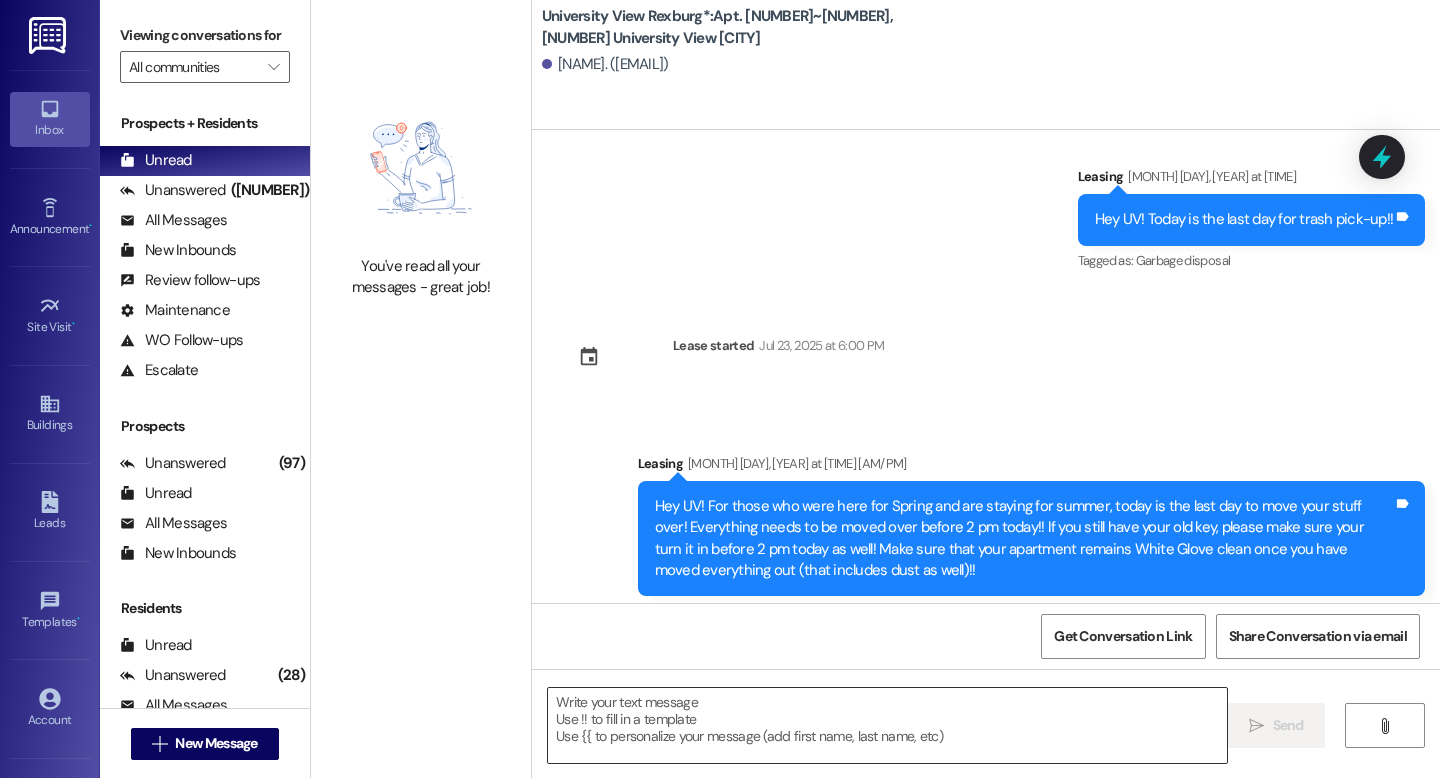 click at bounding box center (887, 725) 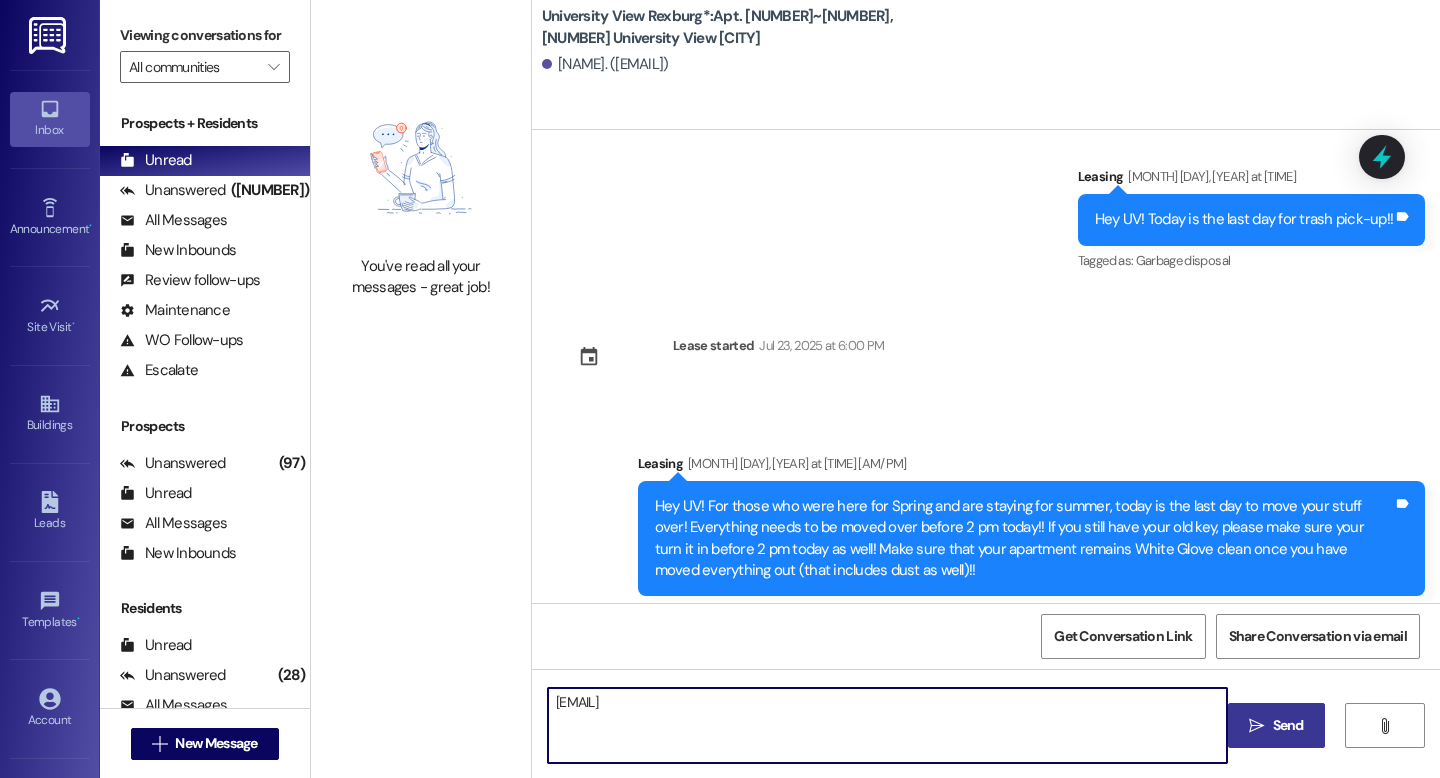type on "[EMAIL]" 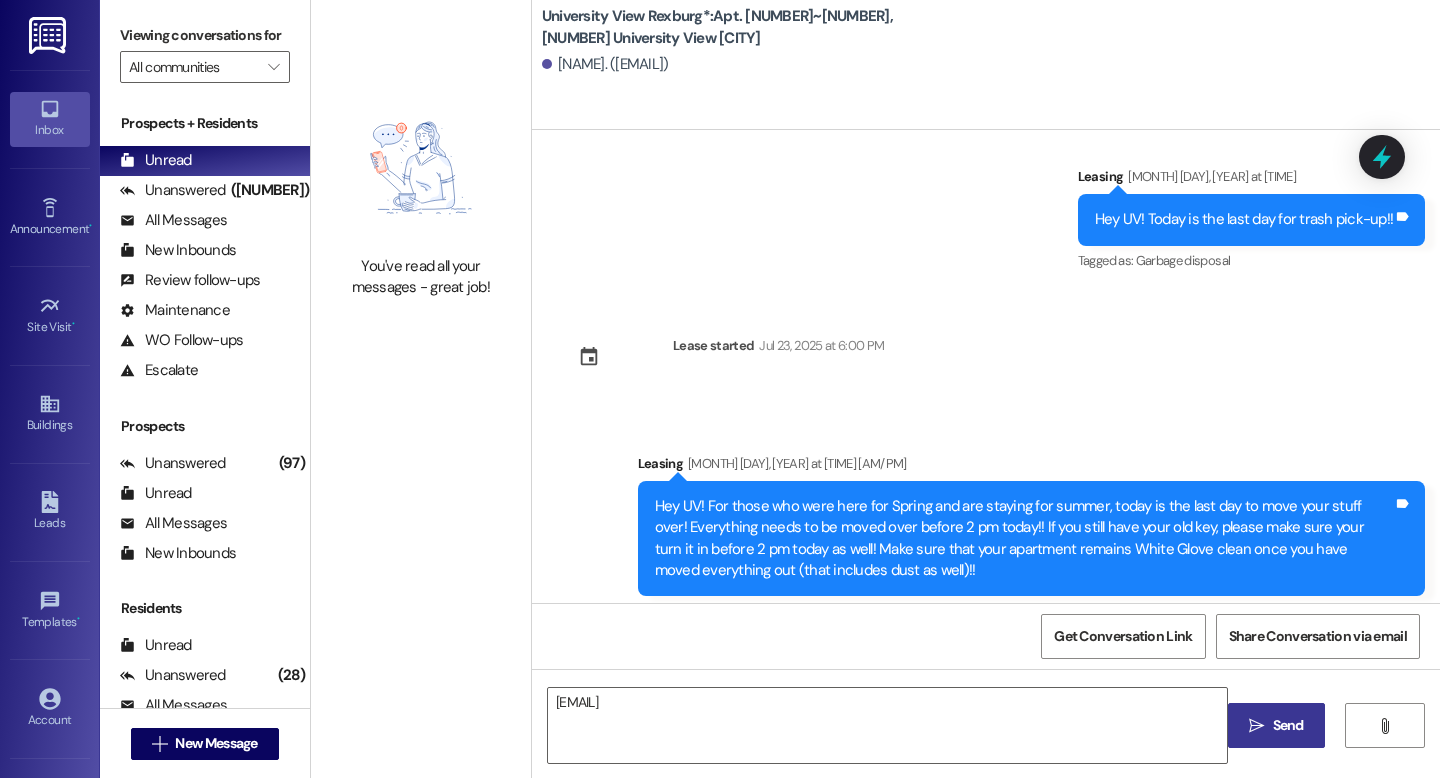 click on "Send" at bounding box center [1288, 725] 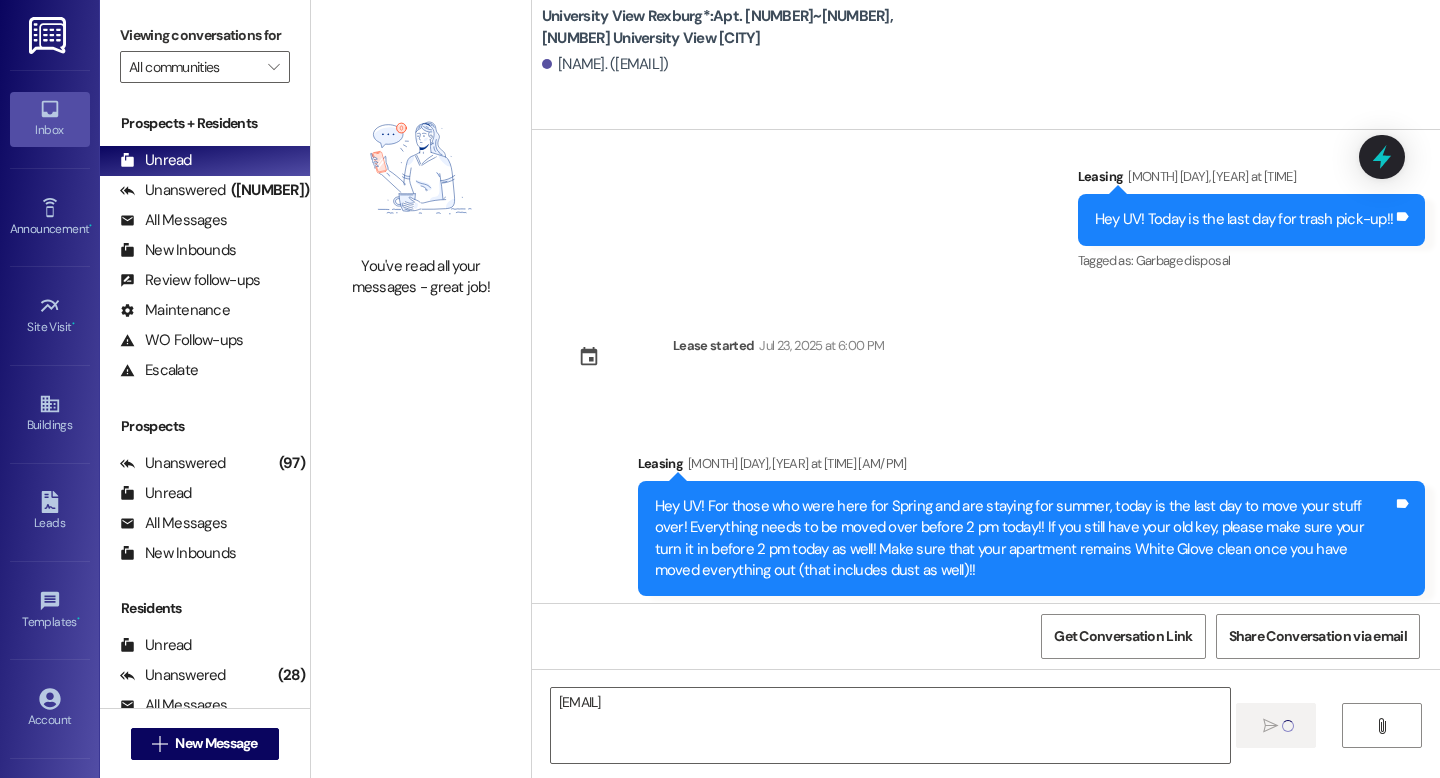 type 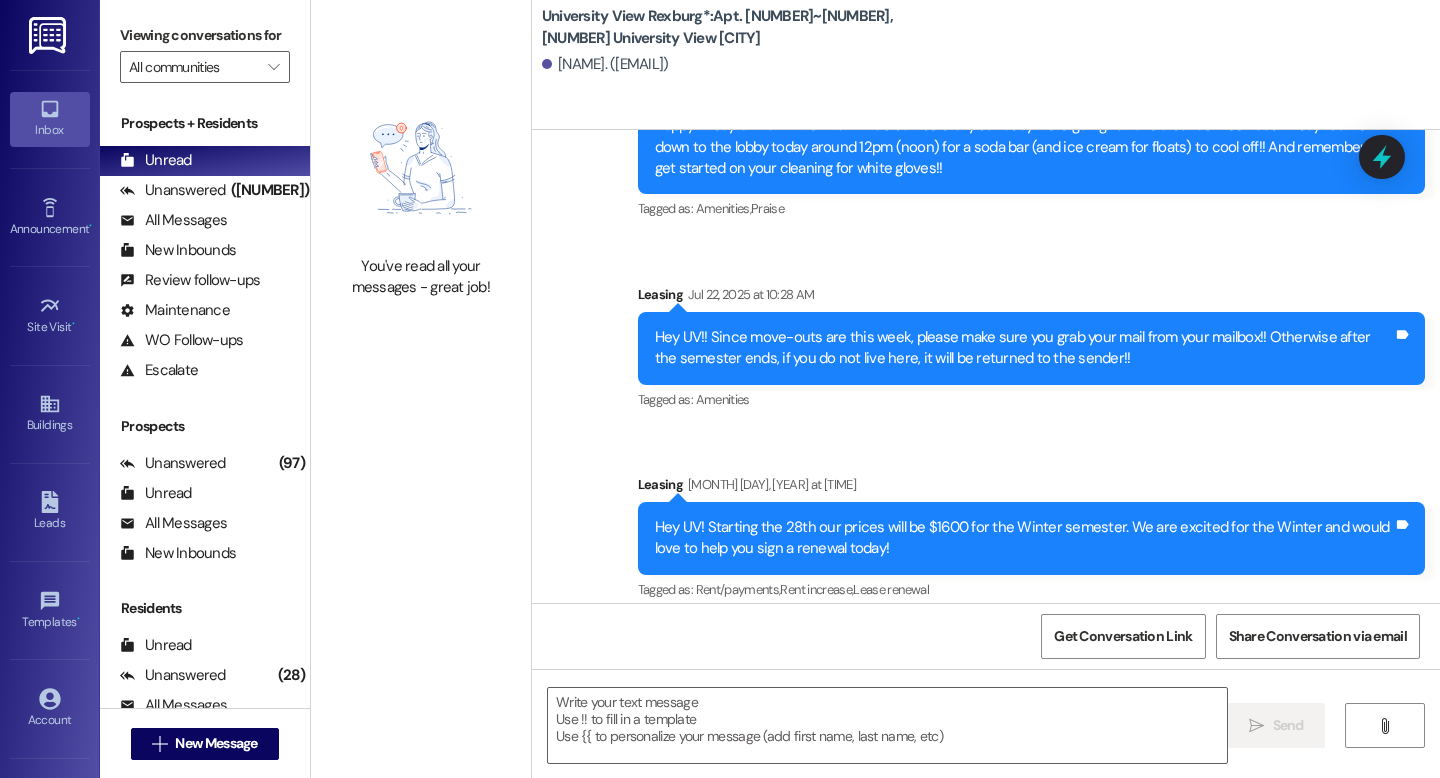 scroll, scrollTop: 37211, scrollLeft: 0, axis: vertical 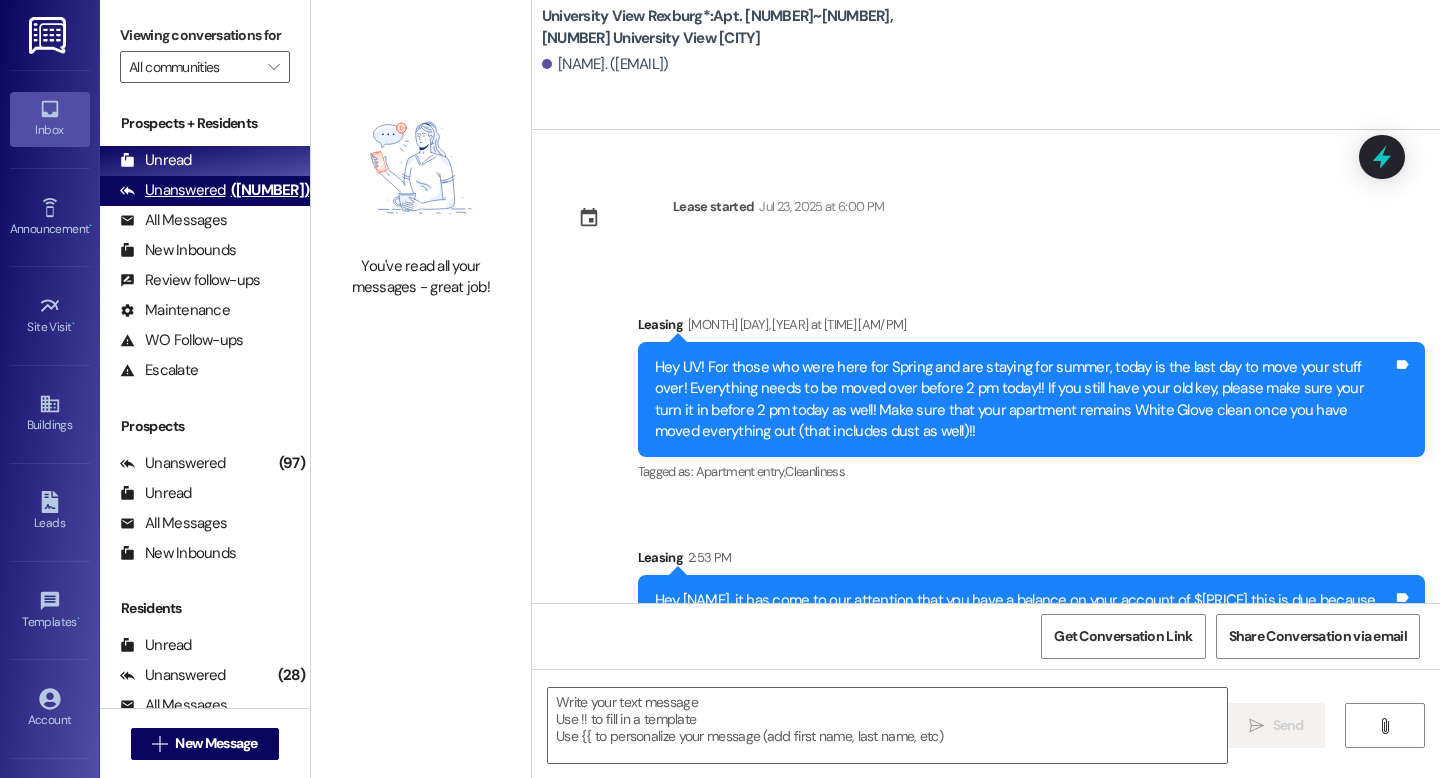 click on "Unanswered (125)" at bounding box center (205, 191) 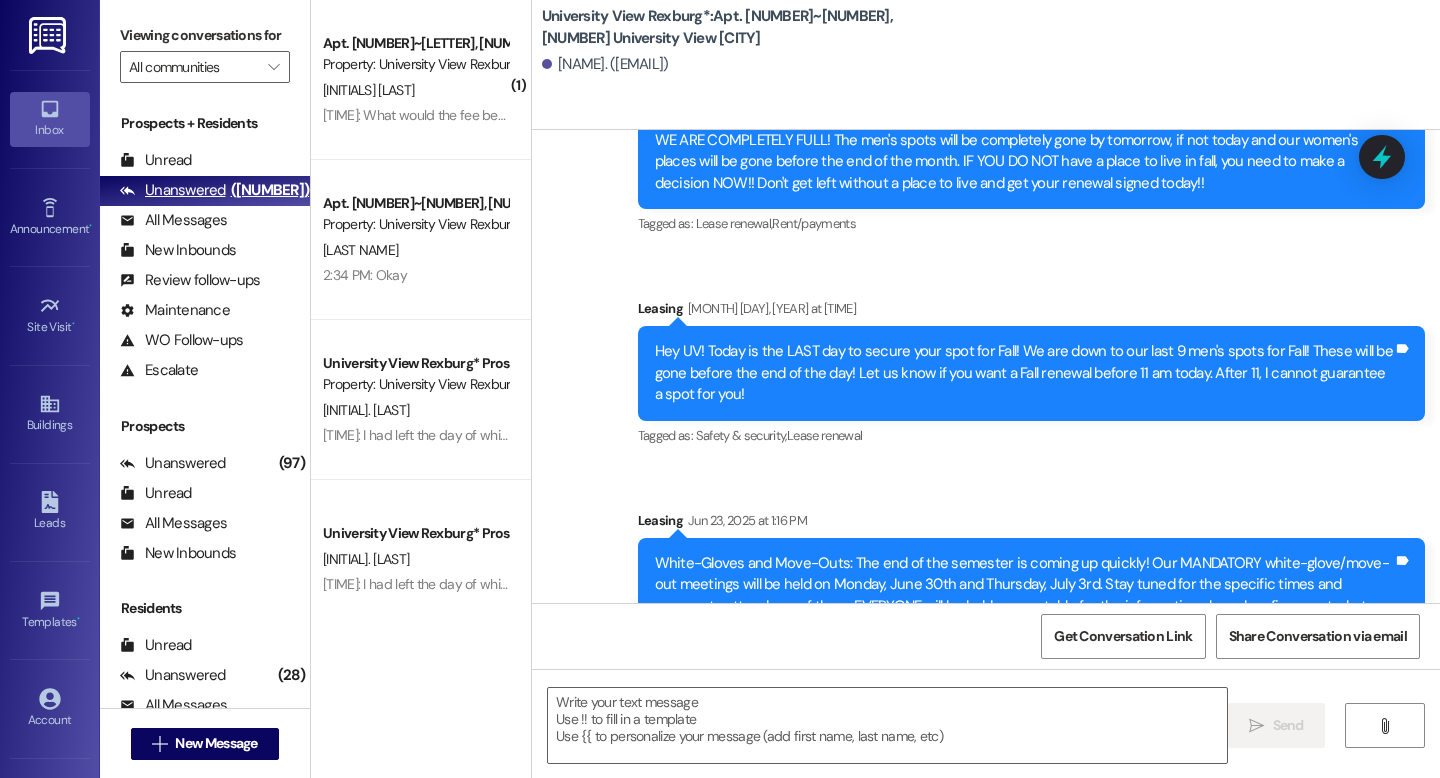 scroll, scrollTop: 33320, scrollLeft: 0, axis: vertical 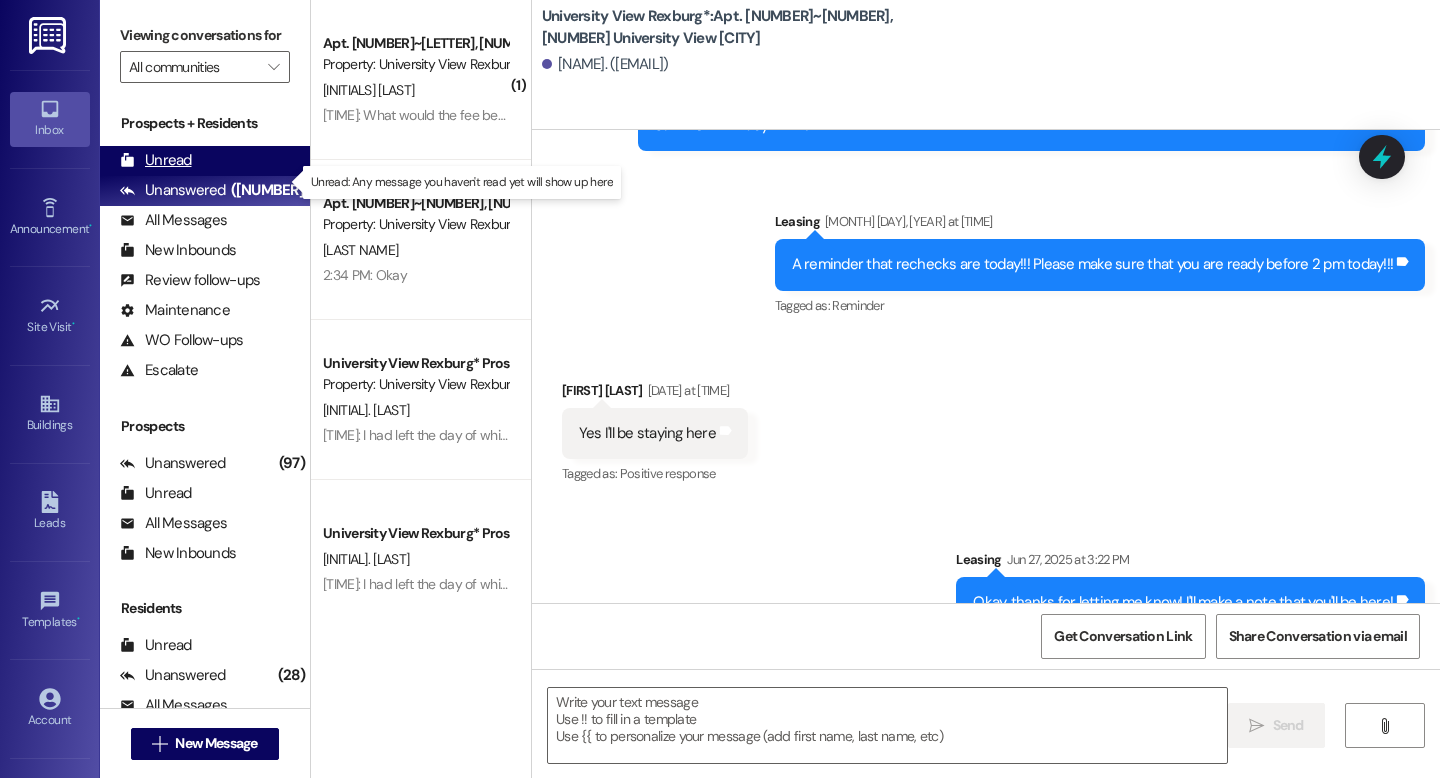 click on "Unread (0)" at bounding box center (205, 161) 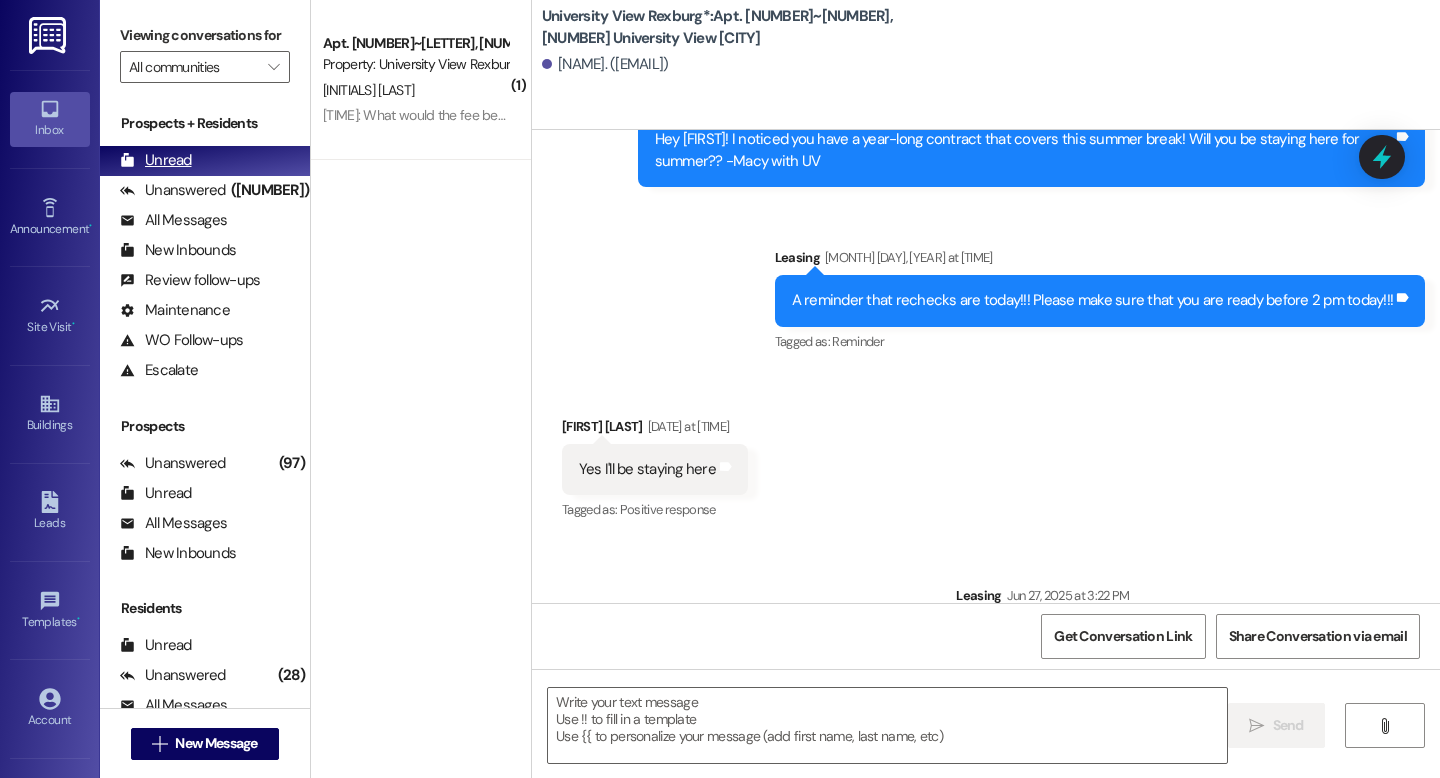 scroll, scrollTop: 33320, scrollLeft: 0, axis: vertical 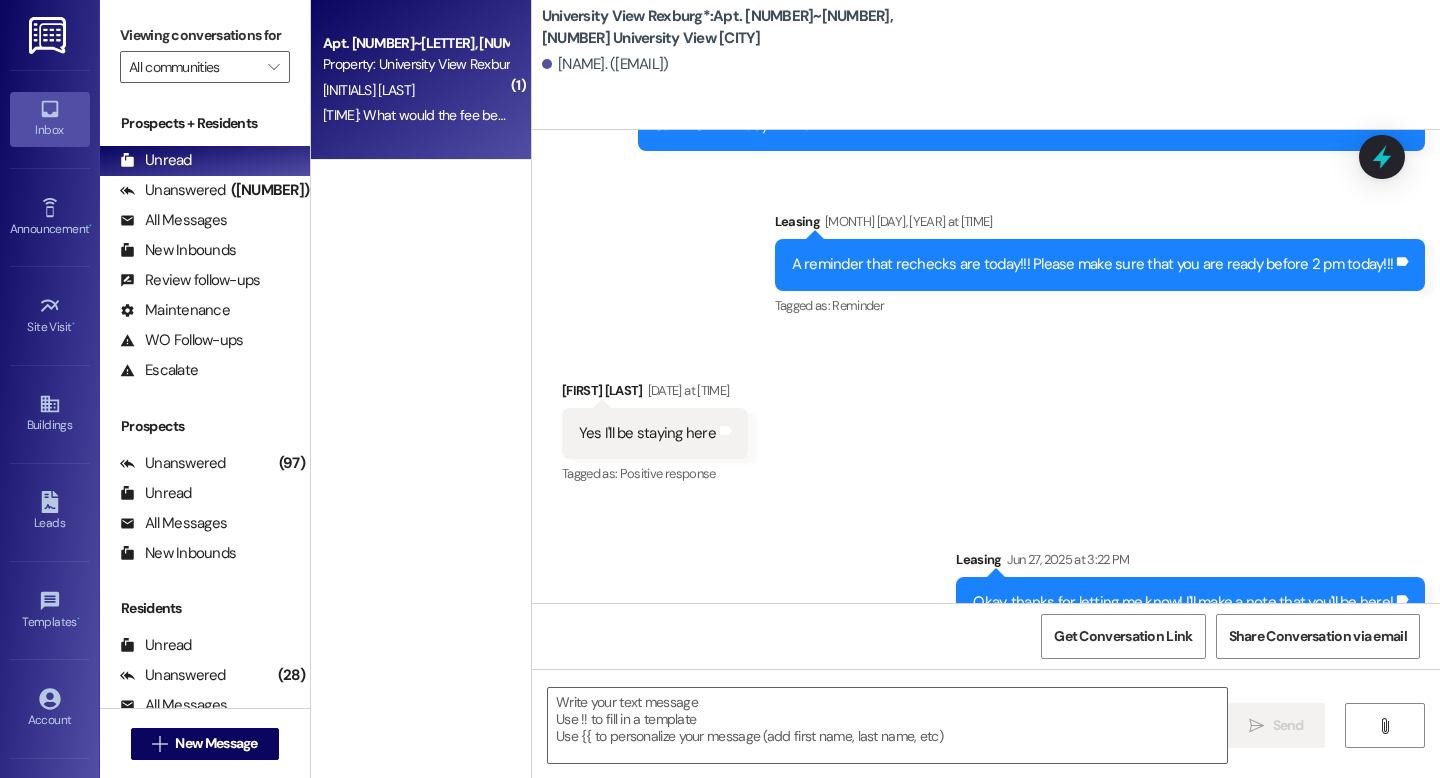 click on "[INITIALS] [LAST]" at bounding box center (415, 90) 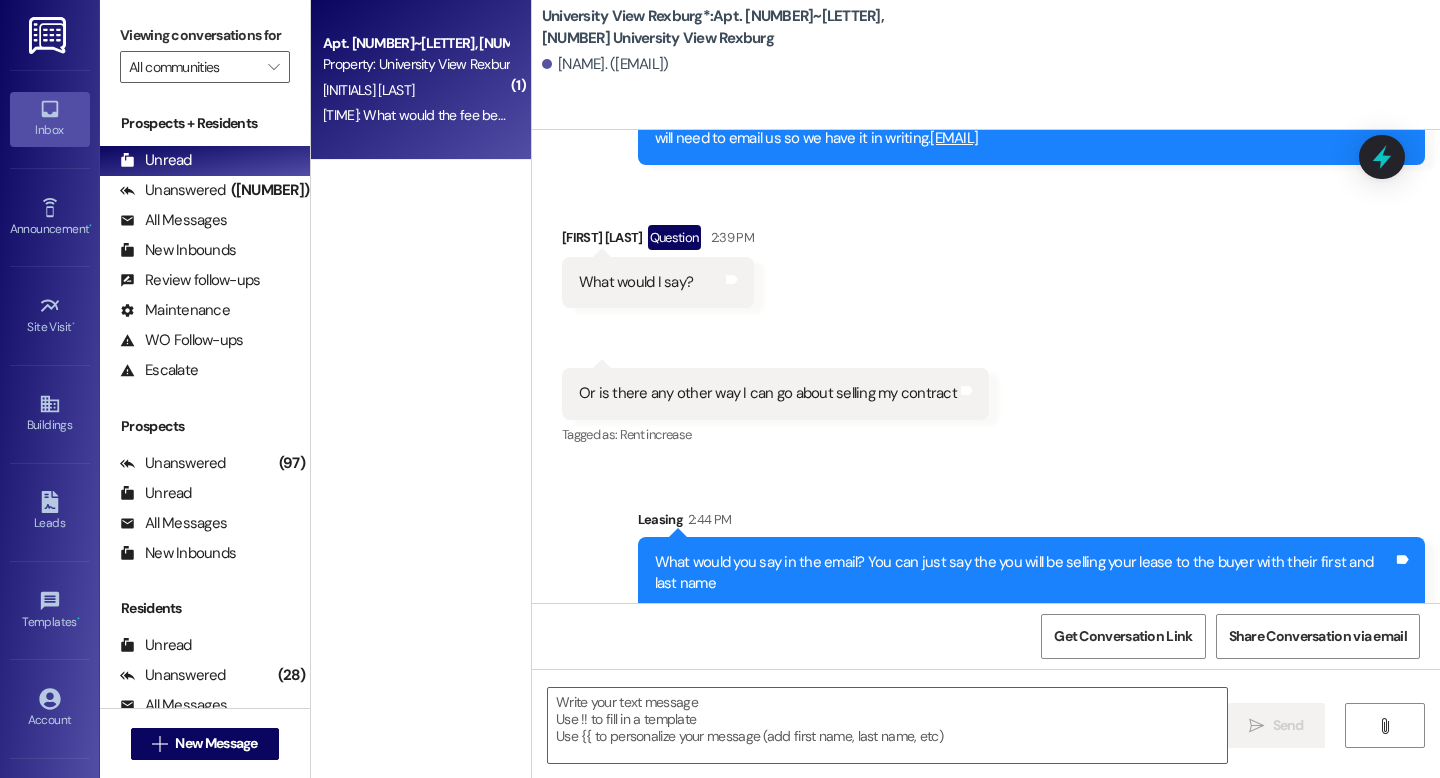 scroll, scrollTop: 29599, scrollLeft: 0, axis: vertical 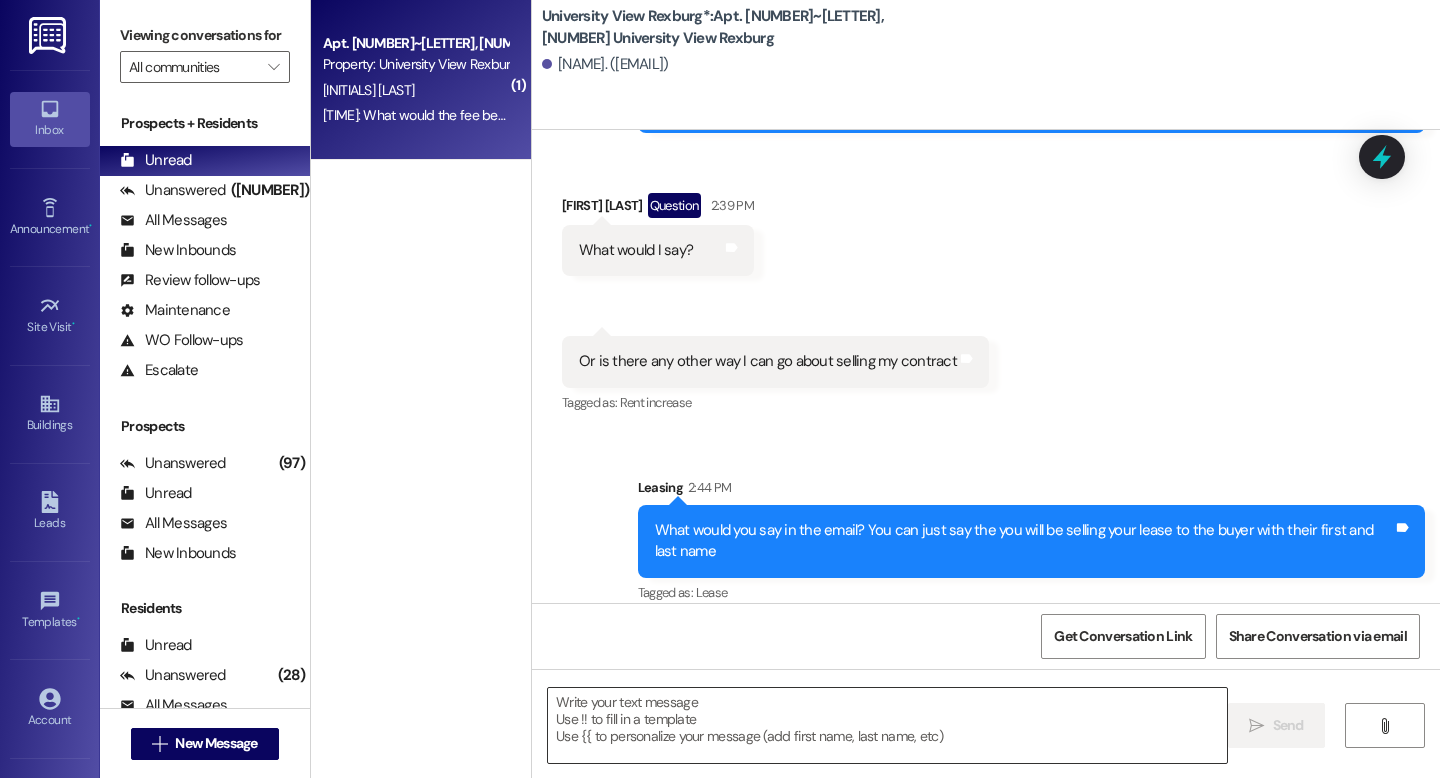 click at bounding box center (887, 725) 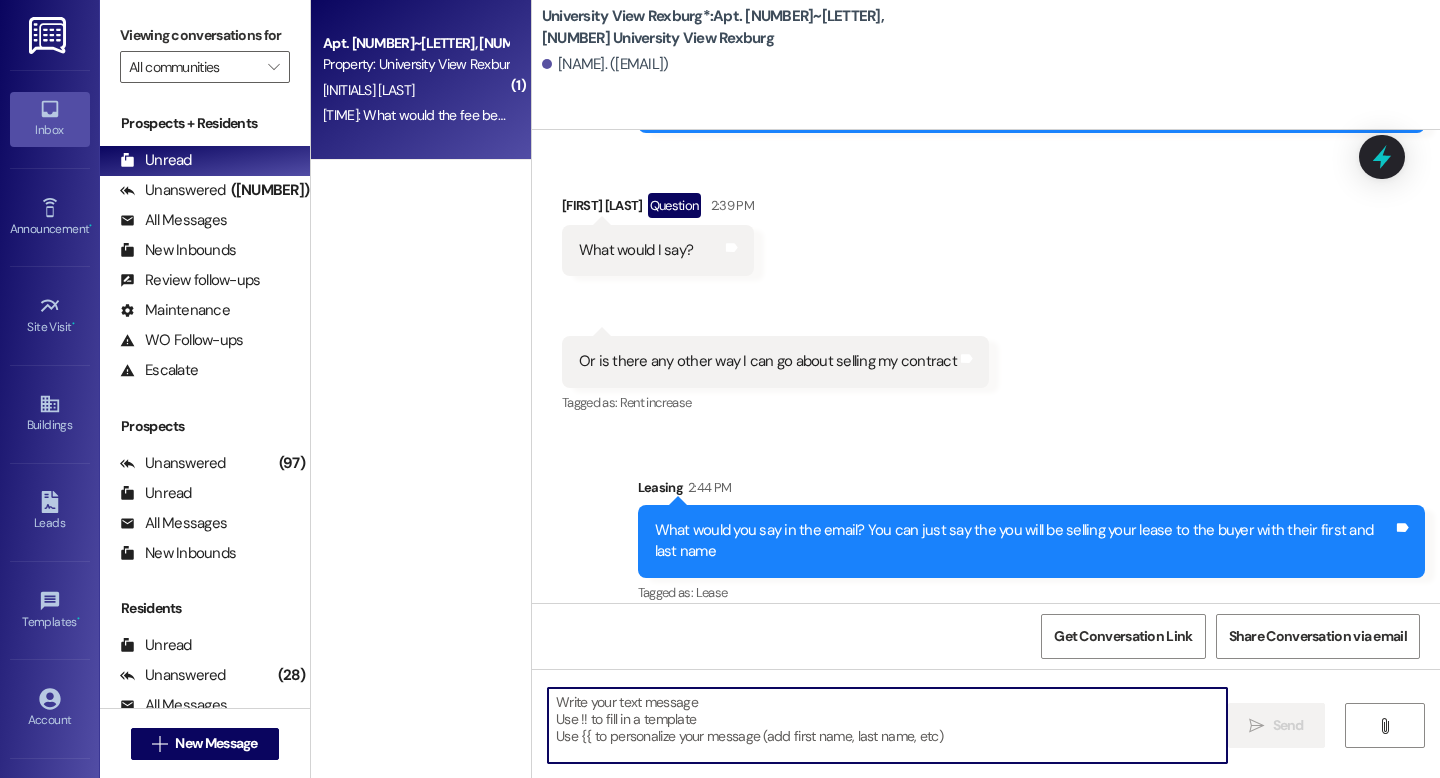 click at bounding box center [887, 725] 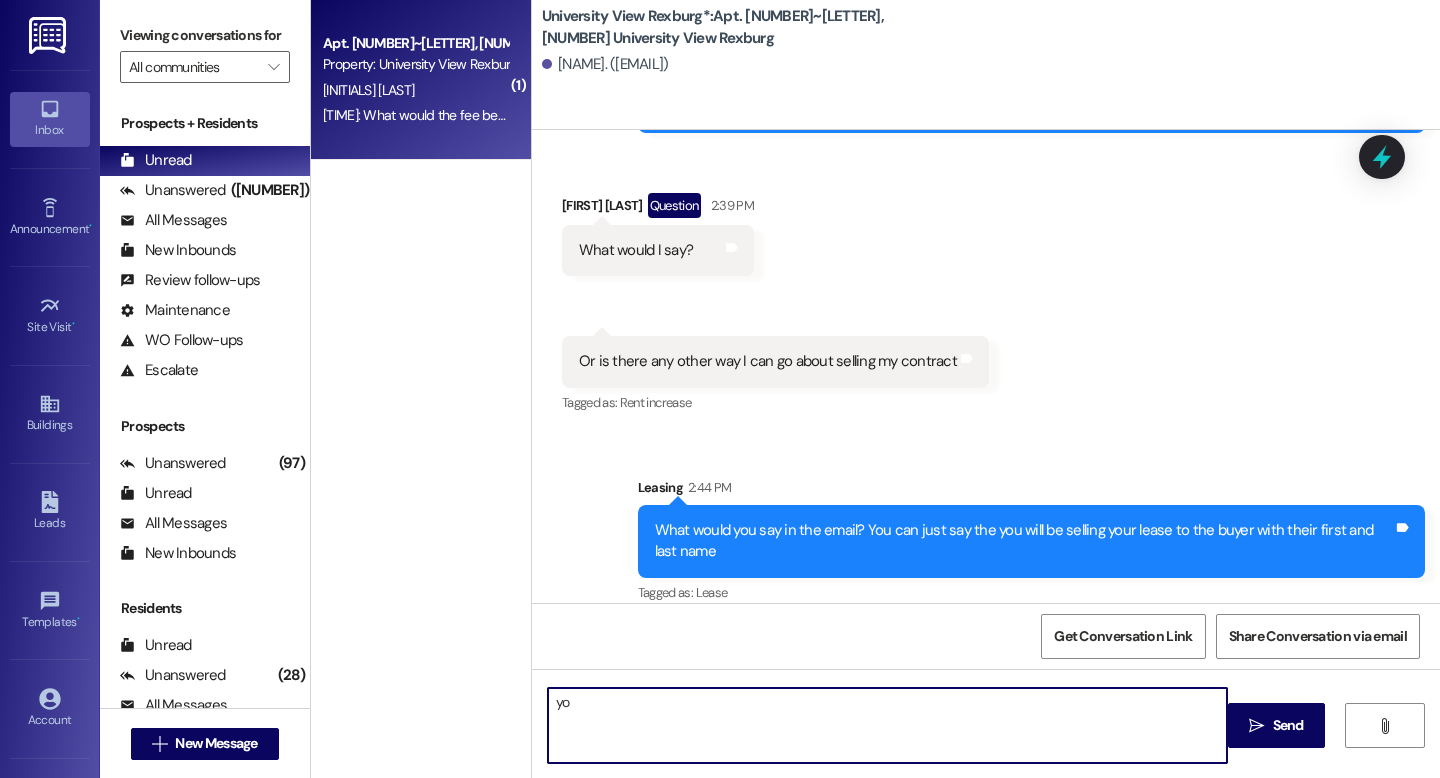 type on "y" 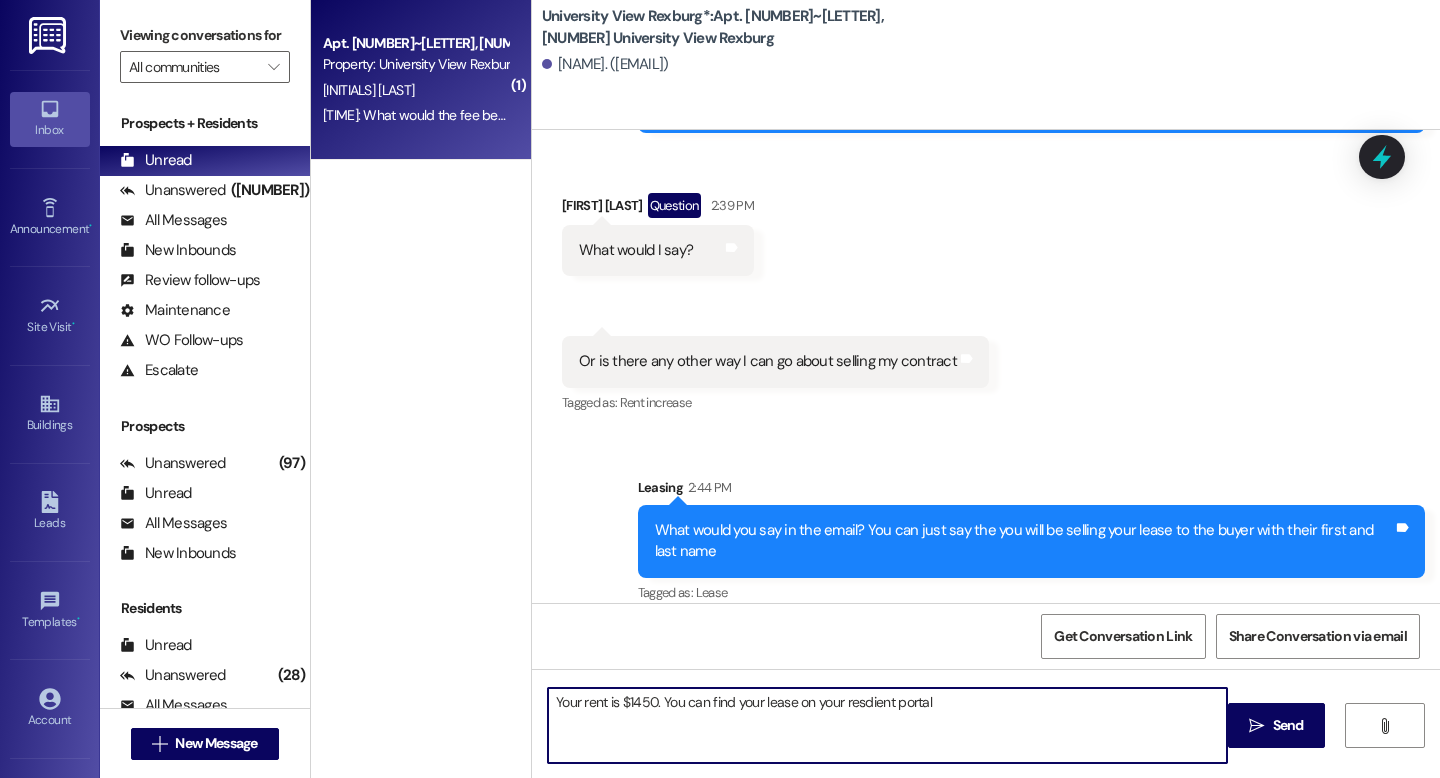 click on "Your rent is $1450. You can find your lease on your resdient portal" at bounding box center [887, 725] 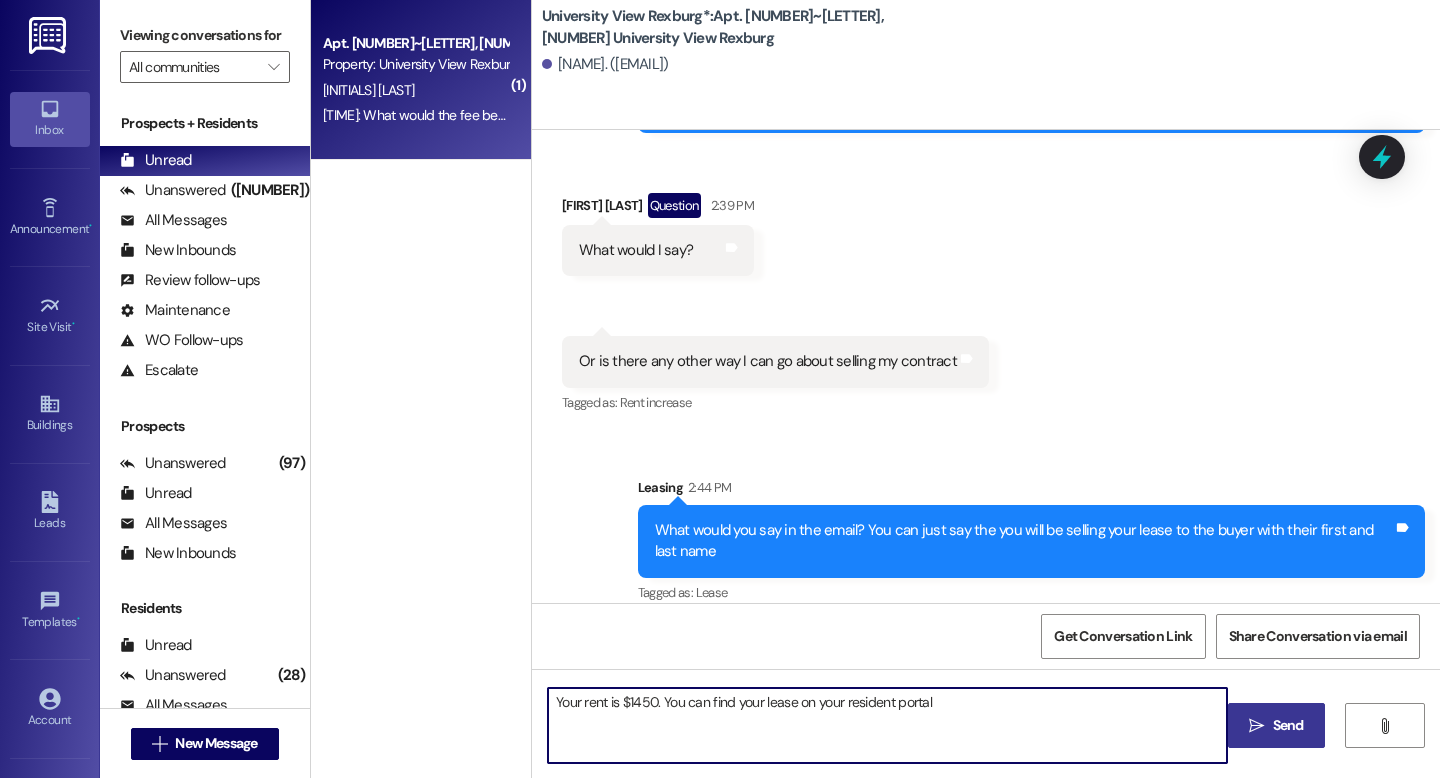 type on "Your rent is $1450. You can find your lease on your resident portal" 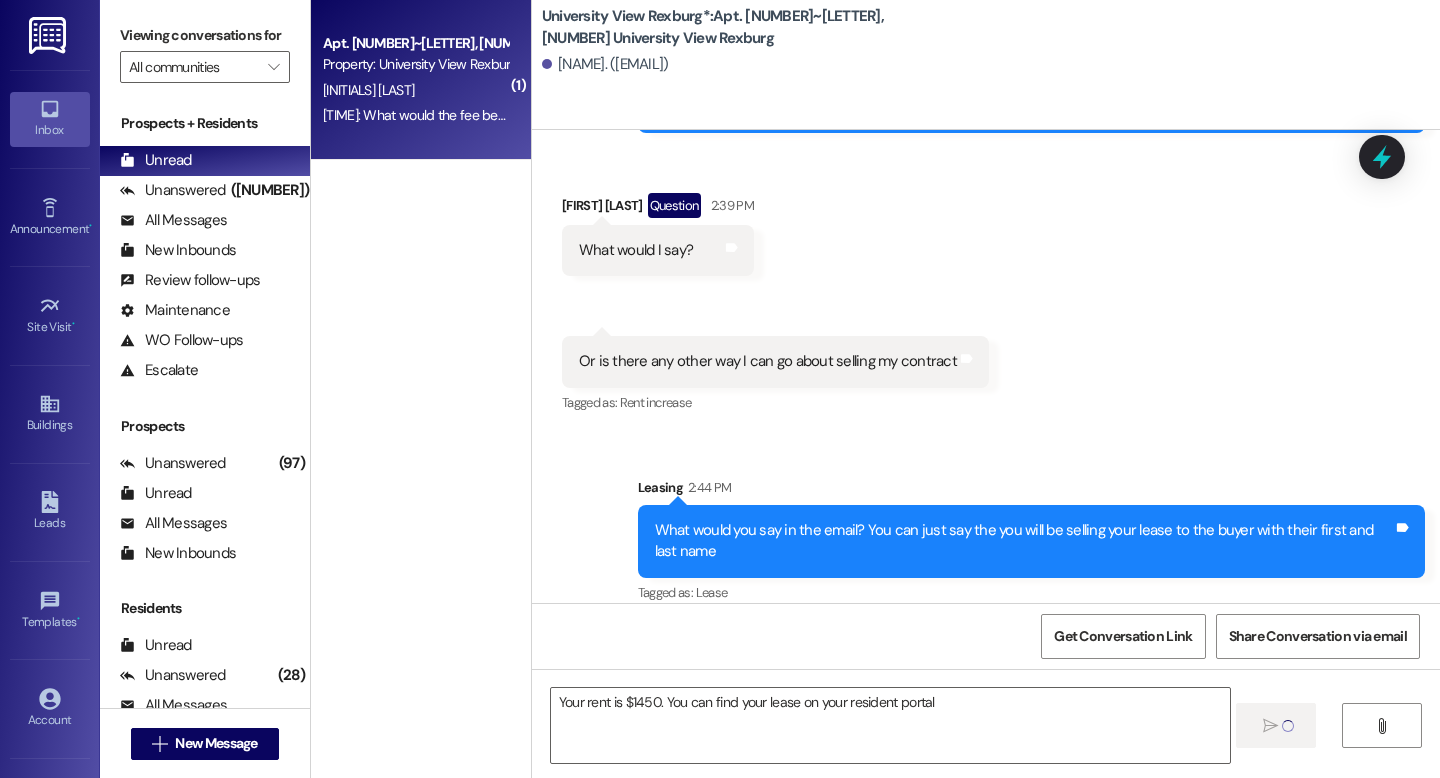 type 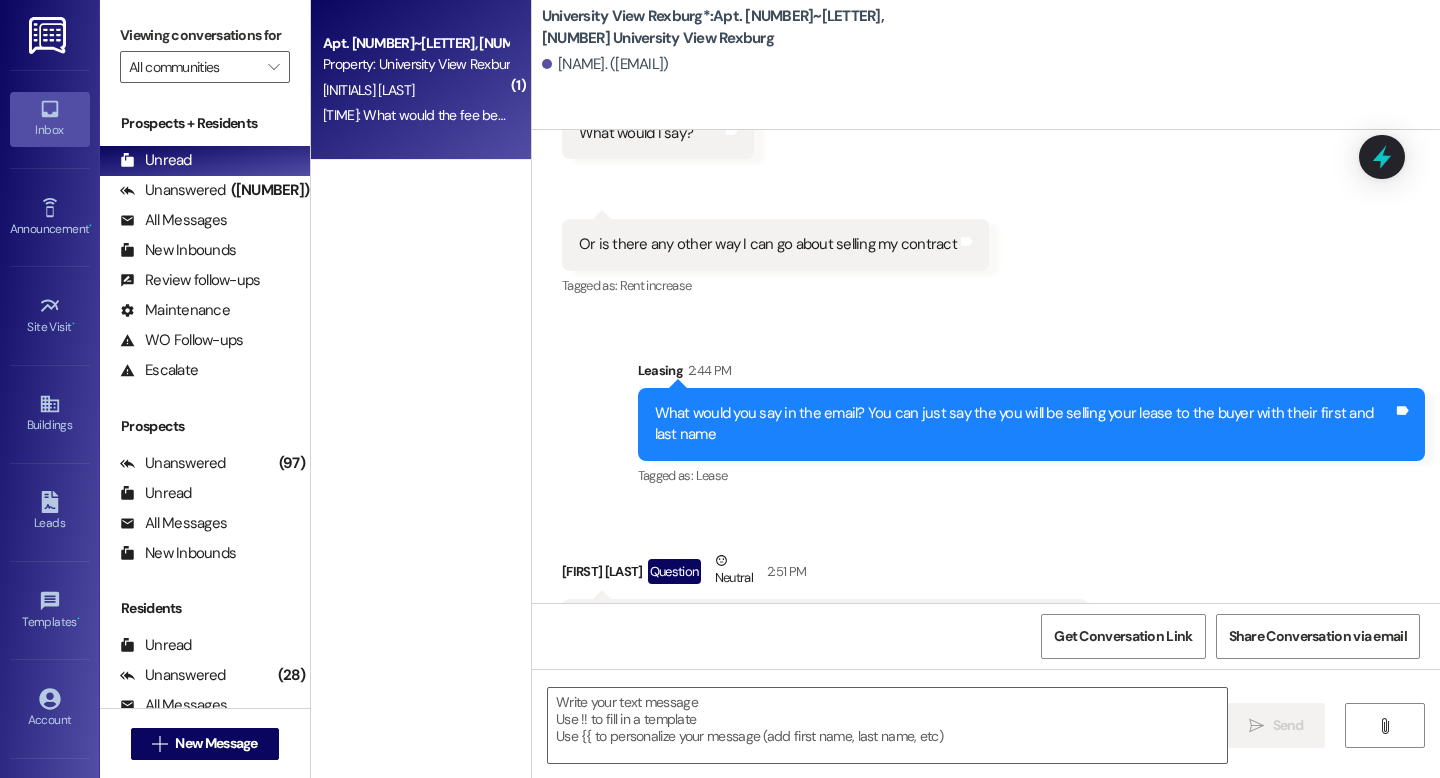 scroll, scrollTop: 29739, scrollLeft: 0, axis: vertical 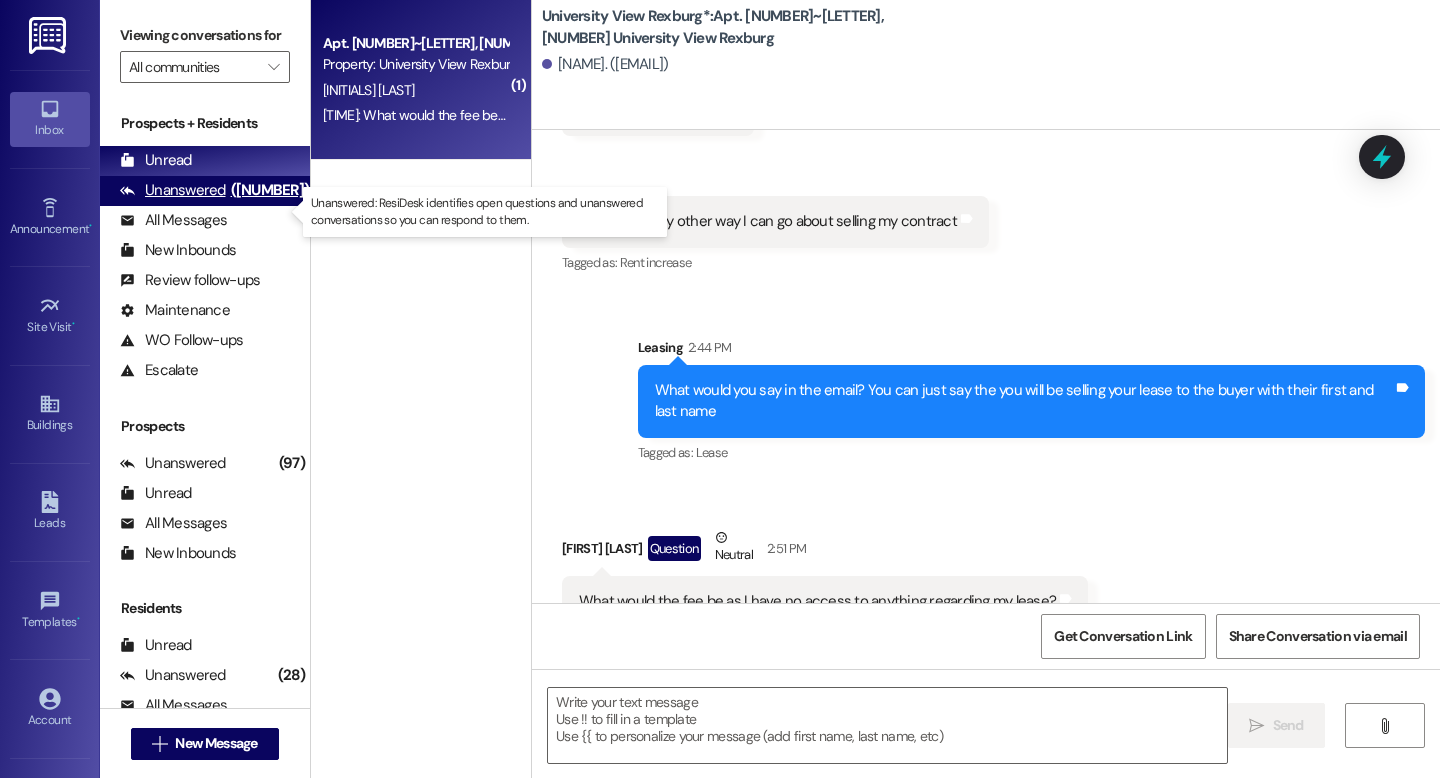click on "Unanswered" at bounding box center (173, 190) 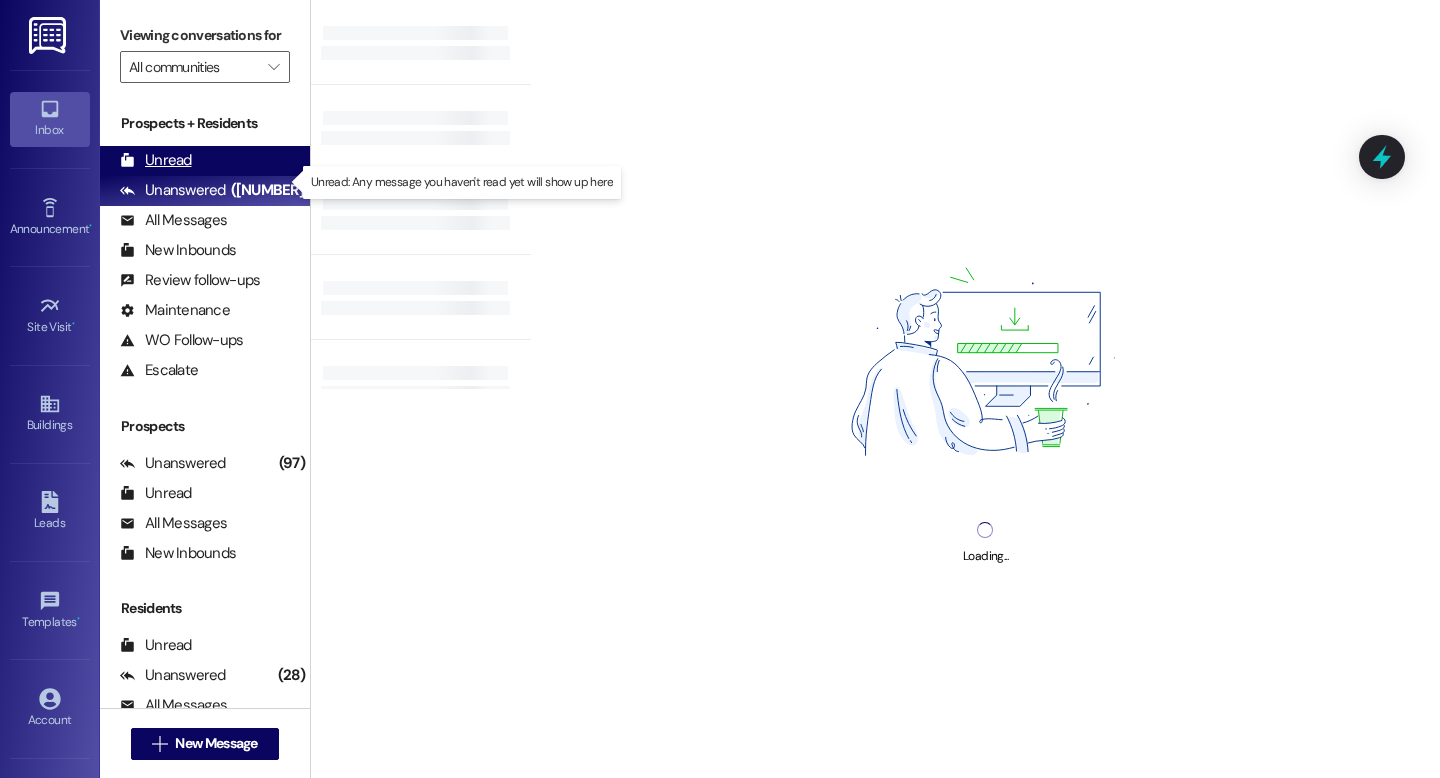 click on "Unread" at bounding box center (156, 160) 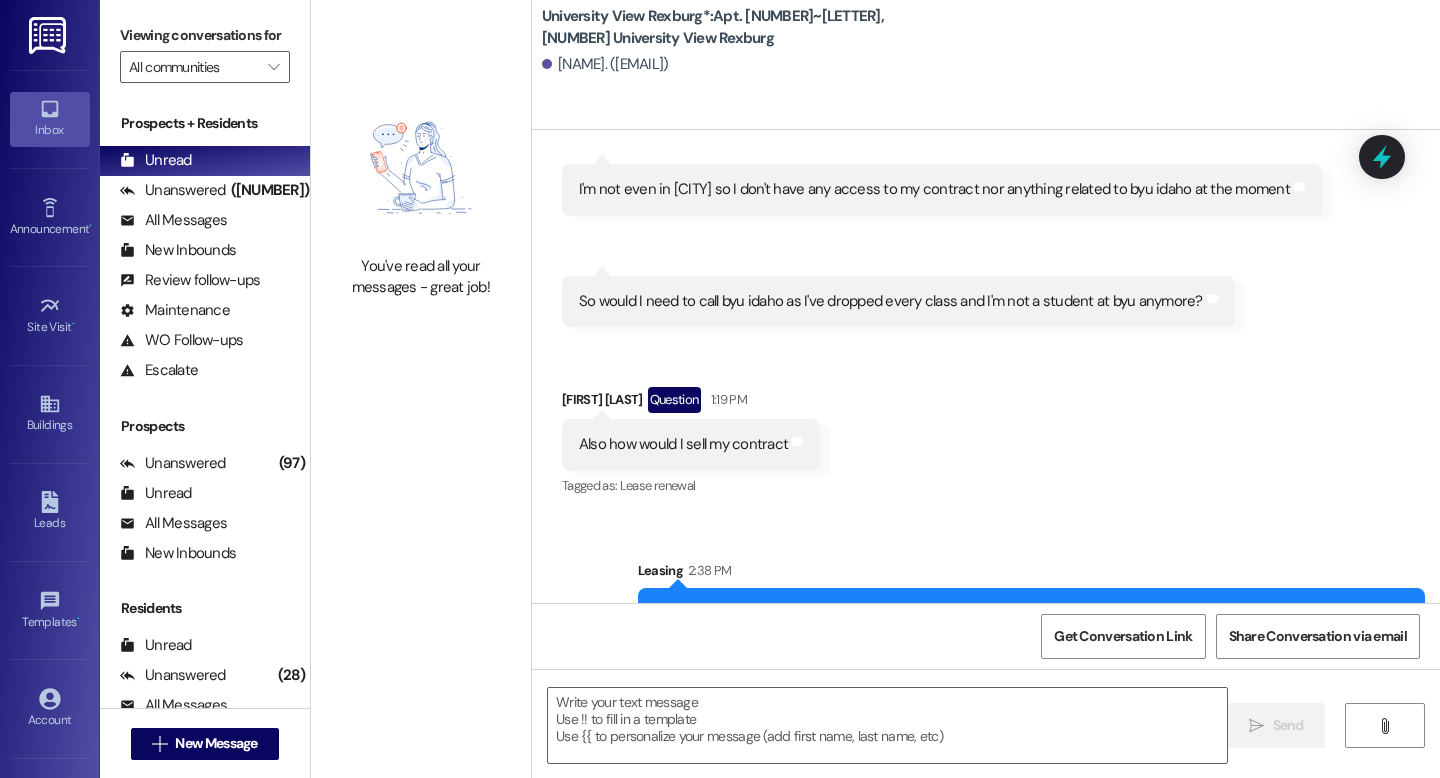 scroll, scrollTop: 29599, scrollLeft: 0, axis: vertical 